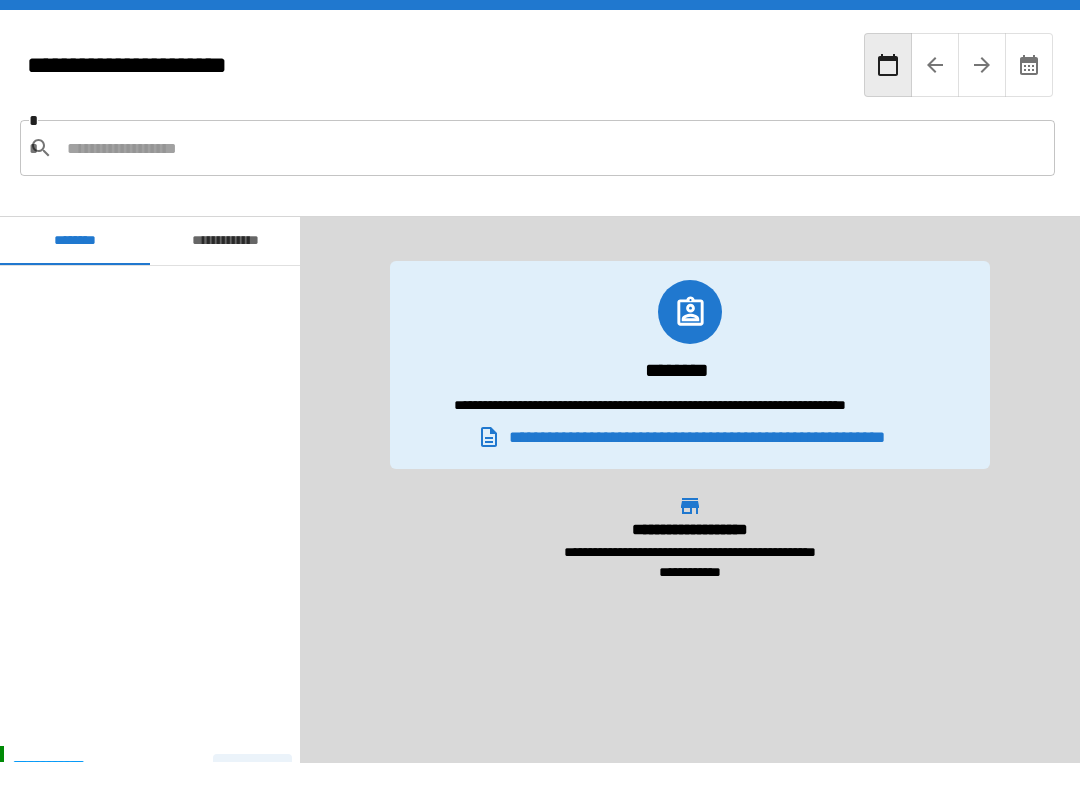 scroll, scrollTop: 0, scrollLeft: 0, axis: both 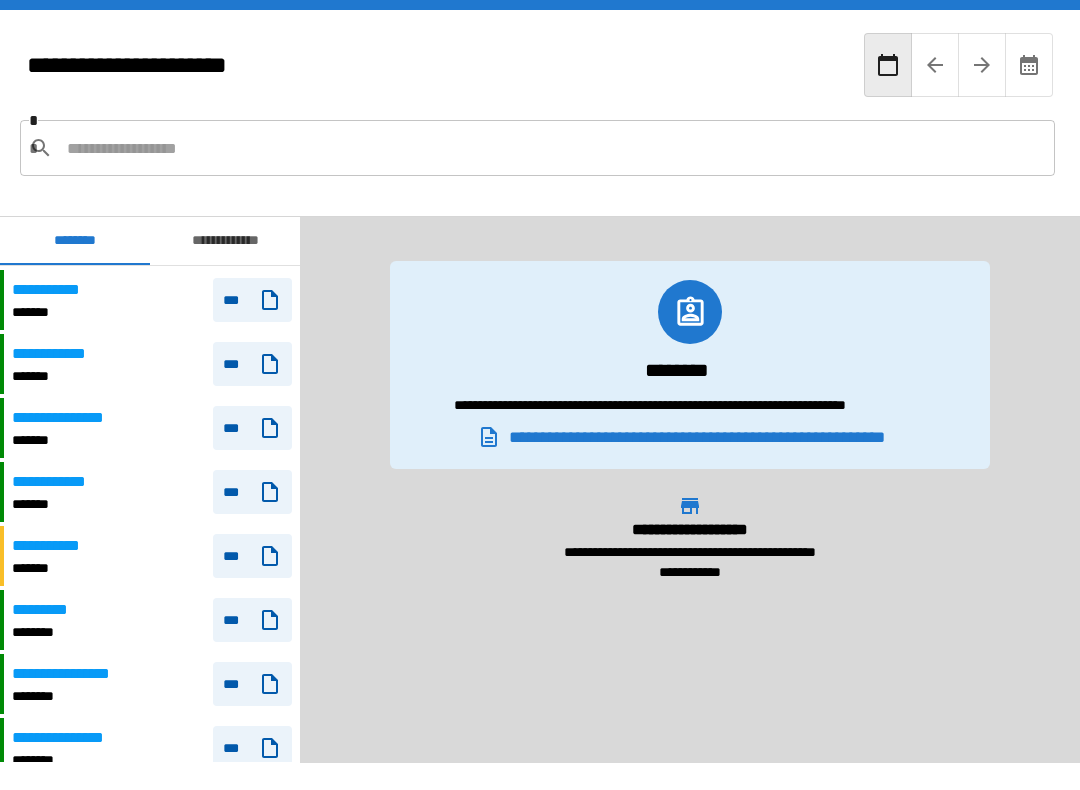 click on "**********" at bounding box center (64, 738) 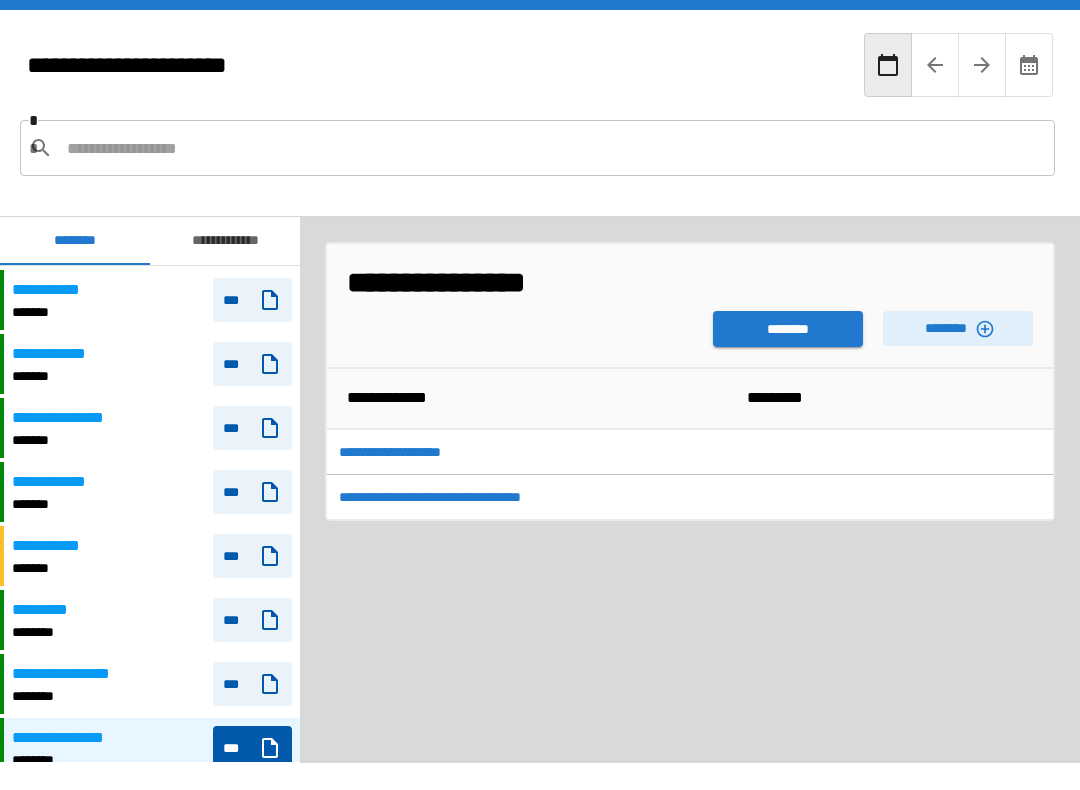 click on "********" at bounding box center [788, 329] 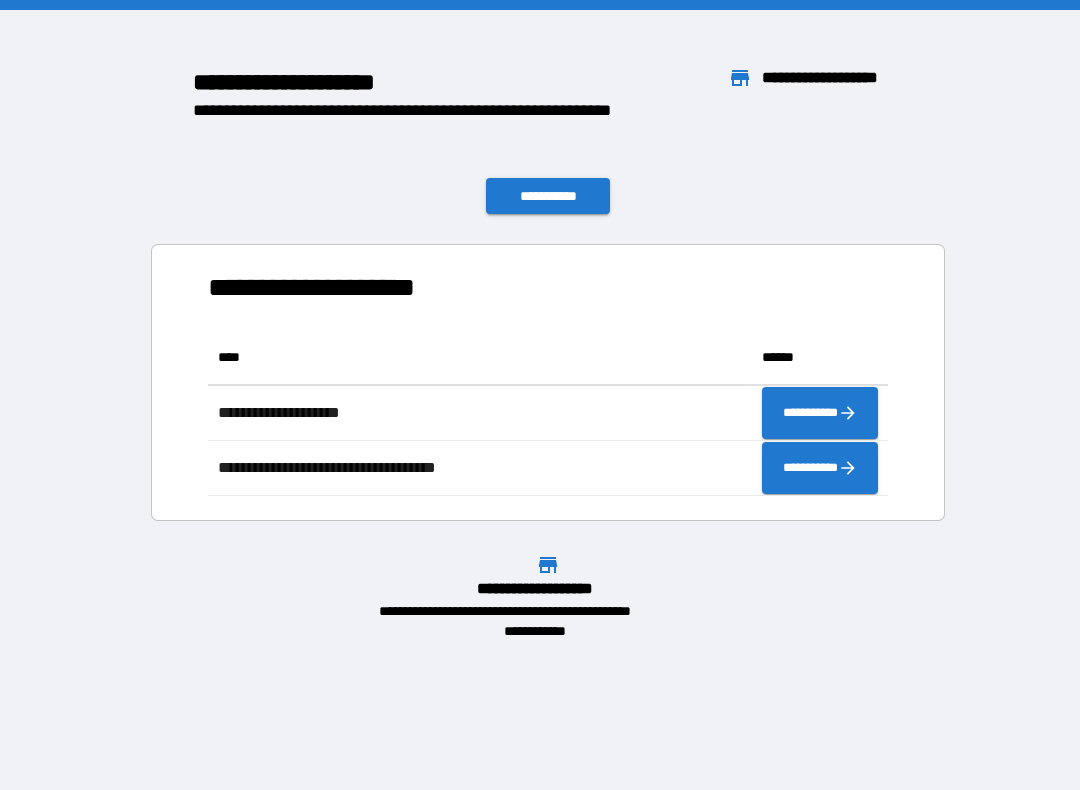 scroll, scrollTop: 1, scrollLeft: 1, axis: both 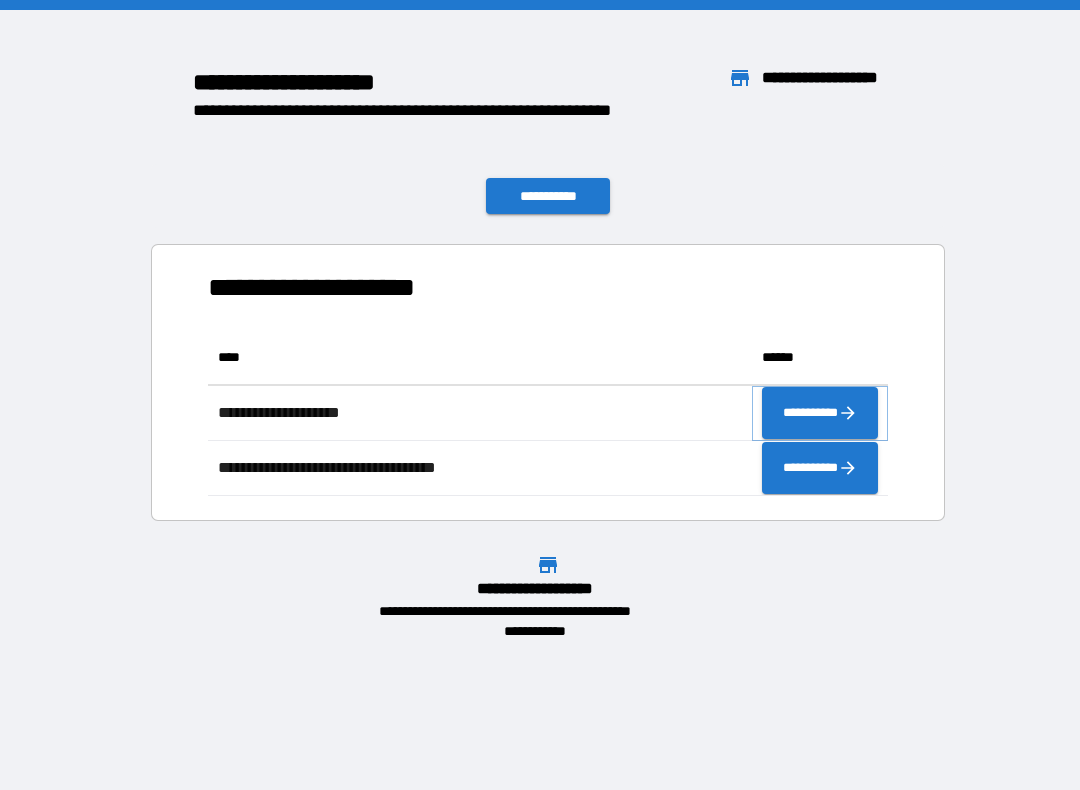 click on "**********" at bounding box center [820, 413] 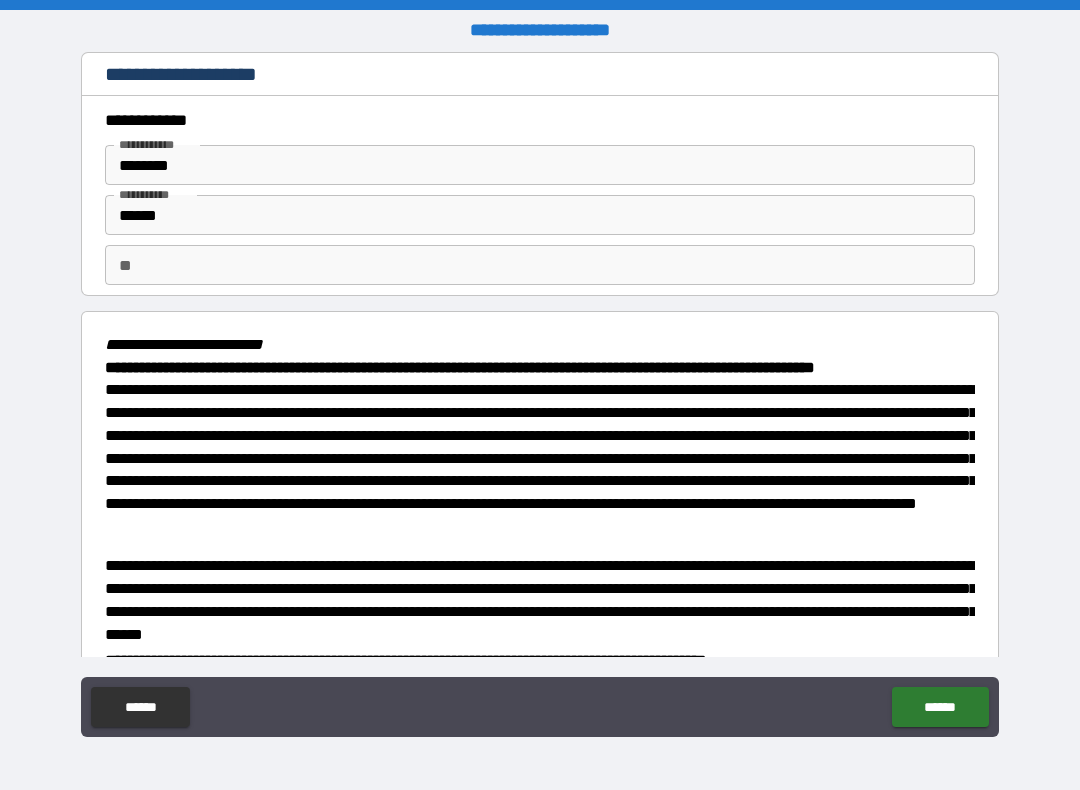 type on "*" 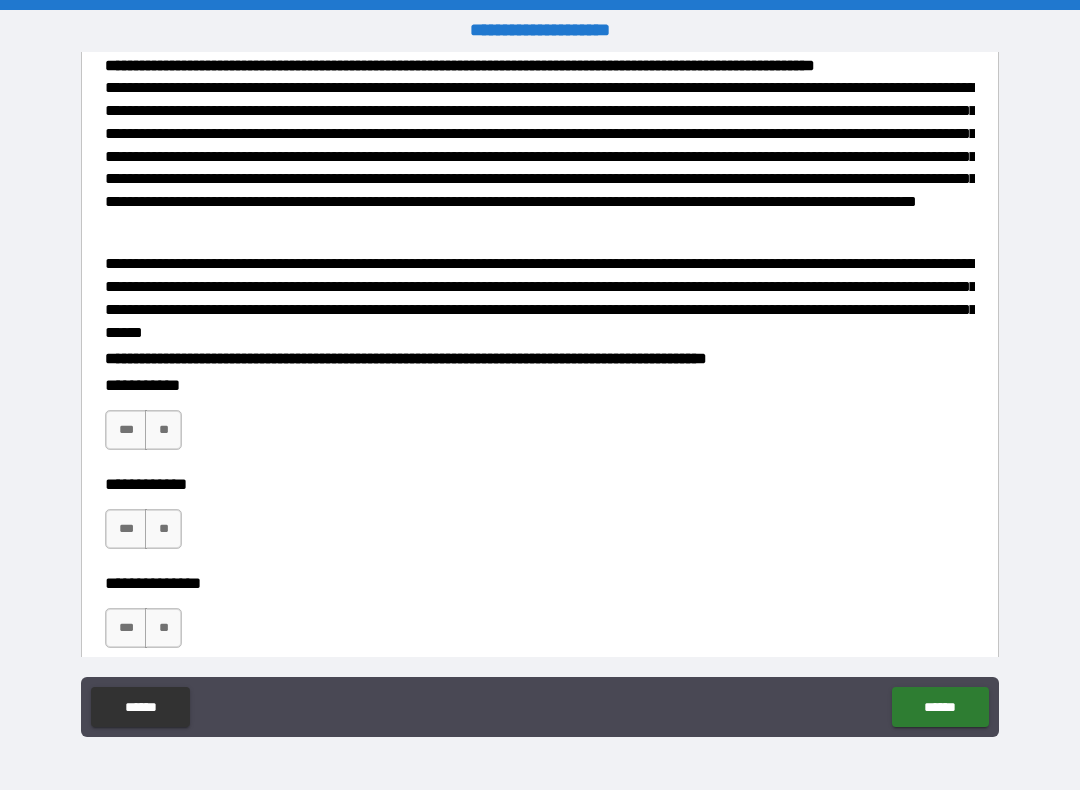 scroll, scrollTop: 312, scrollLeft: 0, axis: vertical 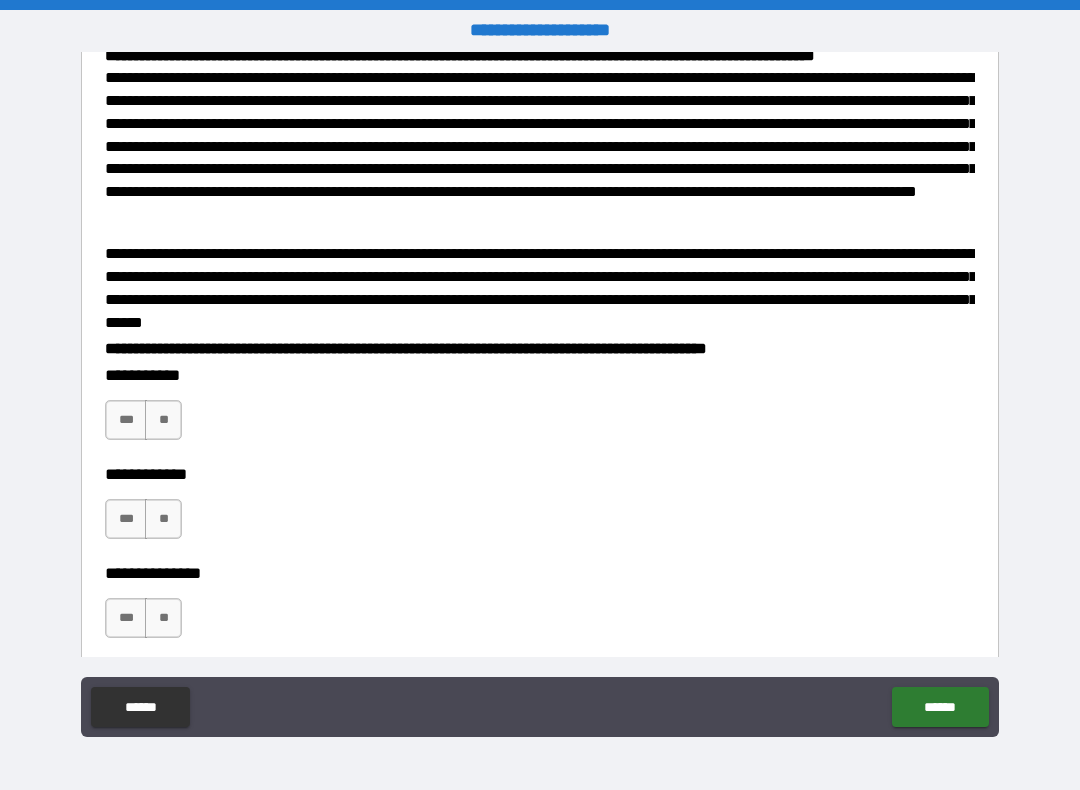 click on "**" at bounding box center [163, 420] 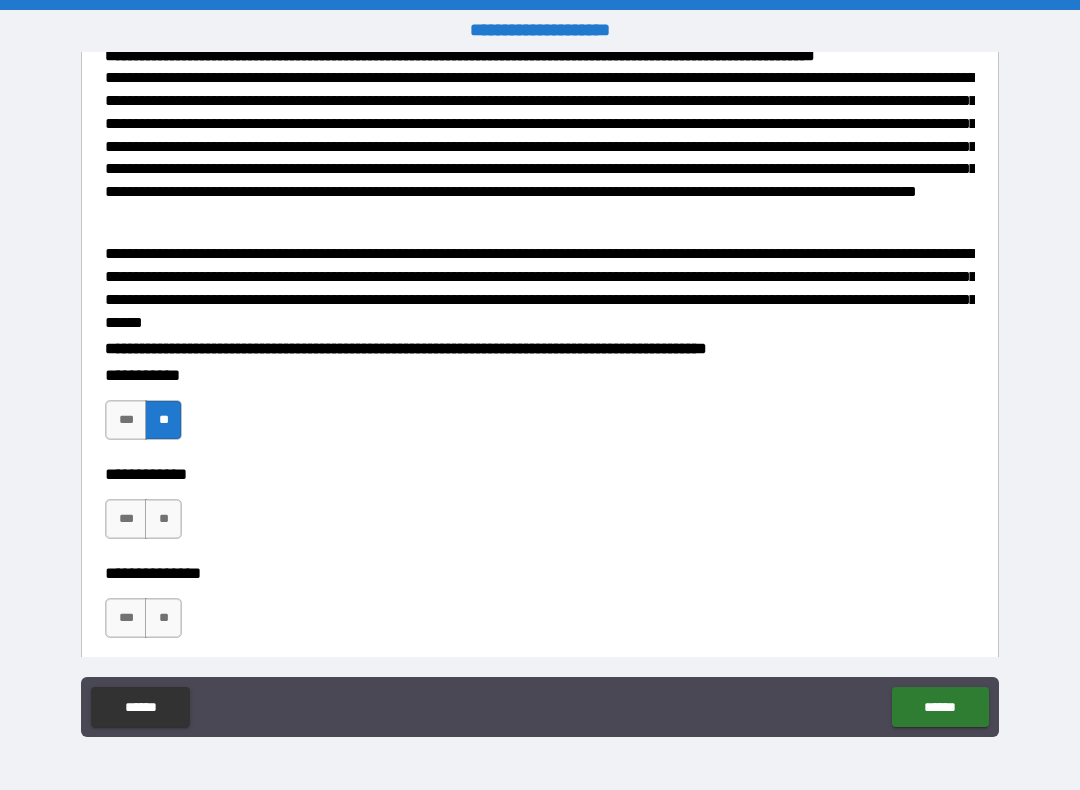type on "*" 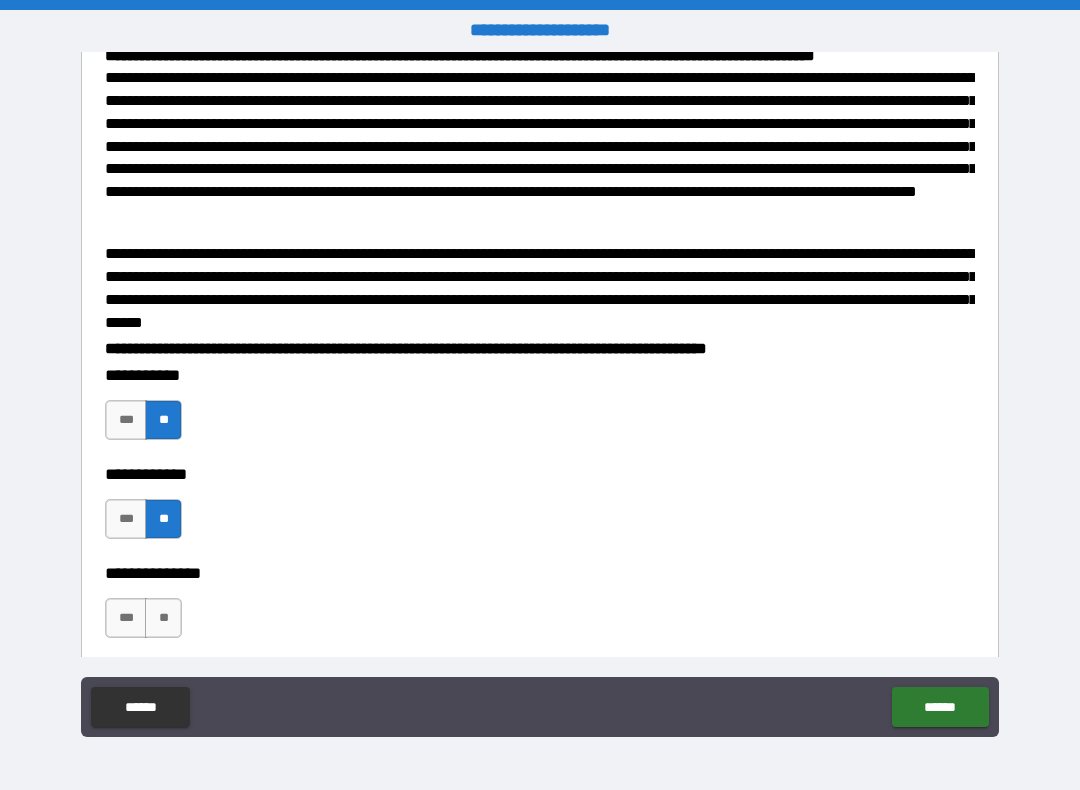 type on "*" 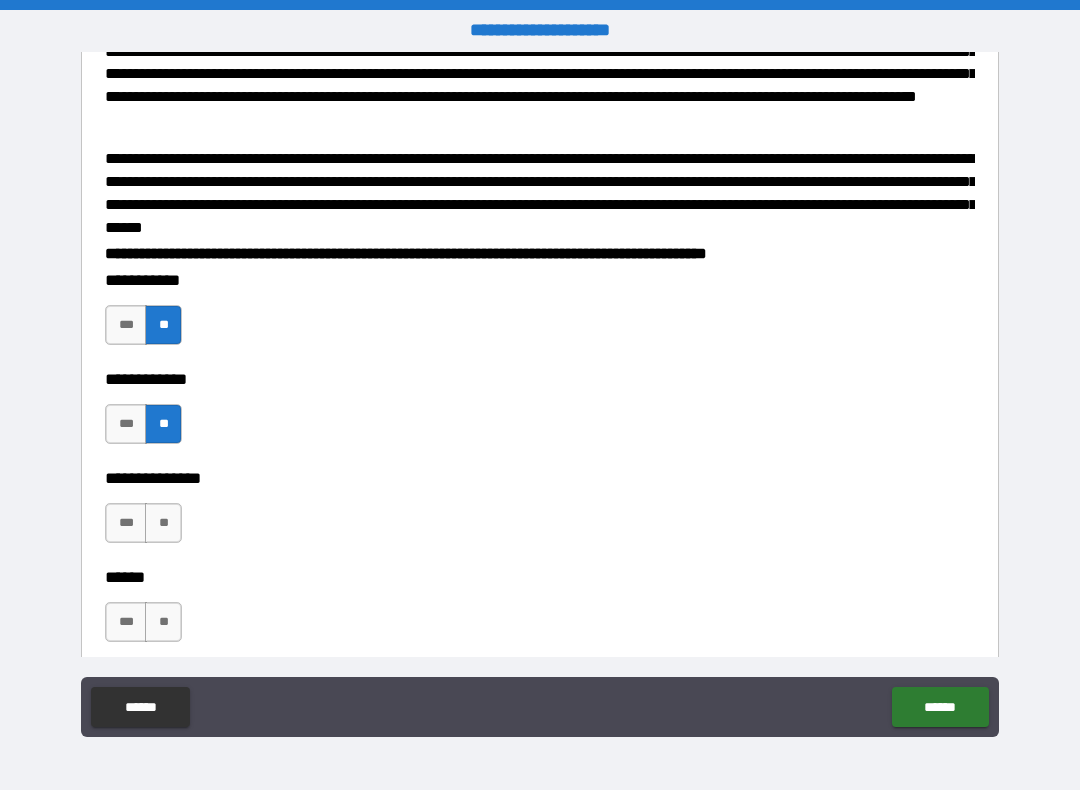 scroll, scrollTop: 408, scrollLeft: 0, axis: vertical 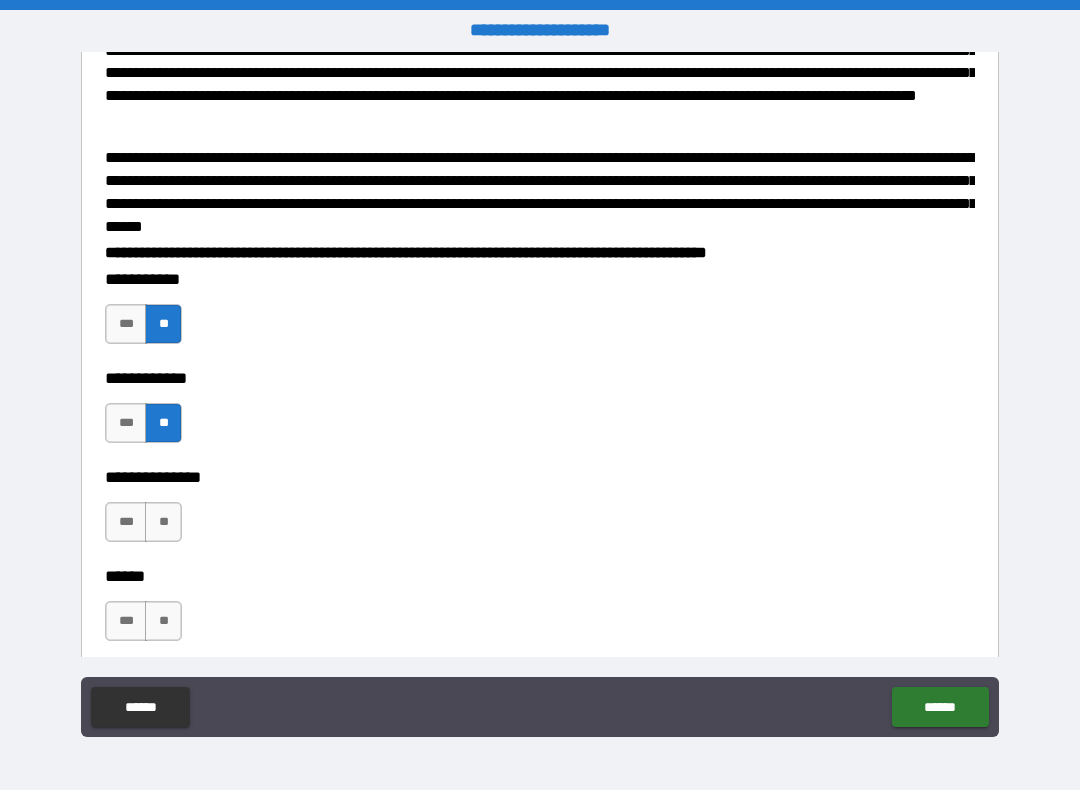 click on "***" at bounding box center (126, 522) 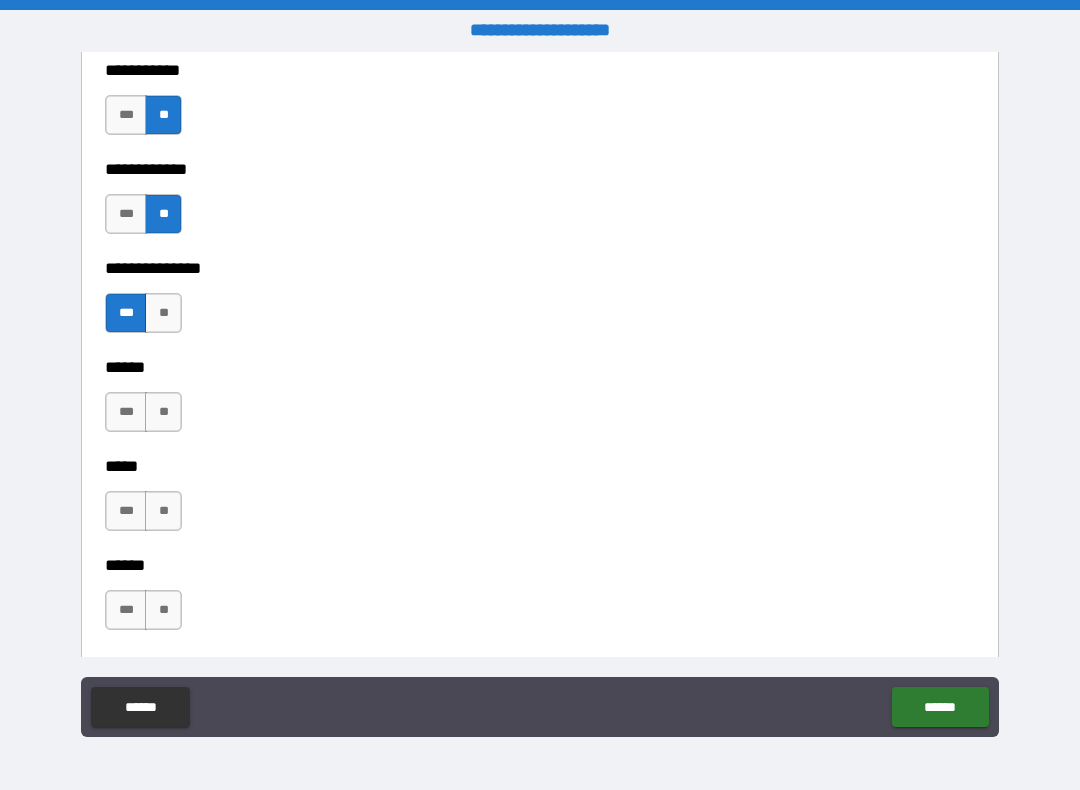 scroll, scrollTop: 615, scrollLeft: 0, axis: vertical 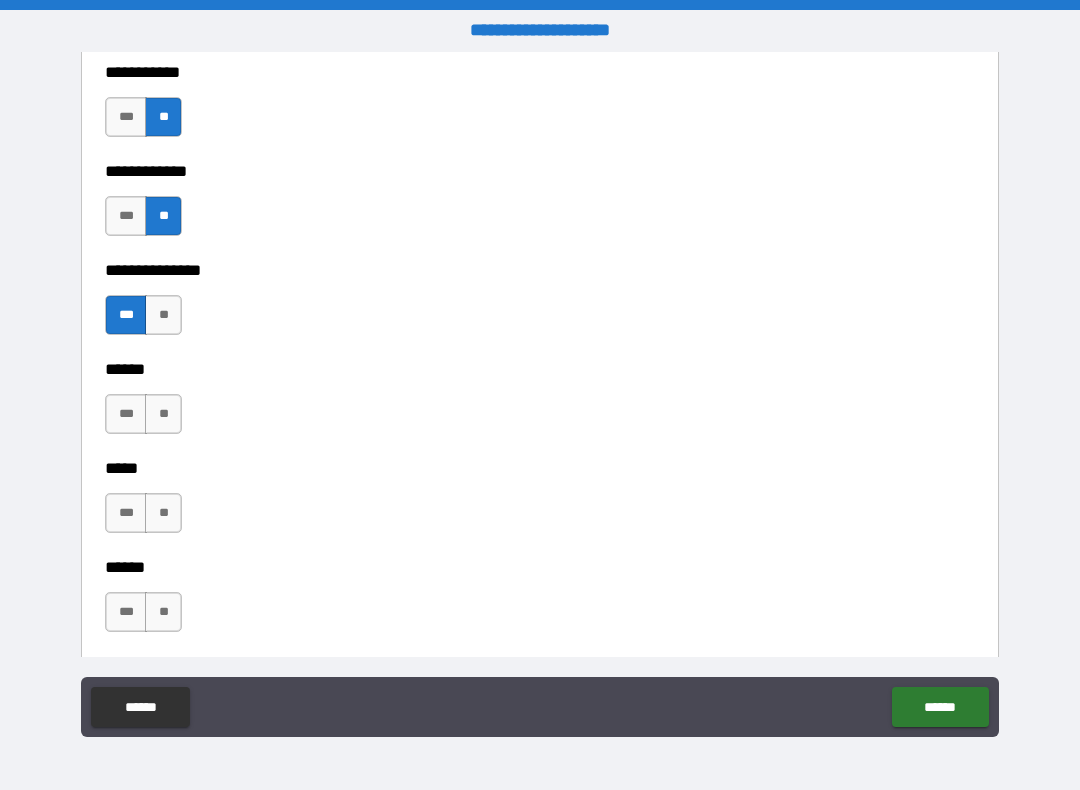 click on "**" at bounding box center (163, 414) 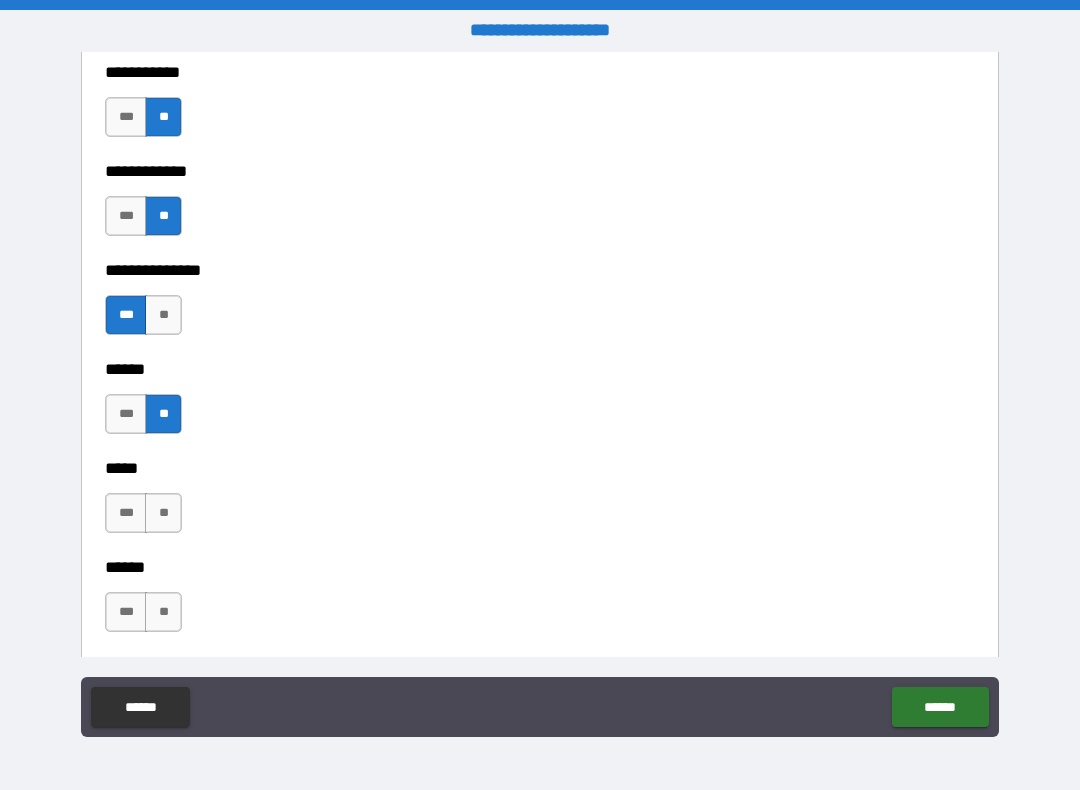 type on "*" 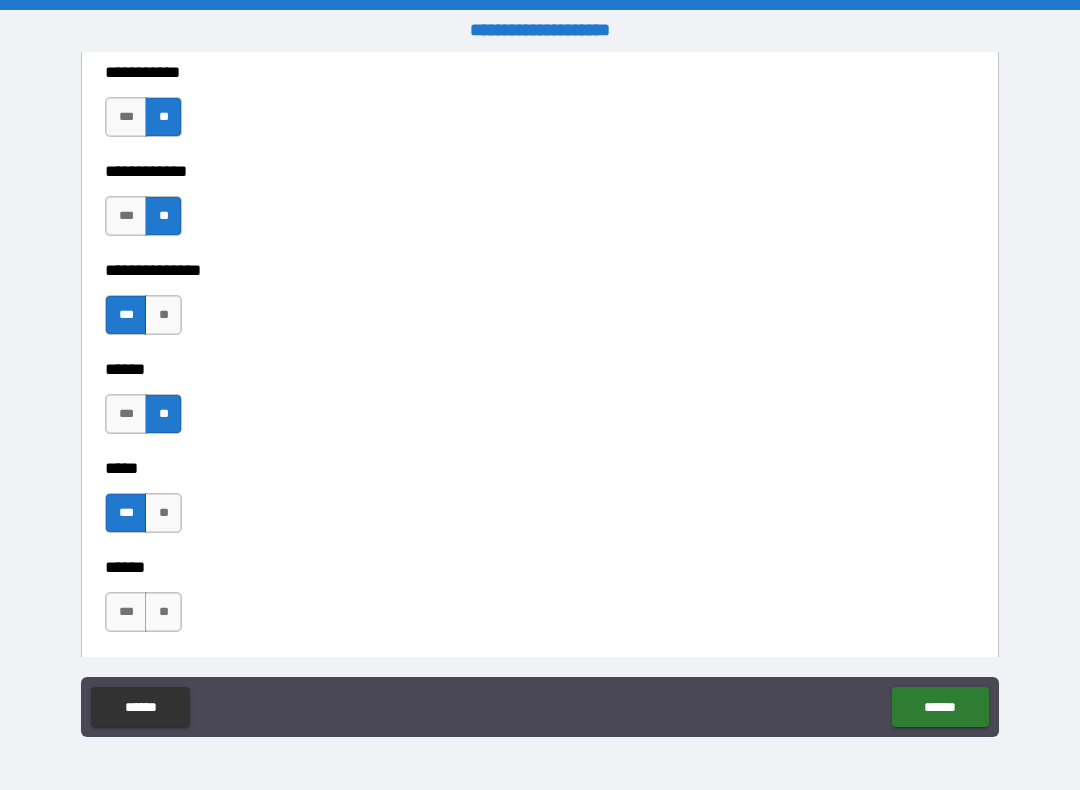 type on "*" 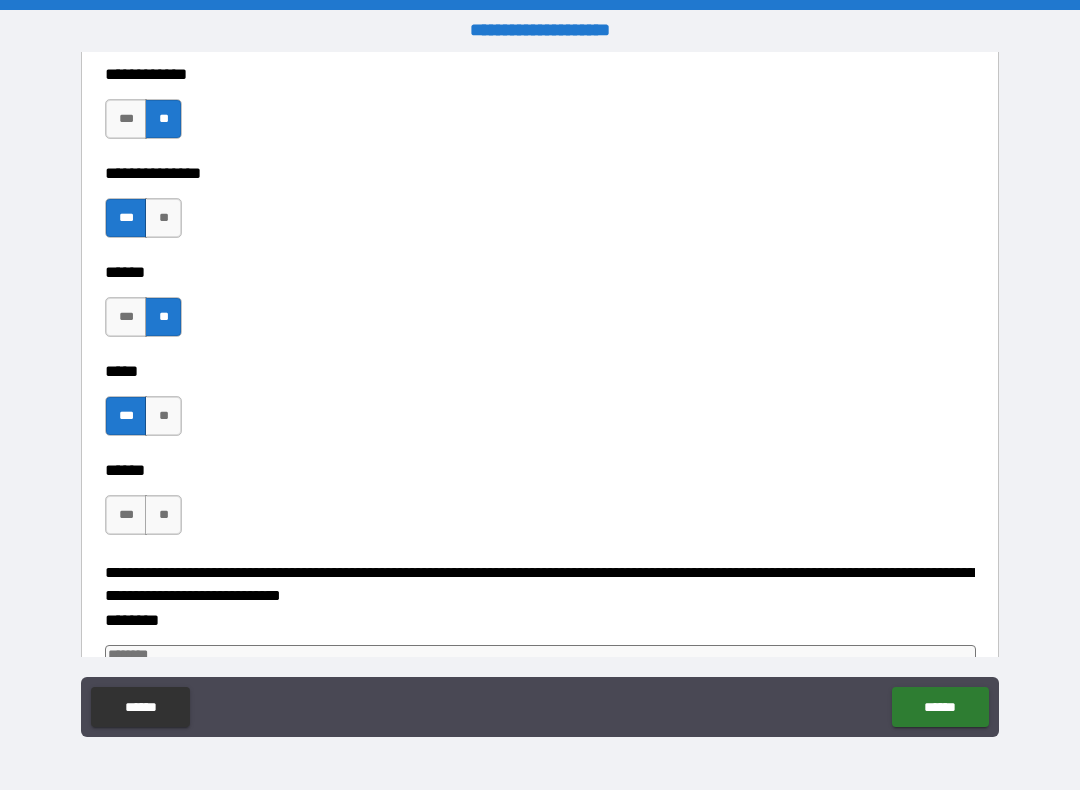 scroll, scrollTop: 715, scrollLeft: 0, axis: vertical 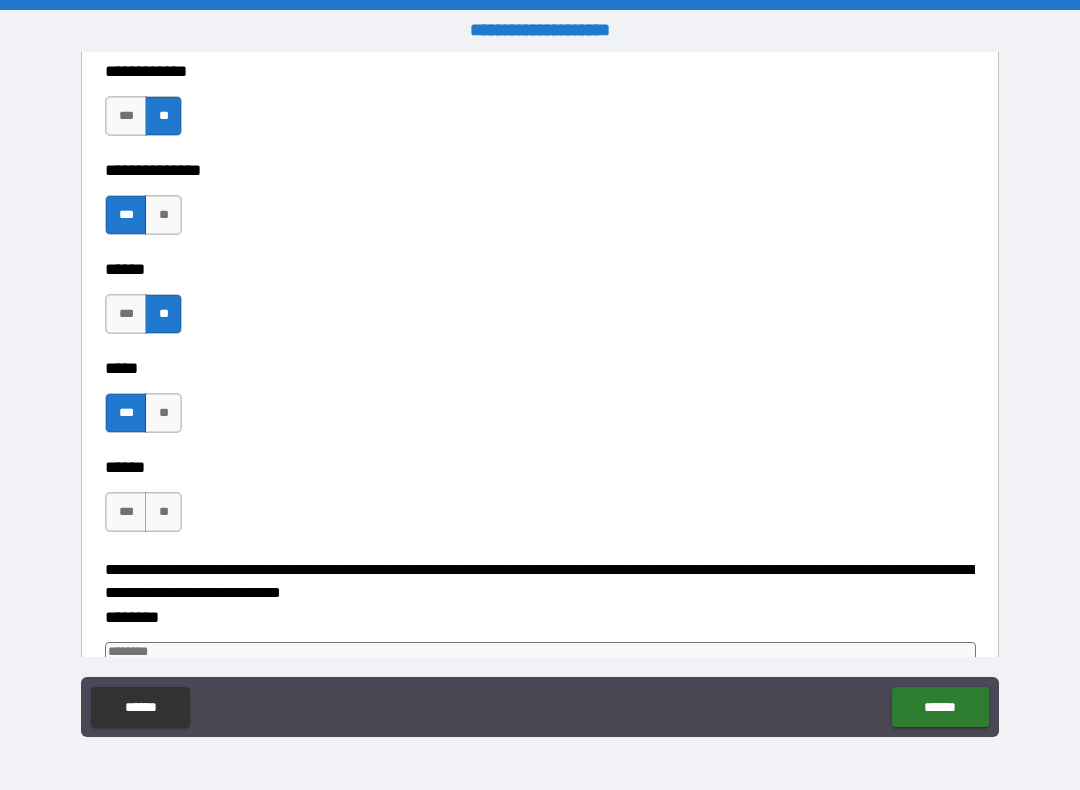 click on "**" at bounding box center [163, 512] 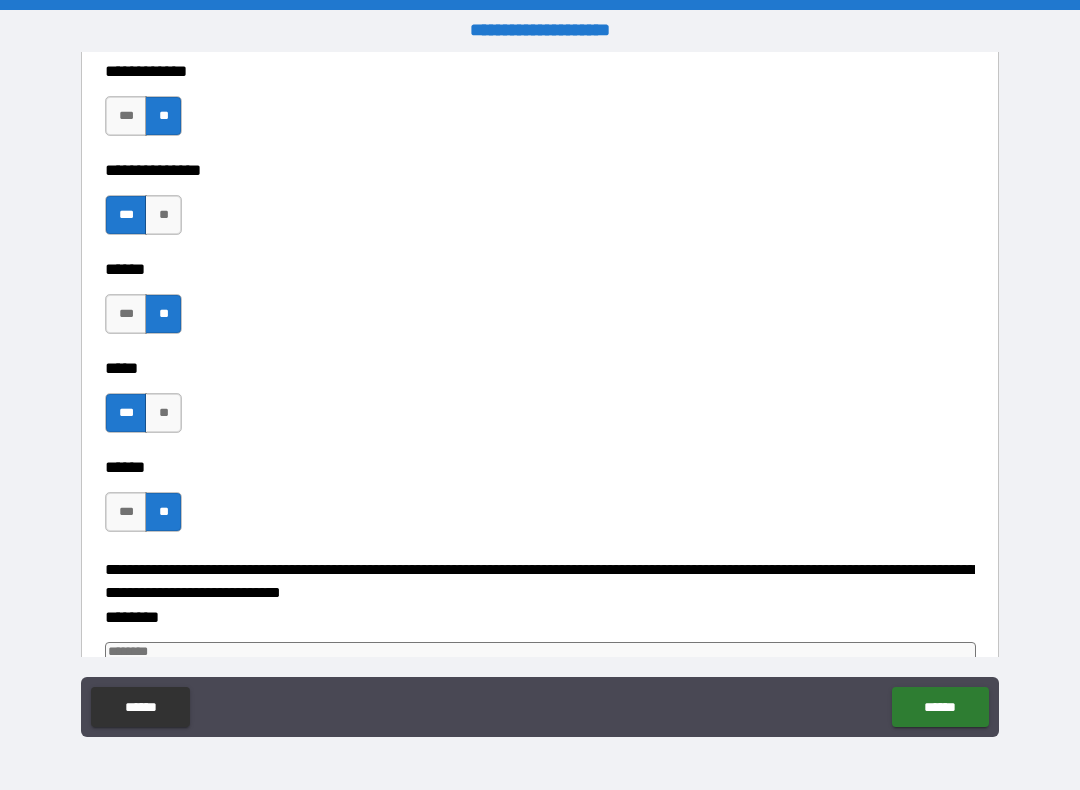 type on "*" 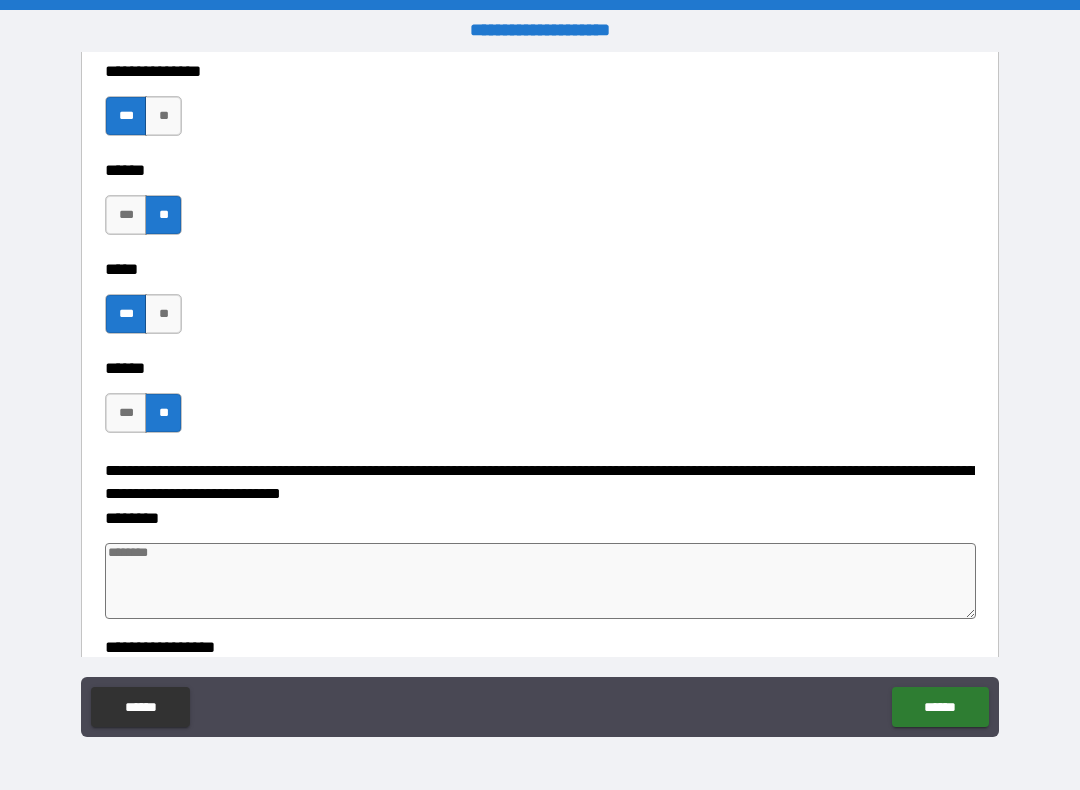 scroll, scrollTop: 822, scrollLeft: 0, axis: vertical 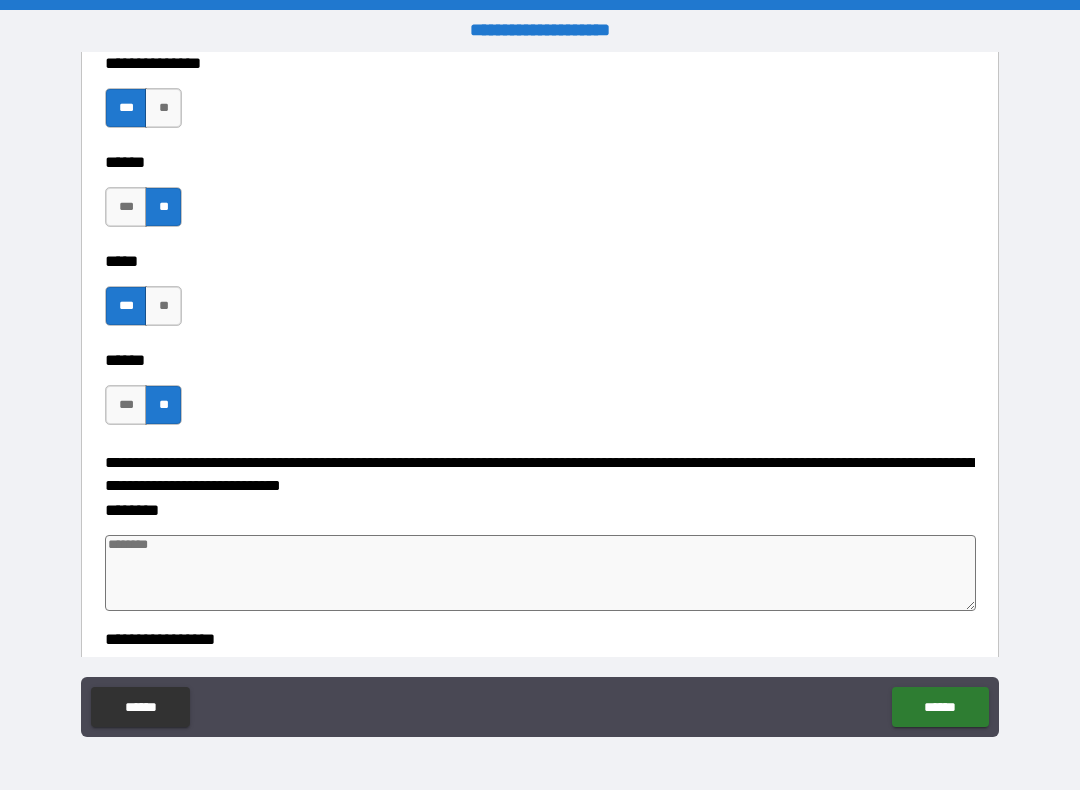 click at bounding box center [540, 573] 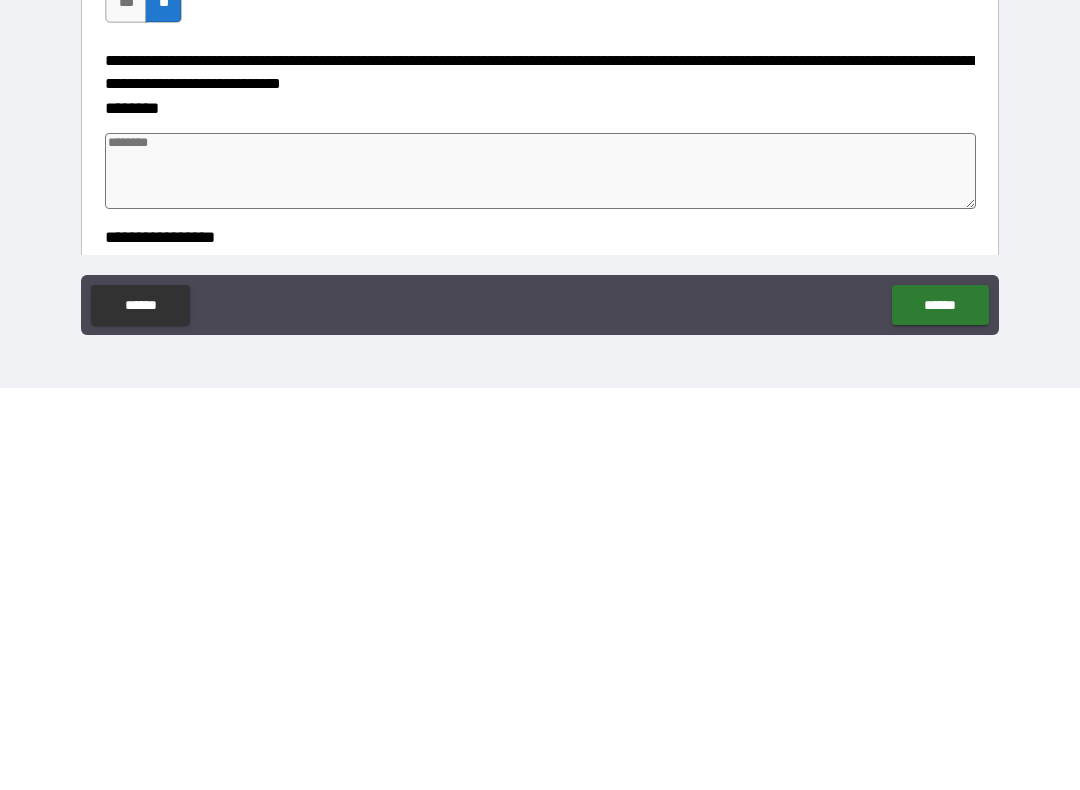 type on "*" 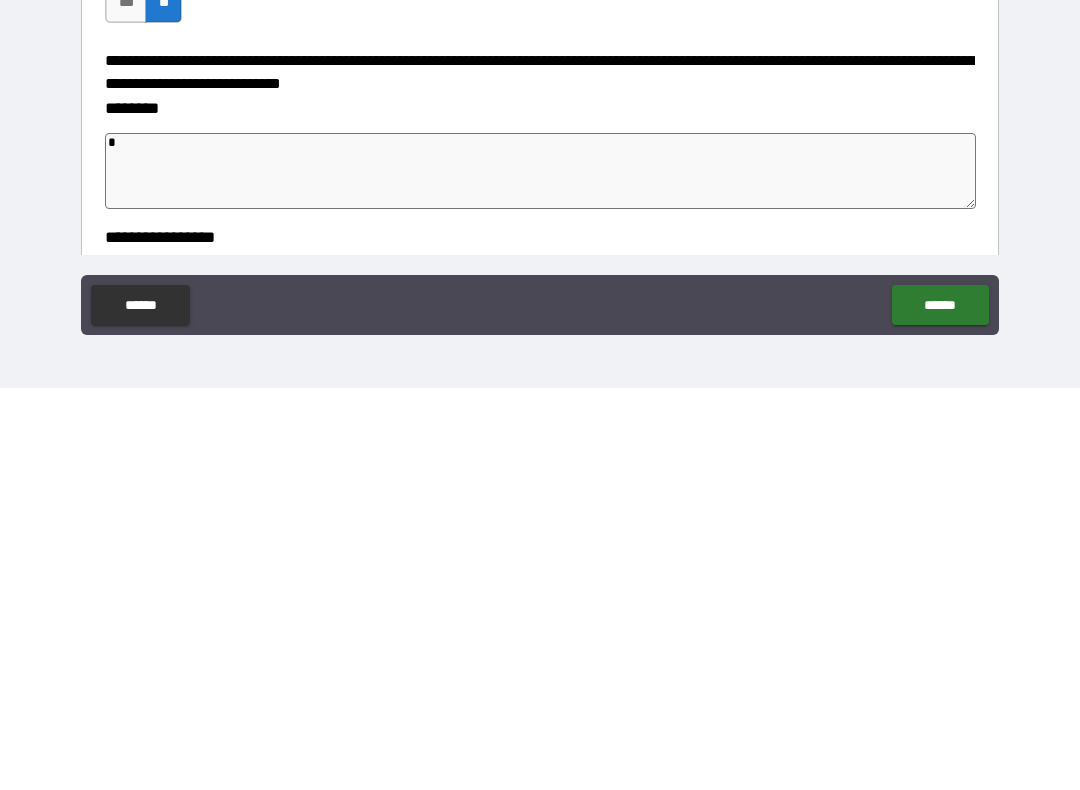 type on "*" 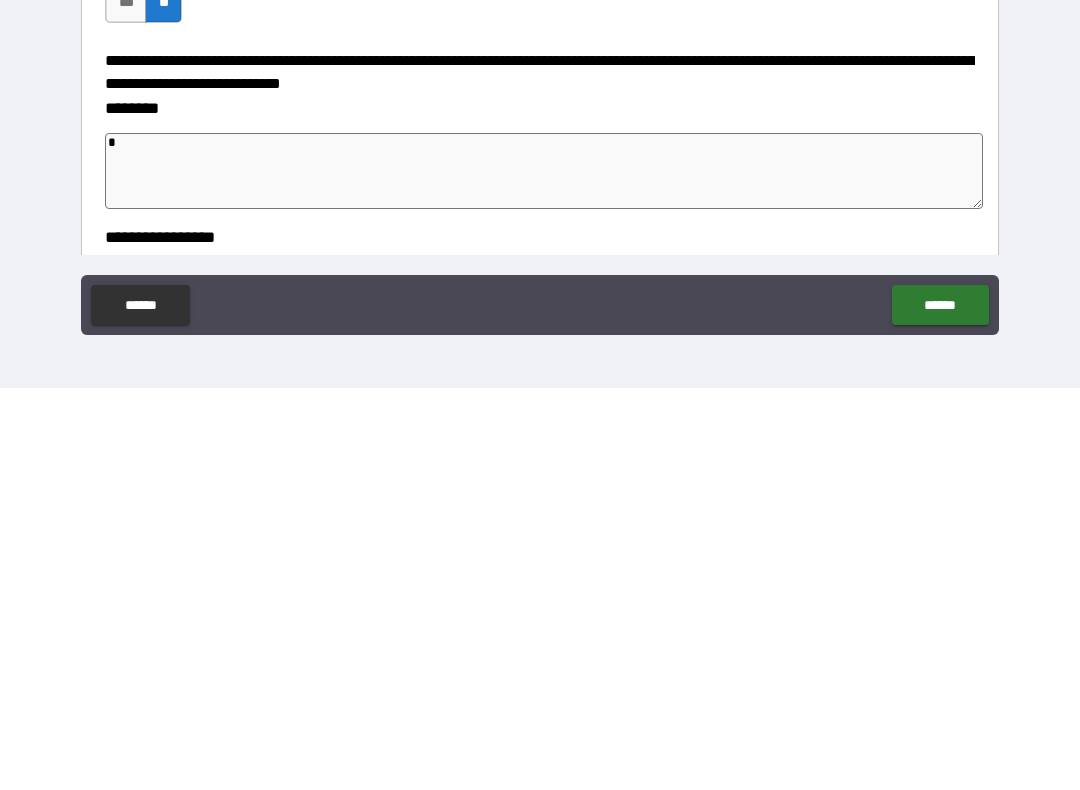 type on "*" 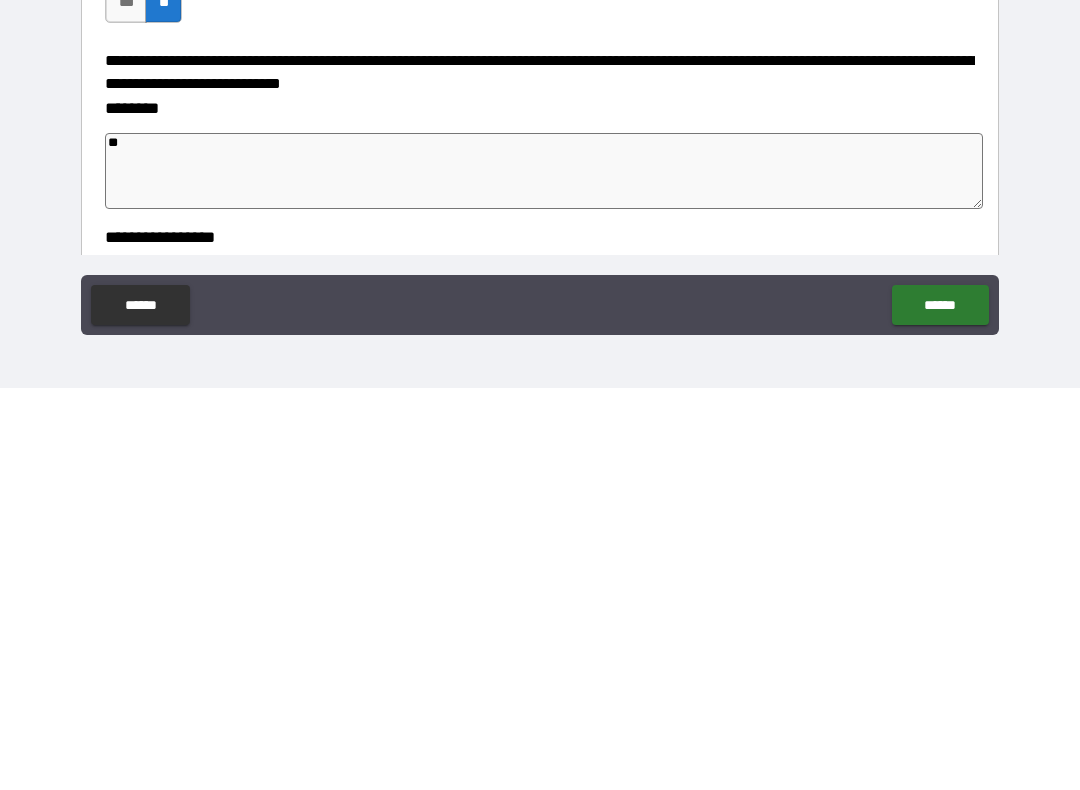 type on "*" 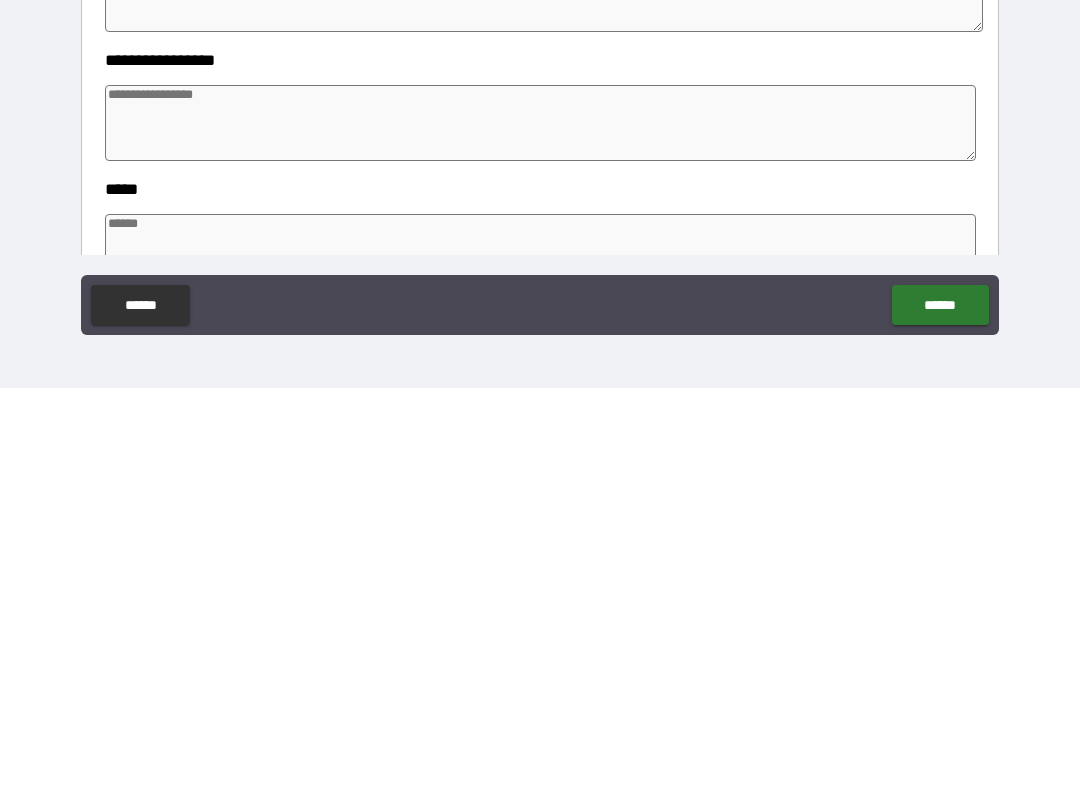 scroll, scrollTop: 1000, scrollLeft: 0, axis: vertical 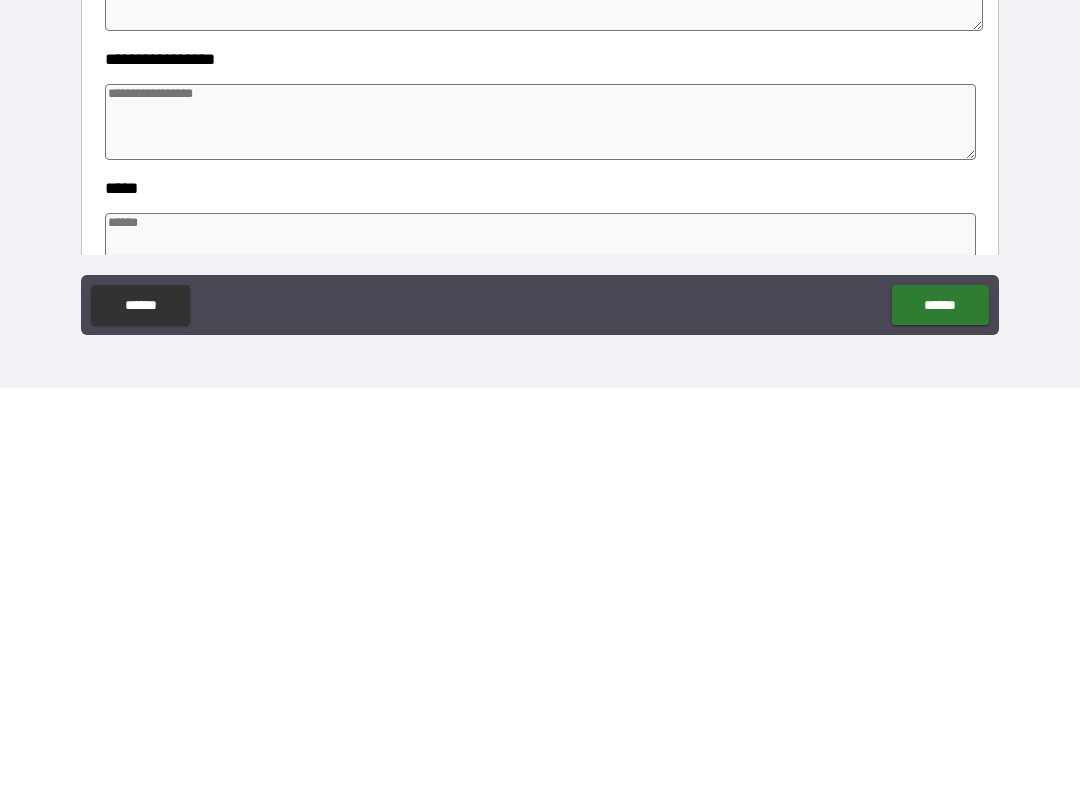 click at bounding box center [540, 524] 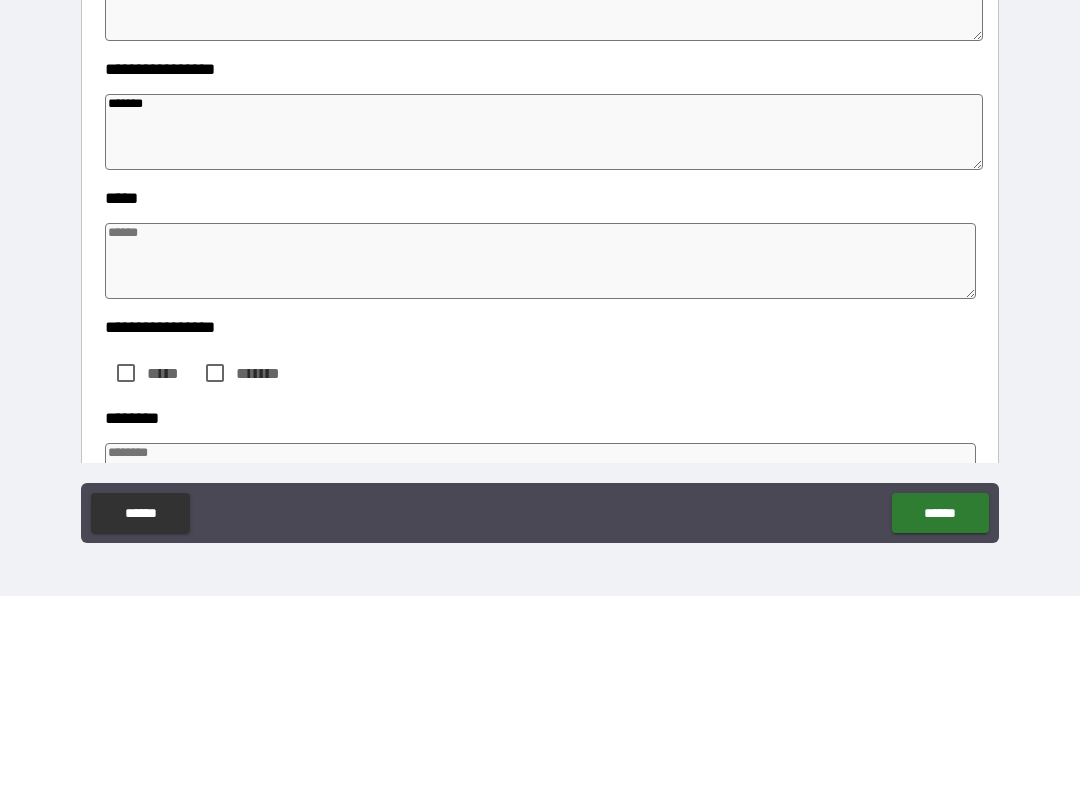 scroll, scrollTop: 1203, scrollLeft: 0, axis: vertical 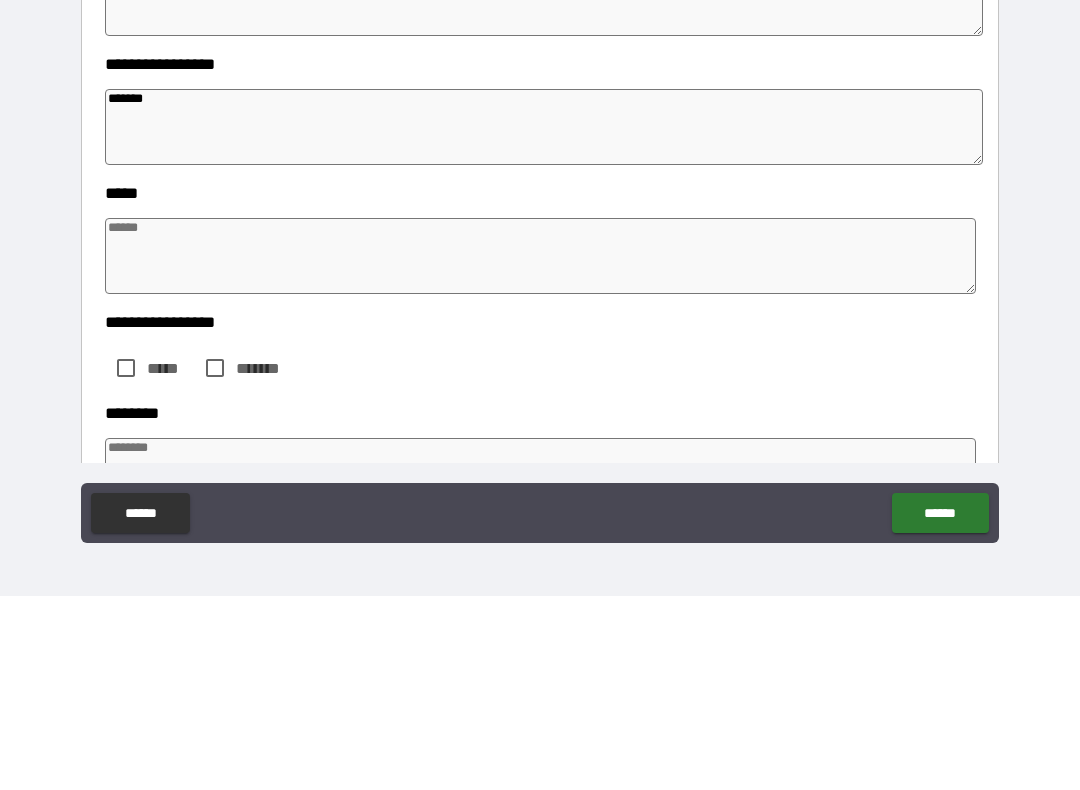 click at bounding box center (540, 450) 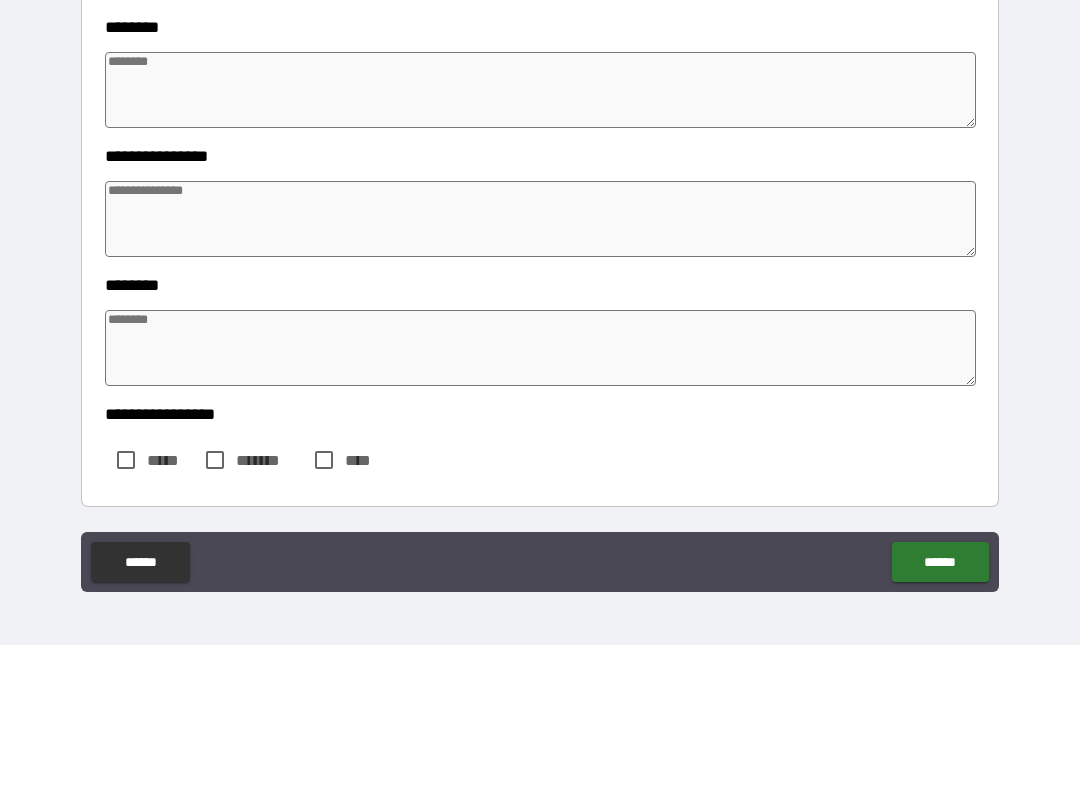 scroll, scrollTop: 2614, scrollLeft: 0, axis: vertical 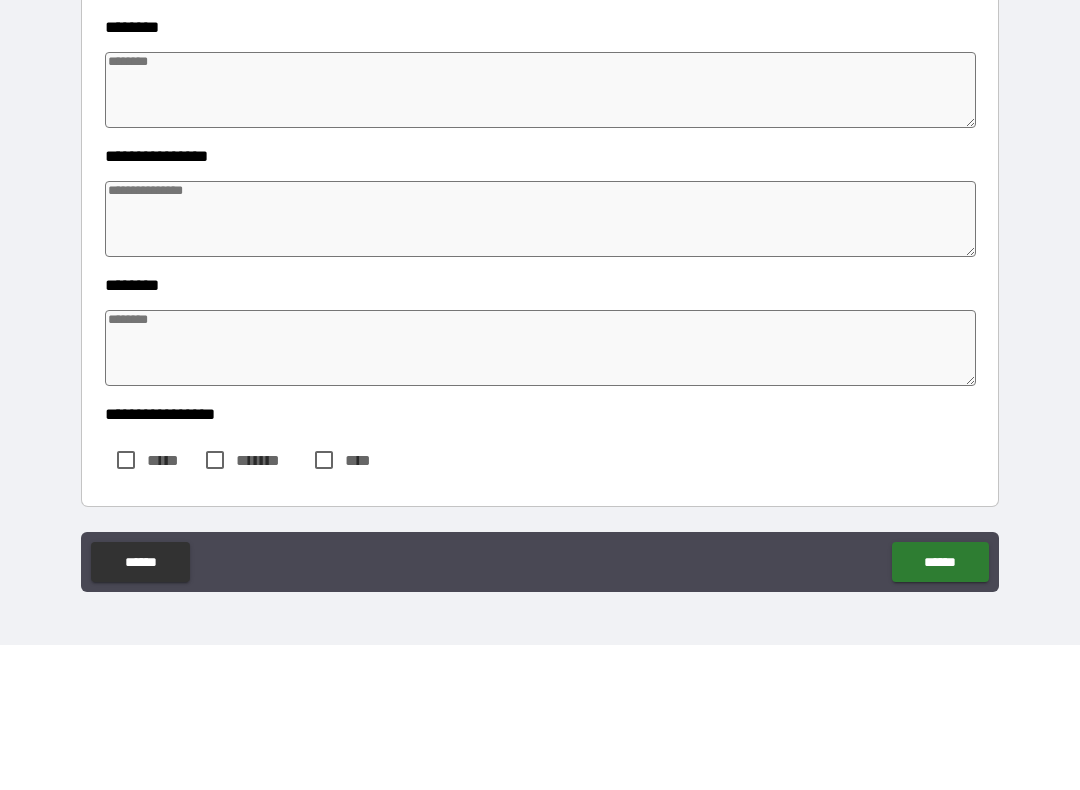 click on "******" at bounding box center (940, 707) 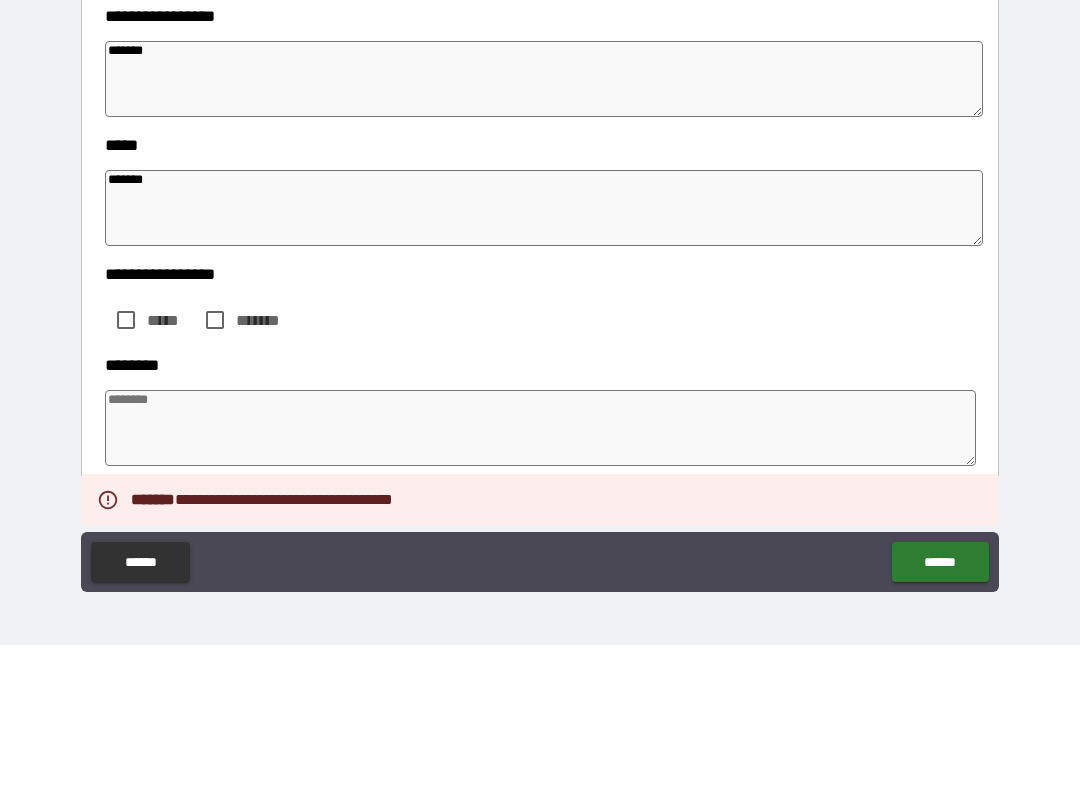 scroll, scrollTop: 1287, scrollLeft: 0, axis: vertical 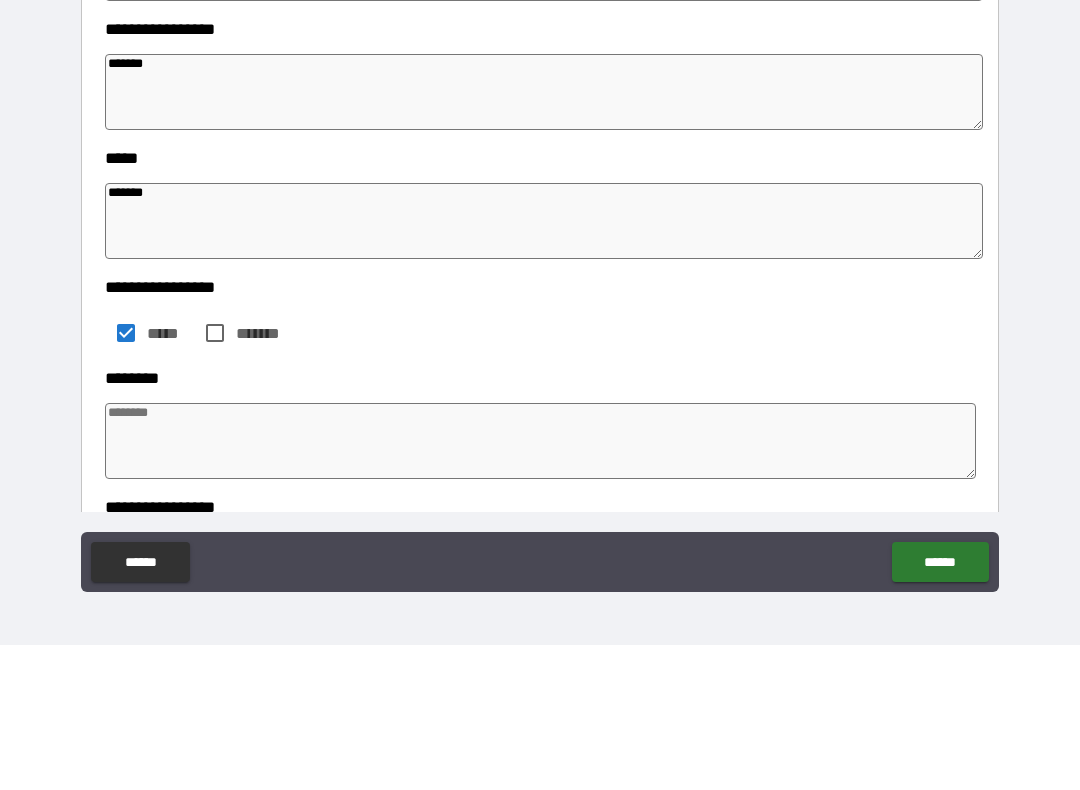 click on "******" at bounding box center [940, 707] 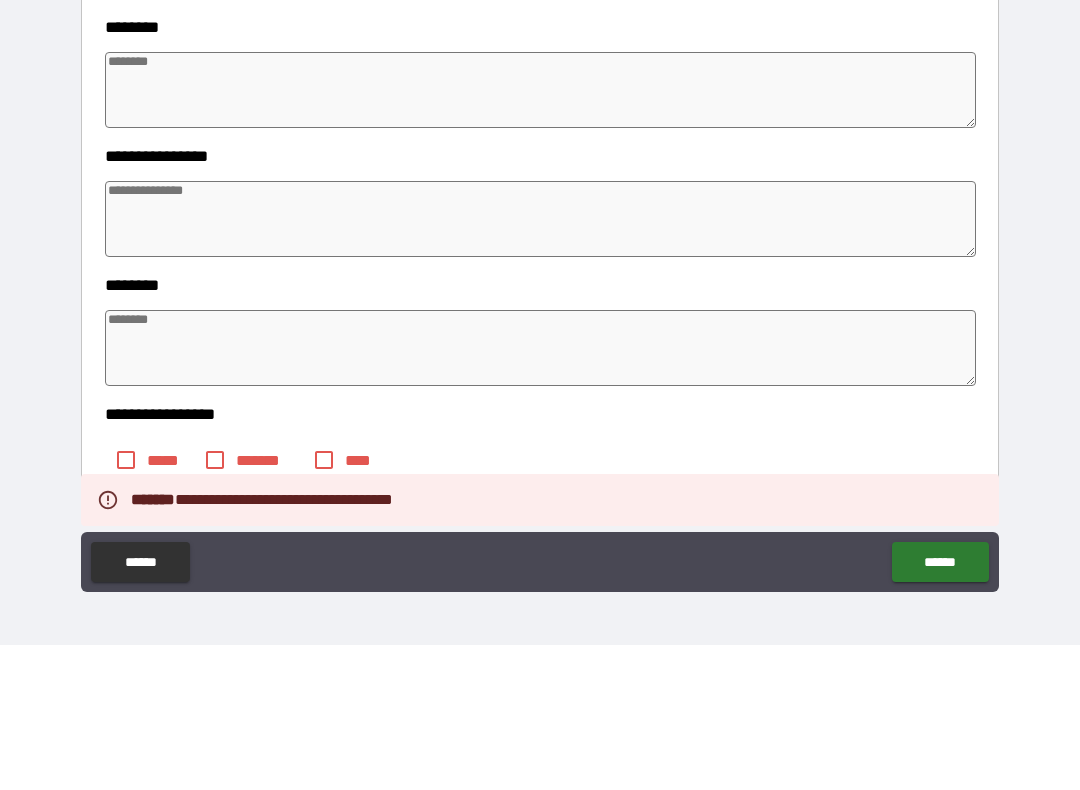 scroll, scrollTop: 2614, scrollLeft: 0, axis: vertical 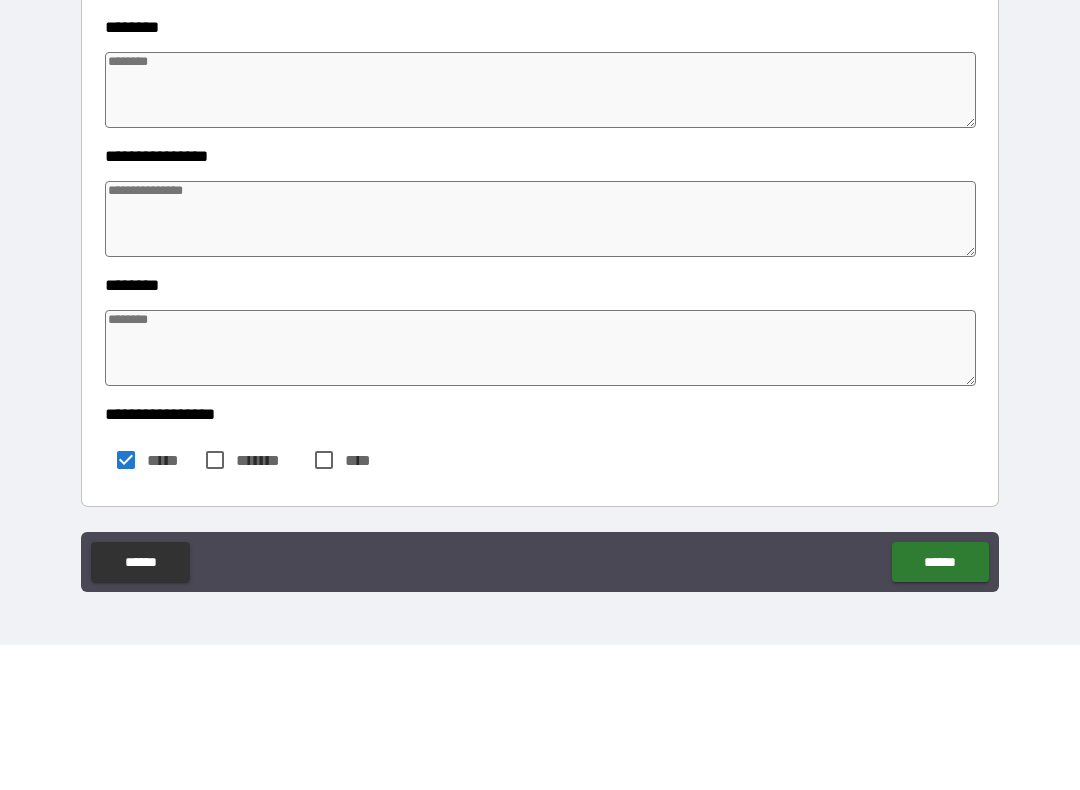 click on "******" at bounding box center (940, 707) 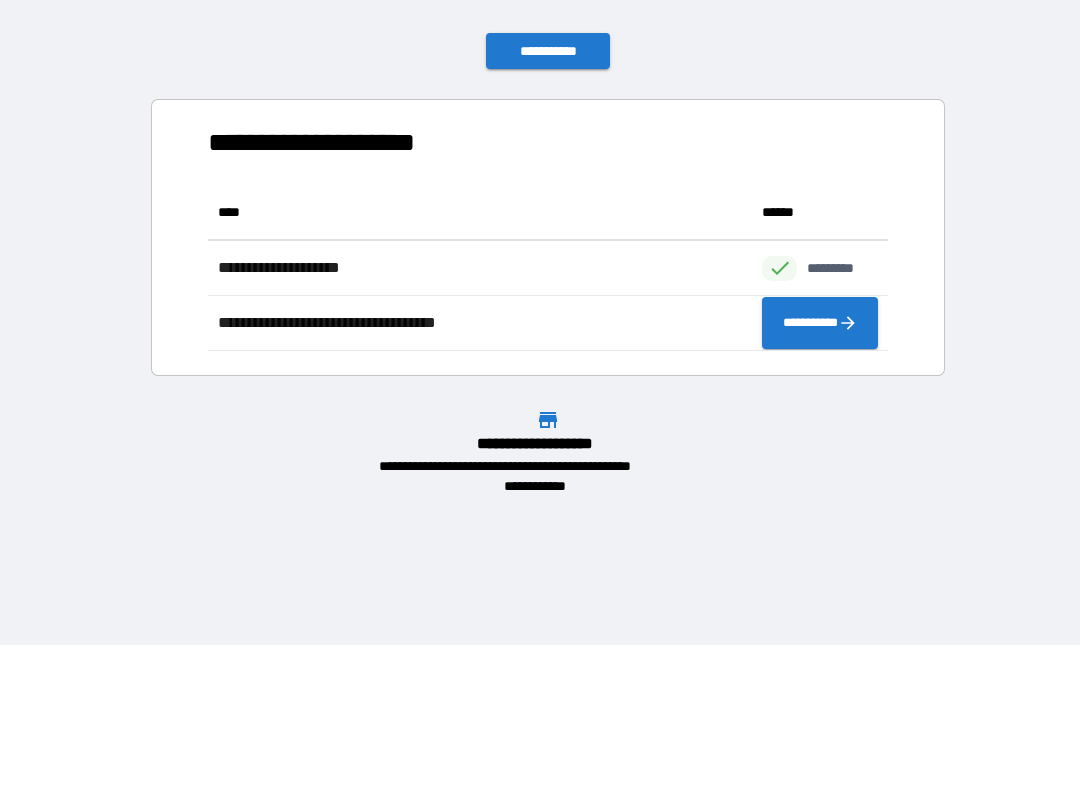scroll, scrollTop: 1, scrollLeft: 1, axis: both 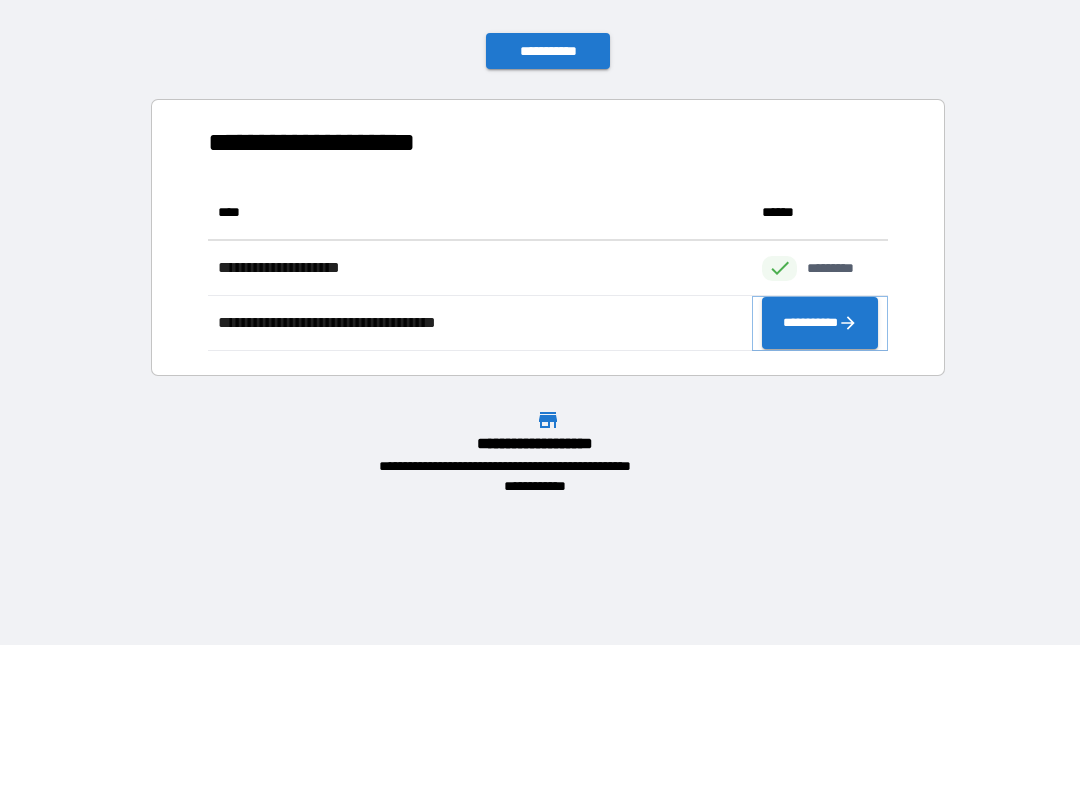 click on "**********" at bounding box center [820, 468] 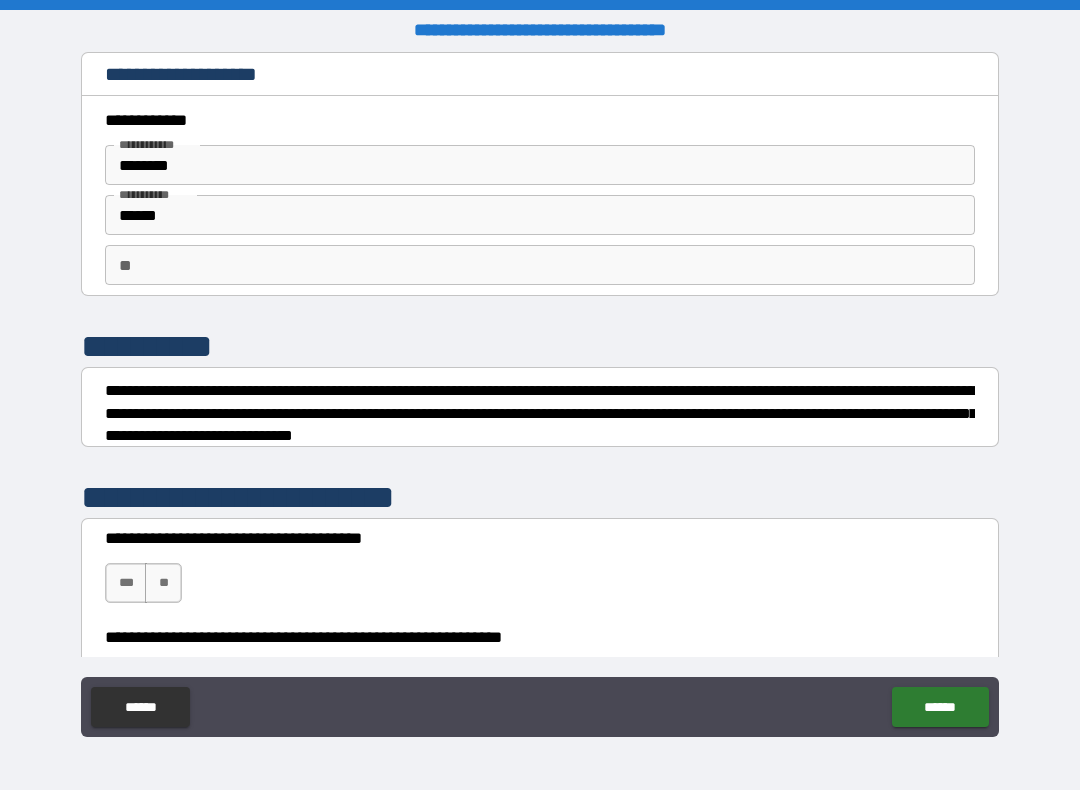 click on "**" at bounding box center (163, 583) 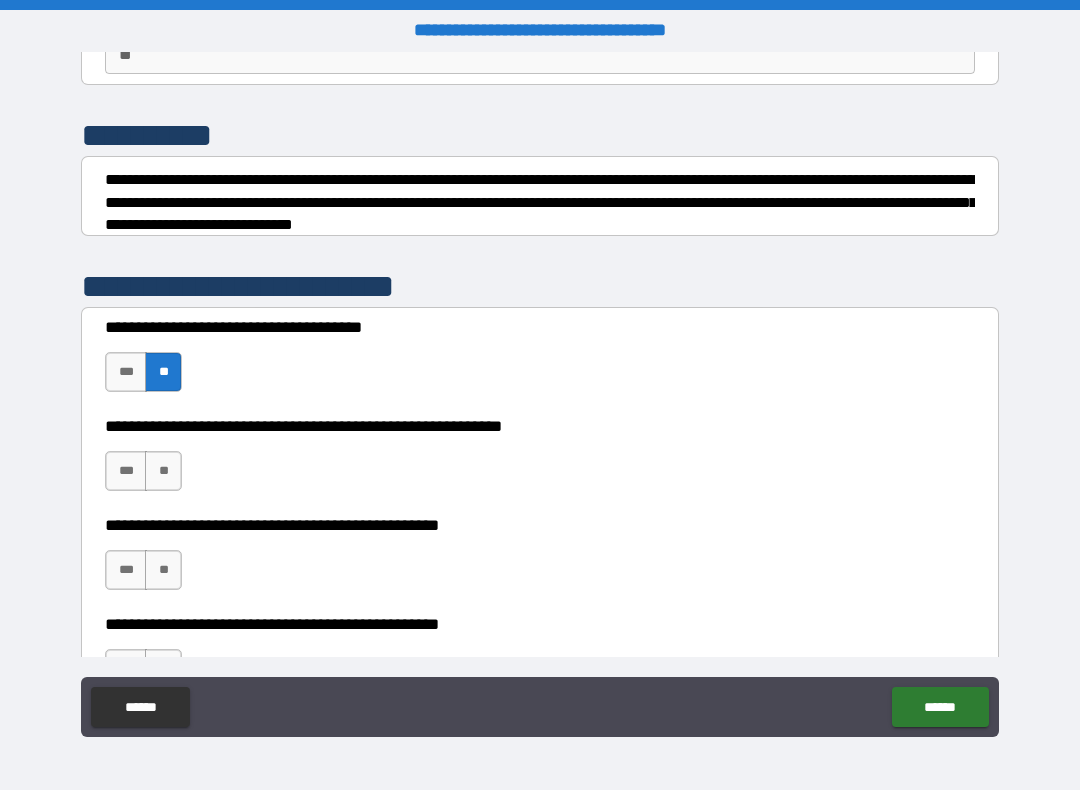scroll, scrollTop: 220, scrollLeft: 0, axis: vertical 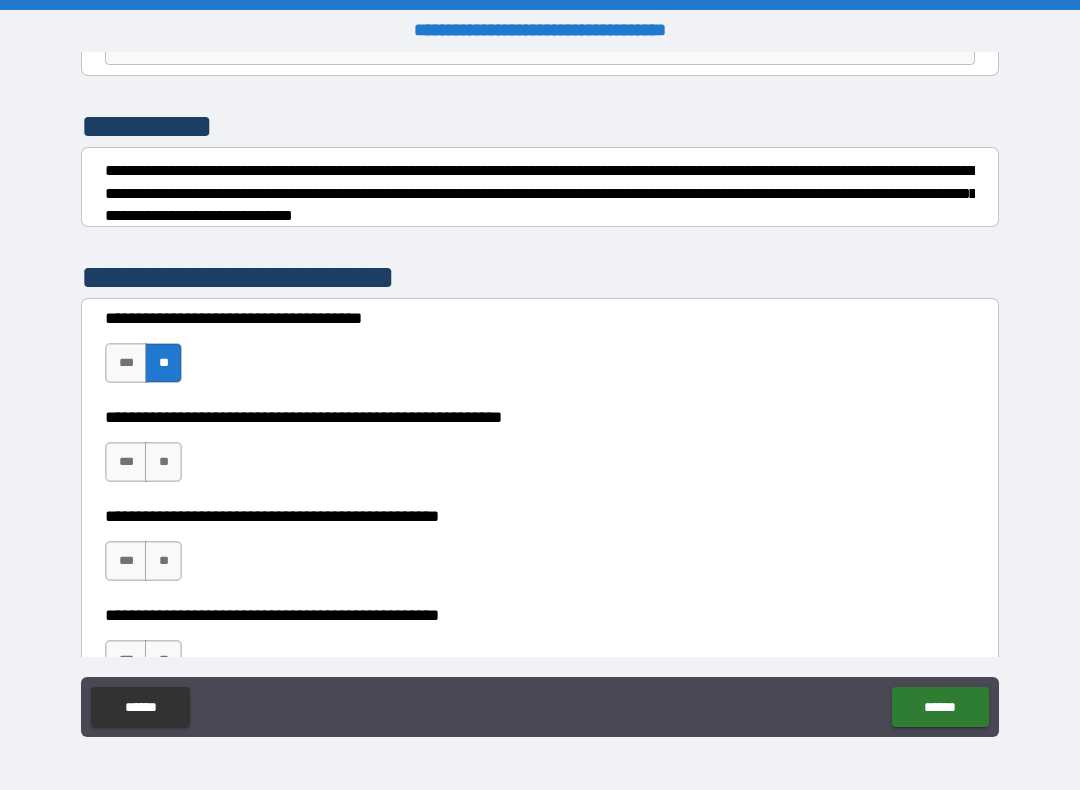 click on "**" at bounding box center (163, 462) 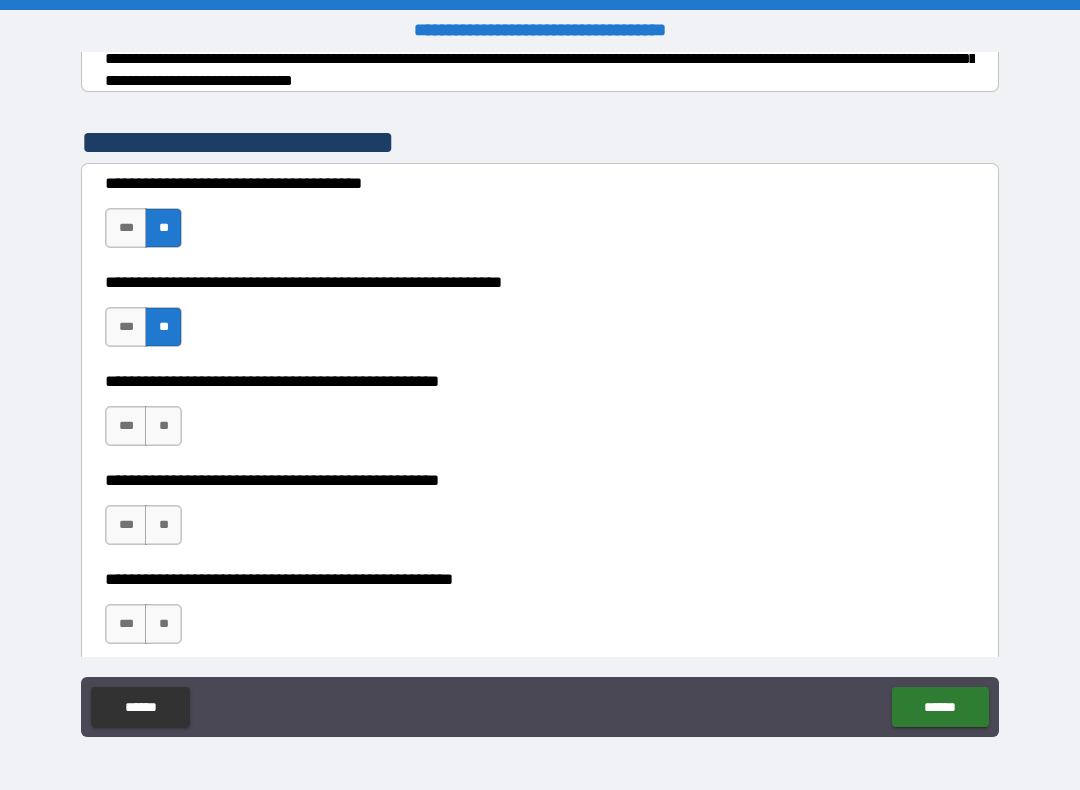 scroll, scrollTop: 354, scrollLeft: 0, axis: vertical 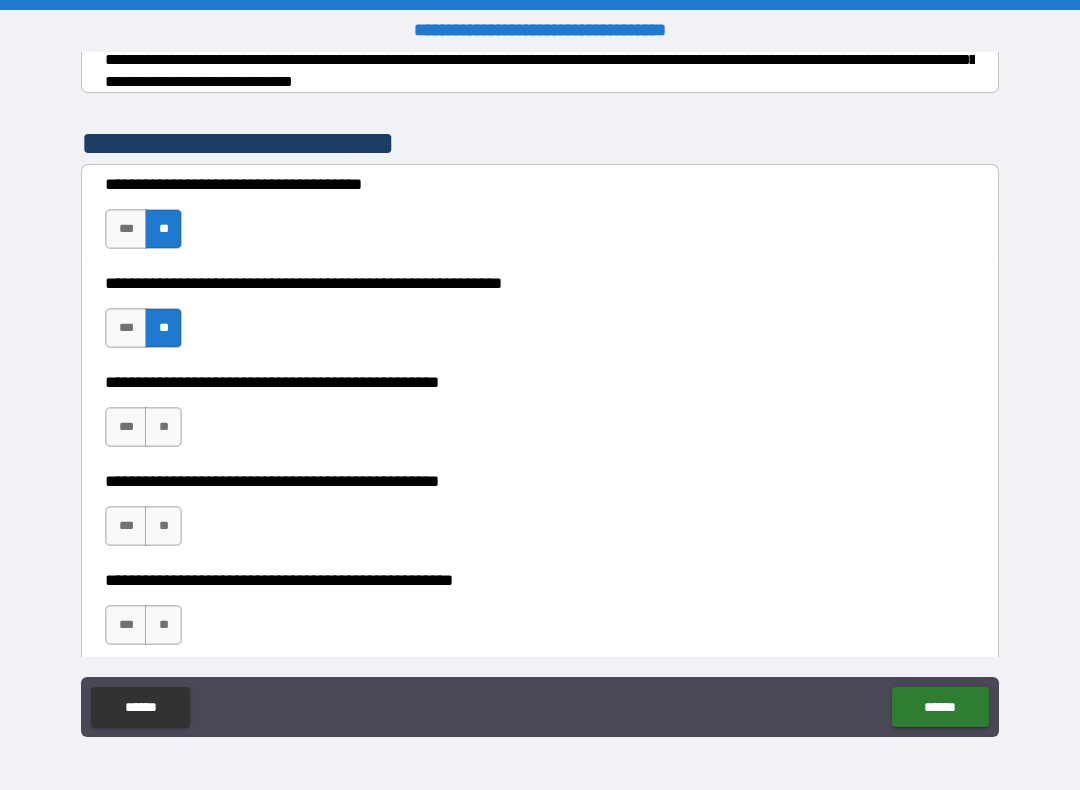 click on "**" at bounding box center [163, 427] 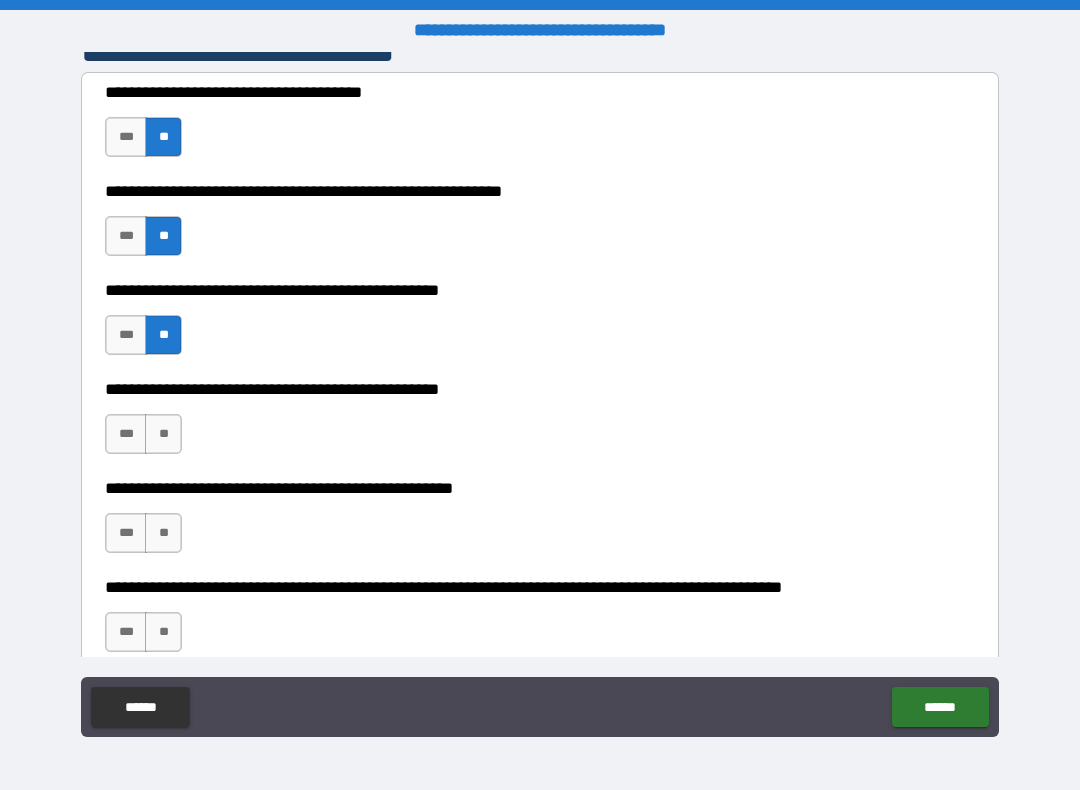 scroll, scrollTop: 457, scrollLeft: 0, axis: vertical 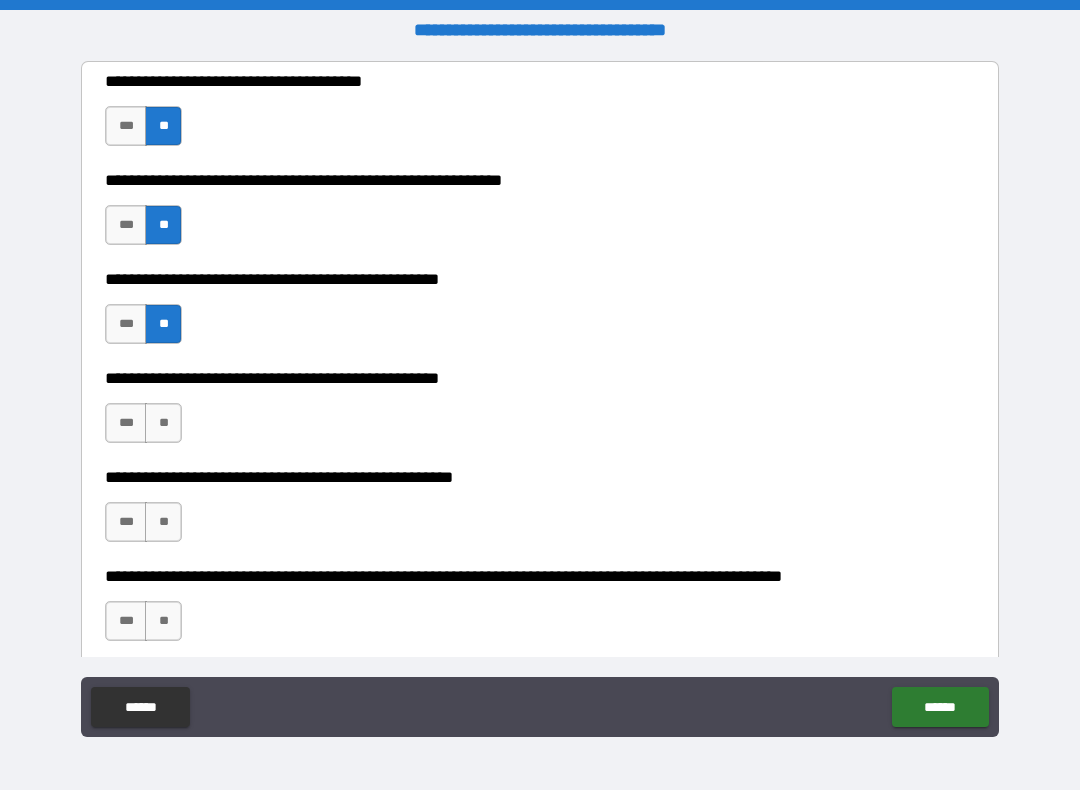 click on "**" at bounding box center (163, 423) 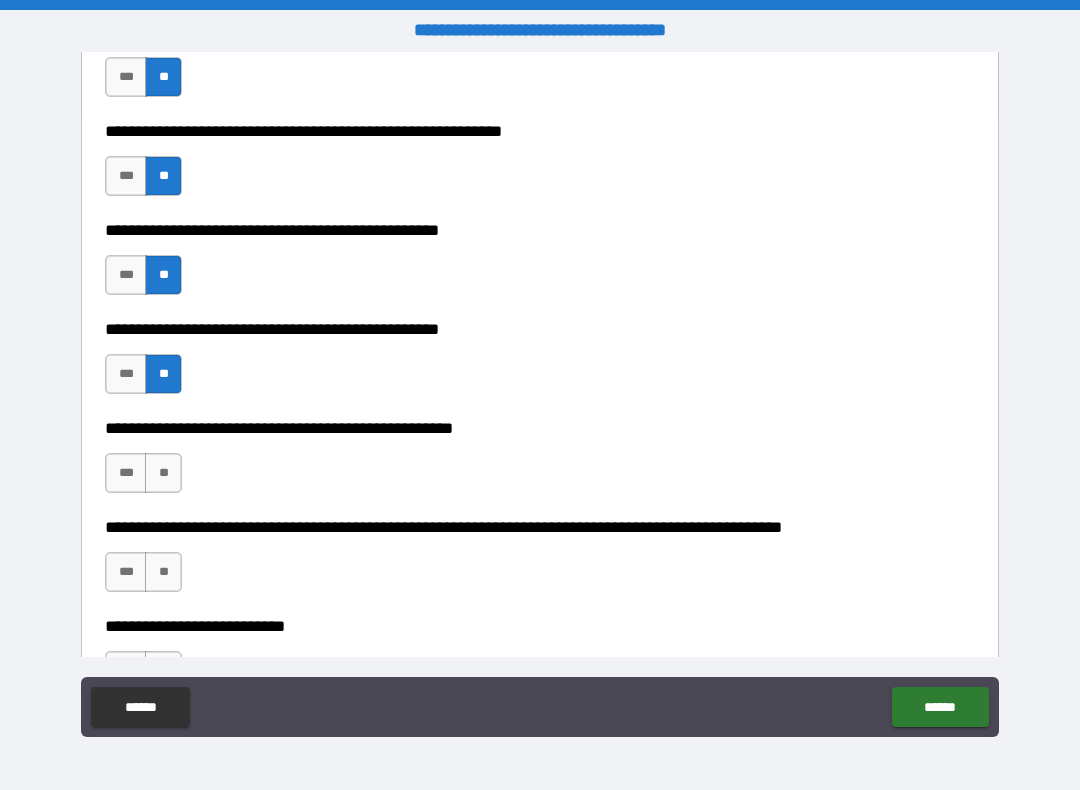 scroll, scrollTop: 507, scrollLeft: 0, axis: vertical 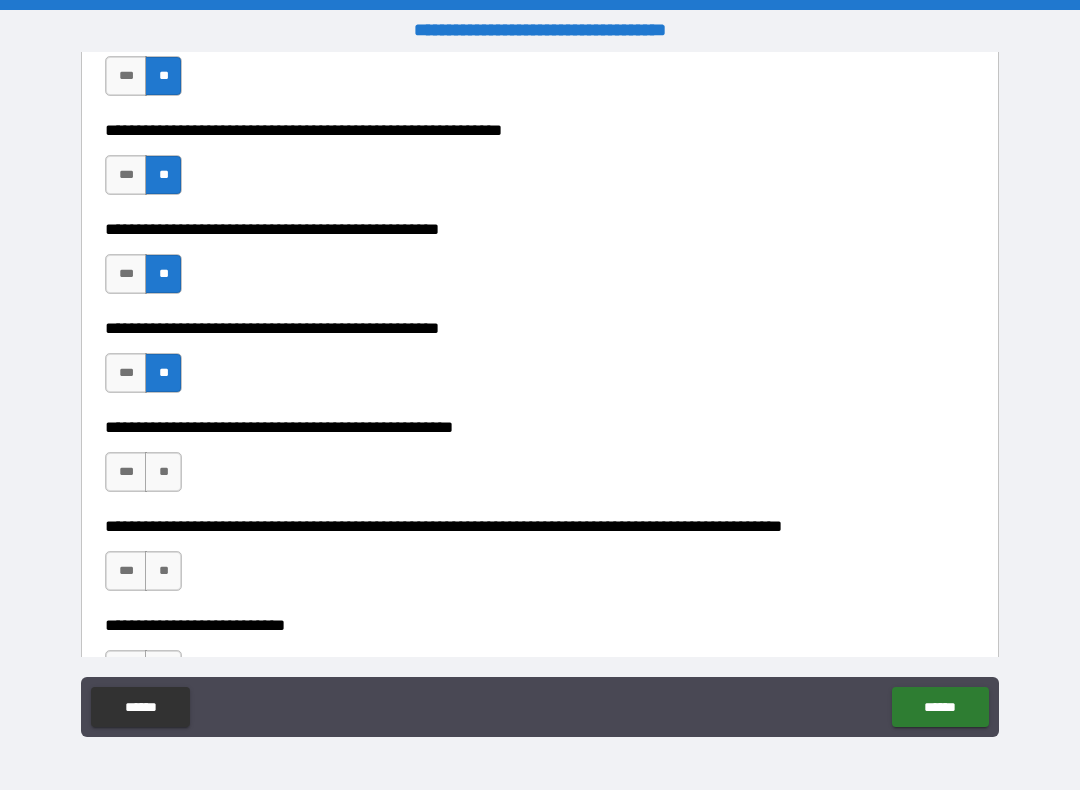 click on "**" at bounding box center (163, 472) 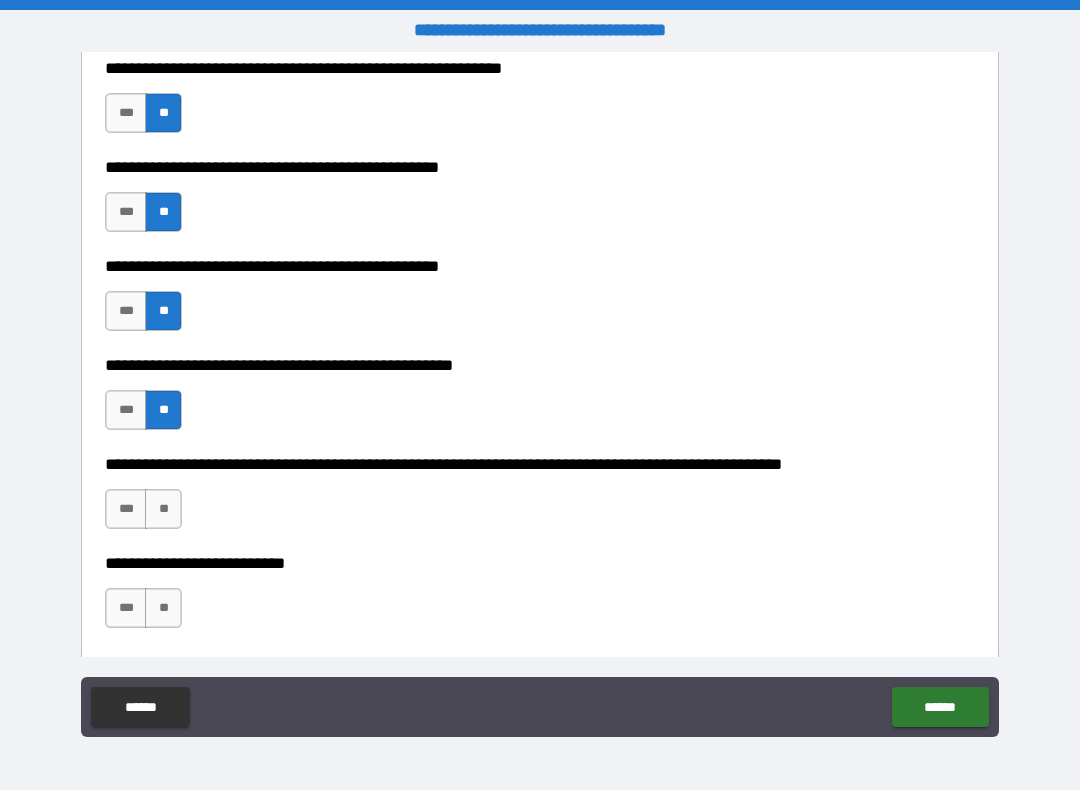 scroll, scrollTop: 590, scrollLeft: 0, axis: vertical 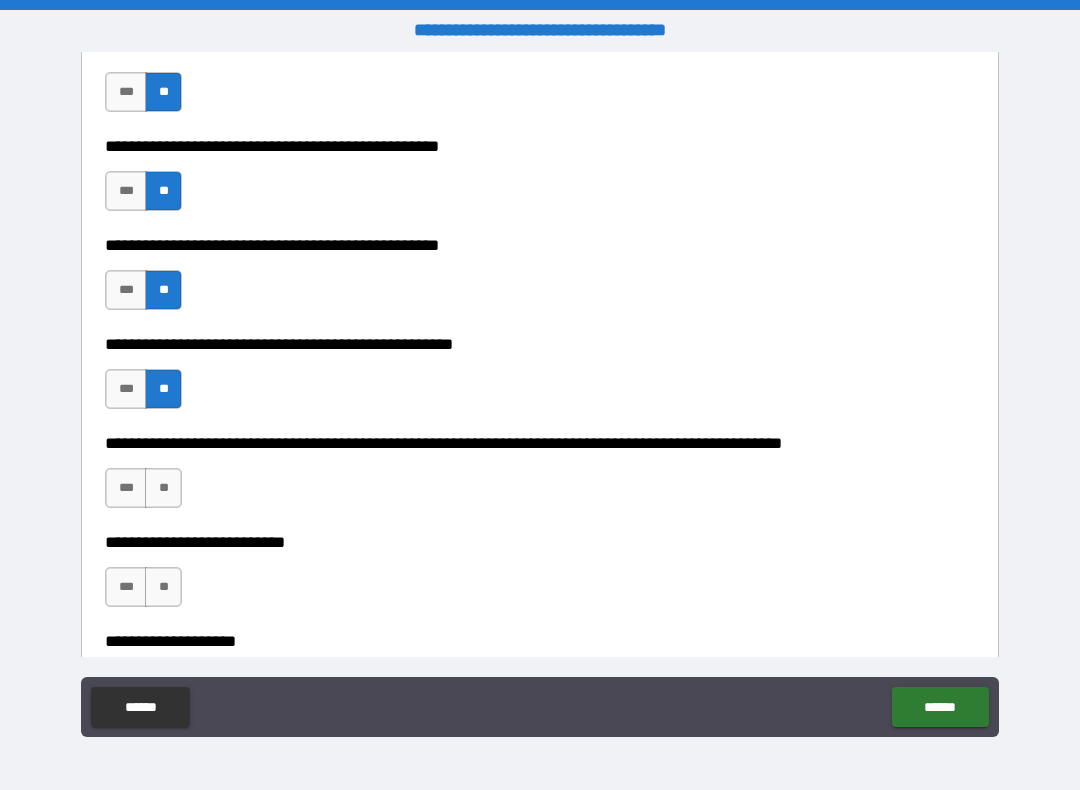 click on "**" at bounding box center (163, 488) 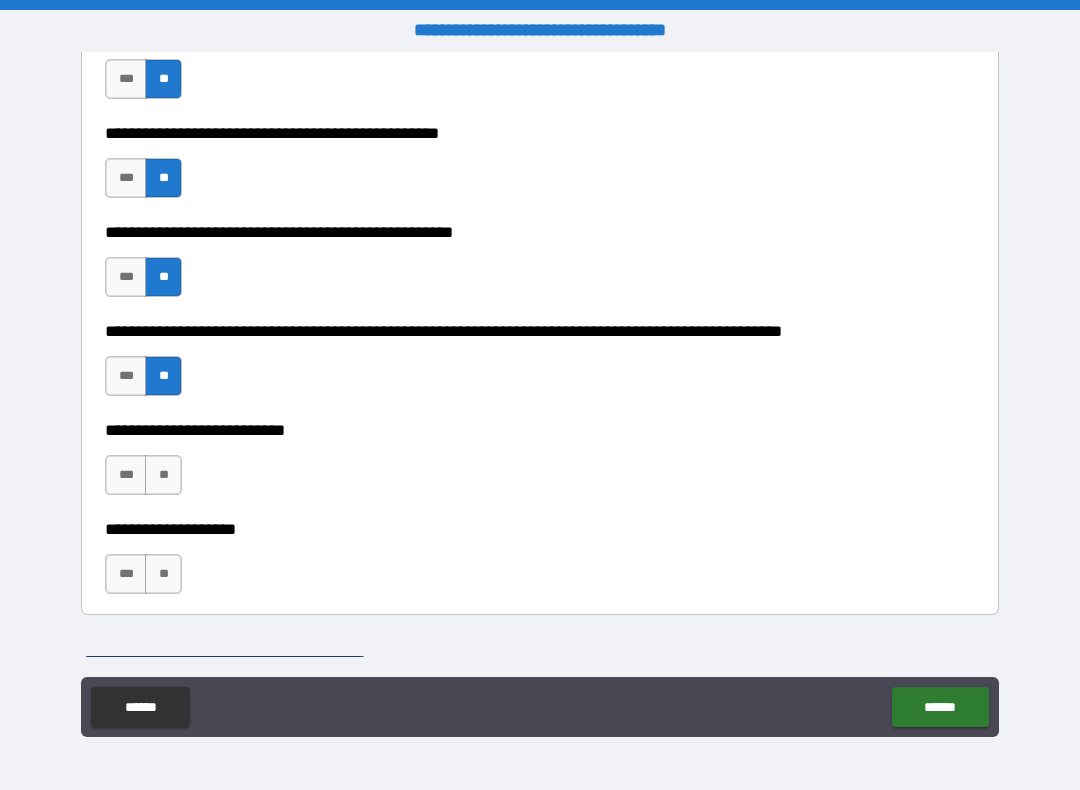 scroll, scrollTop: 706, scrollLeft: 0, axis: vertical 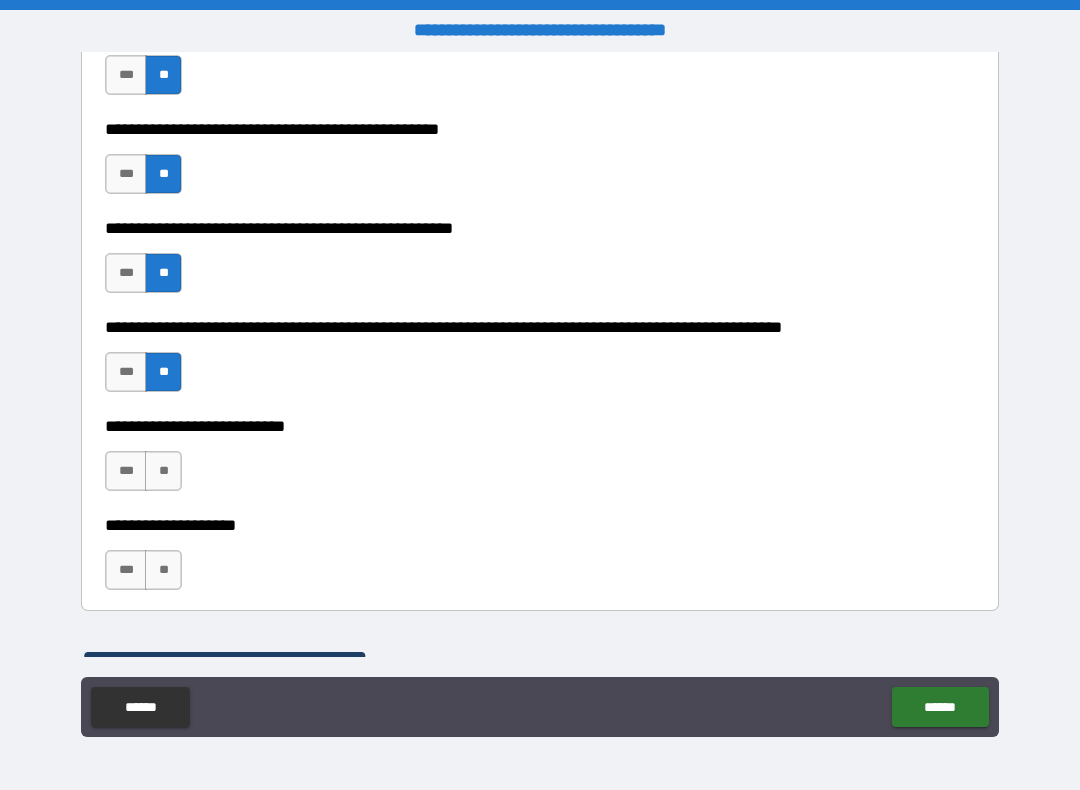 click on "**" at bounding box center (163, 471) 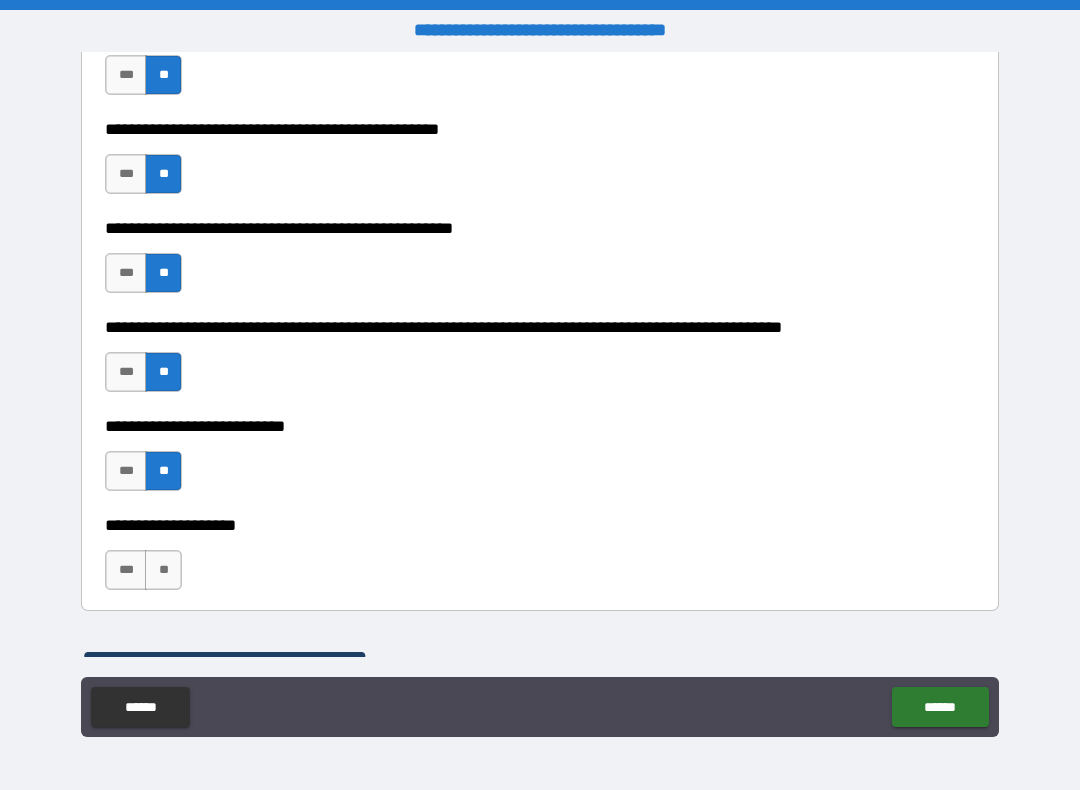 click on "**" at bounding box center [163, 570] 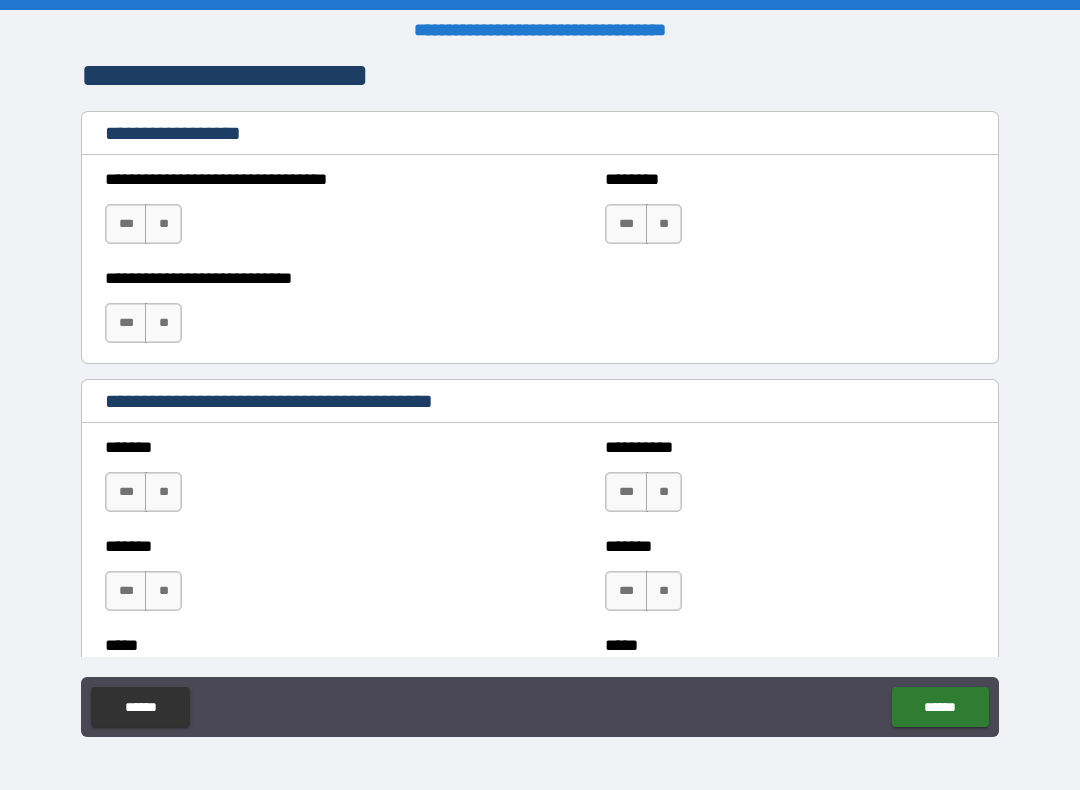 scroll, scrollTop: 1293, scrollLeft: 0, axis: vertical 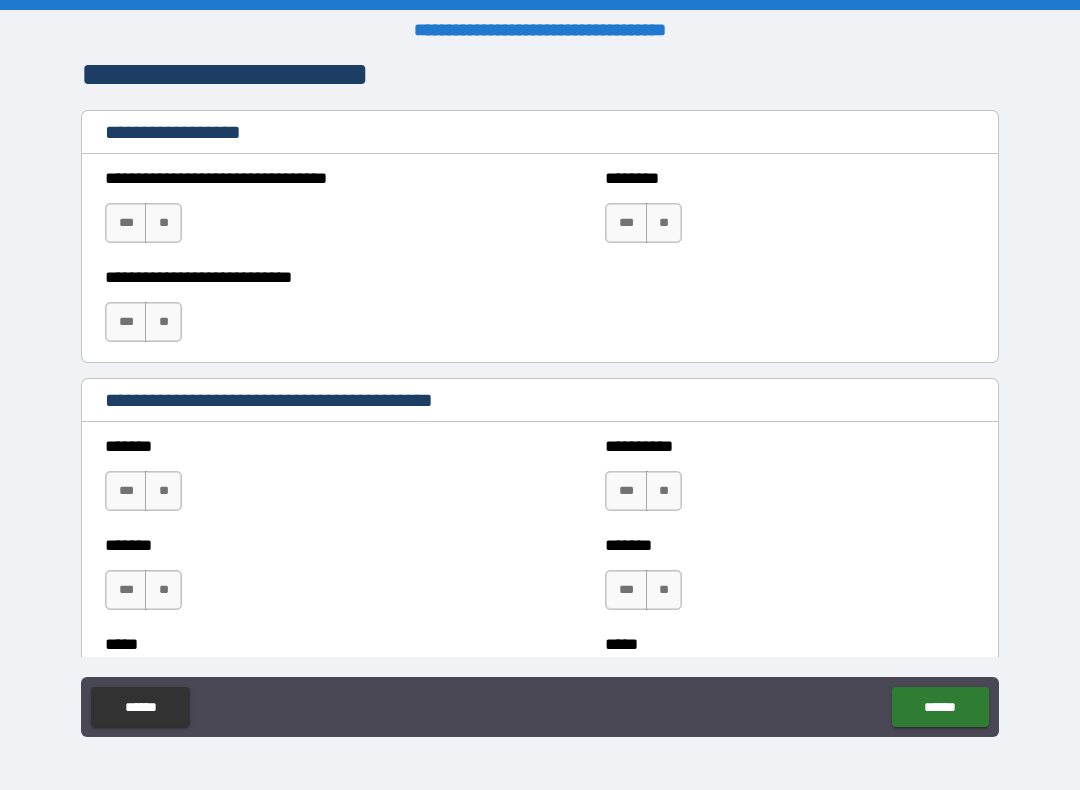 click on "**" at bounding box center [163, 223] 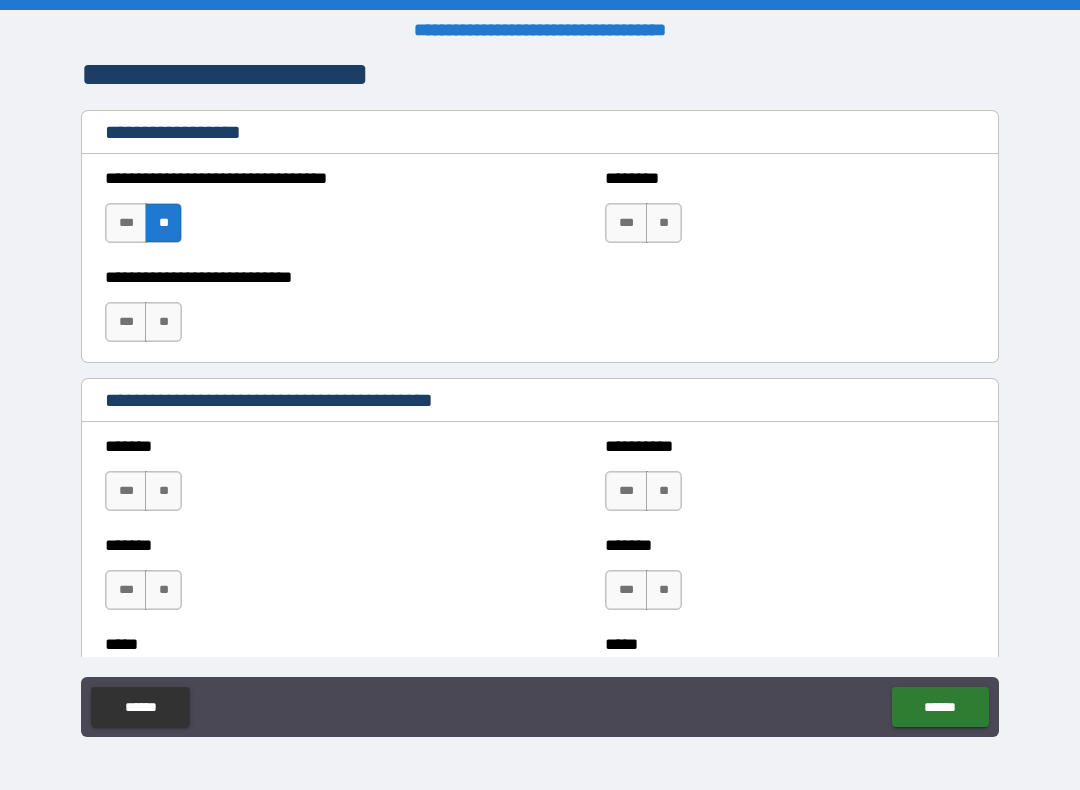 click on "**" at bounding box center [163, 322] 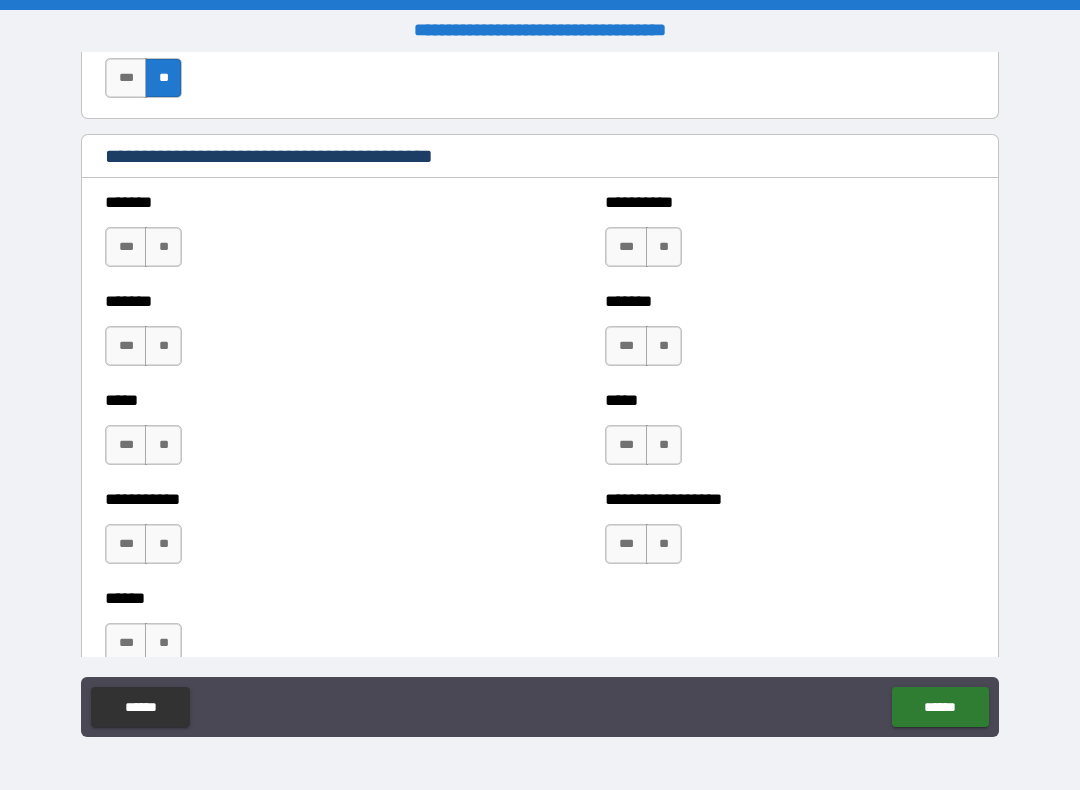 scroll, scrollTop: 1528, scrollLeft: 0, axis: vertical 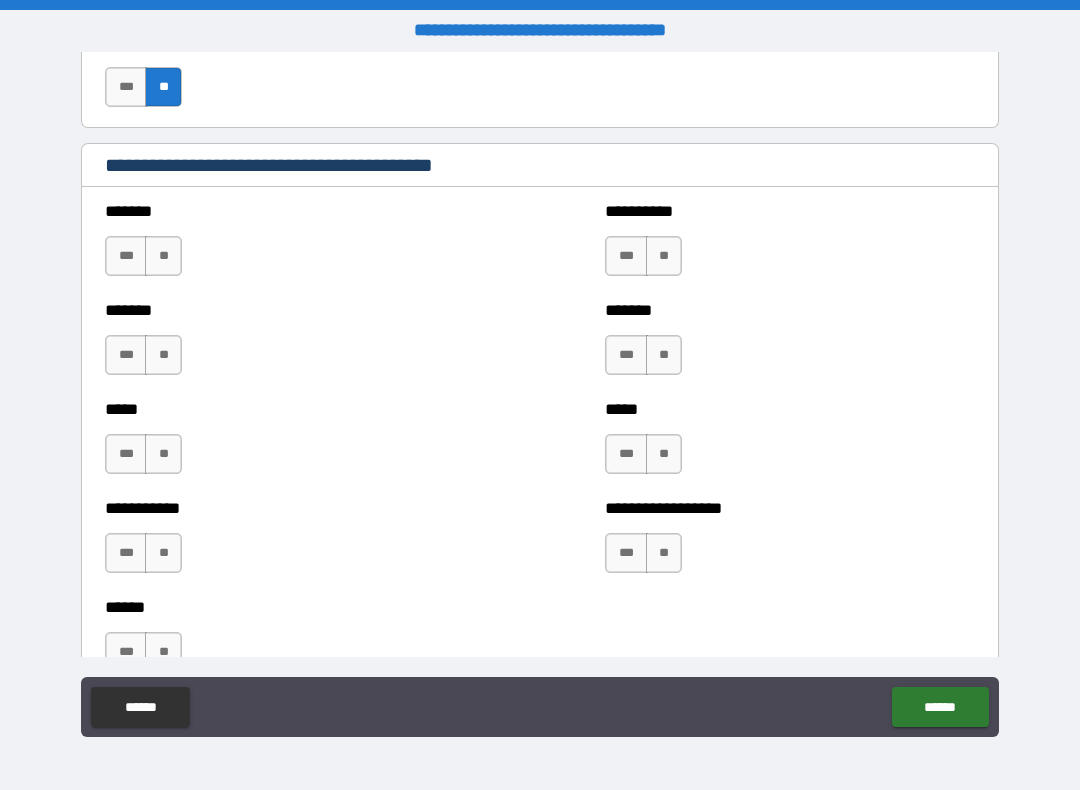 click on "**" at bounding box center (163, 553) 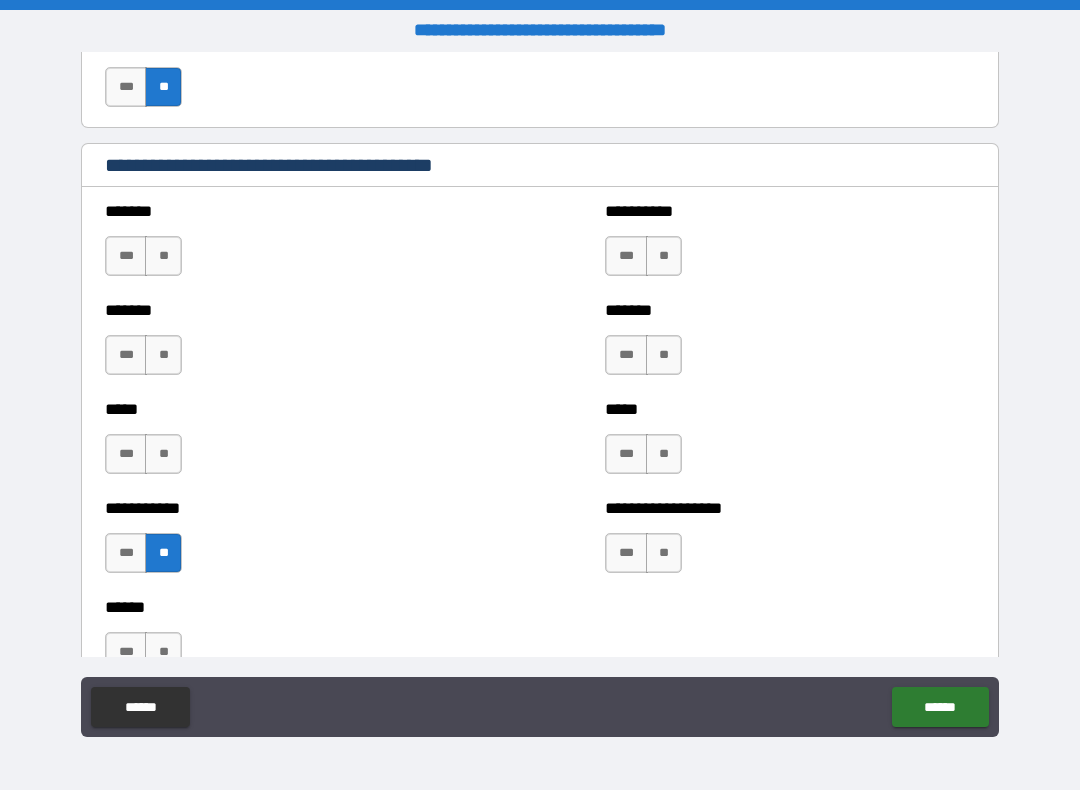 click on "**" at bounding box center (163, 454) 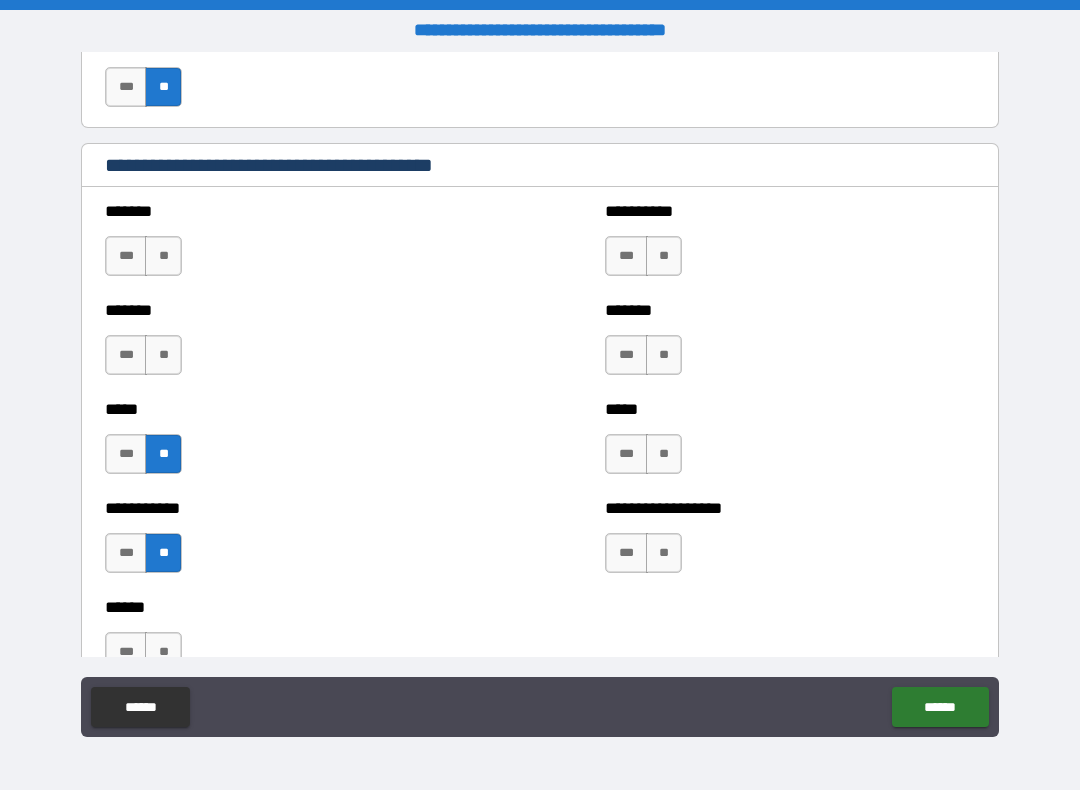 click on "**" at bounding box center (163, 355) 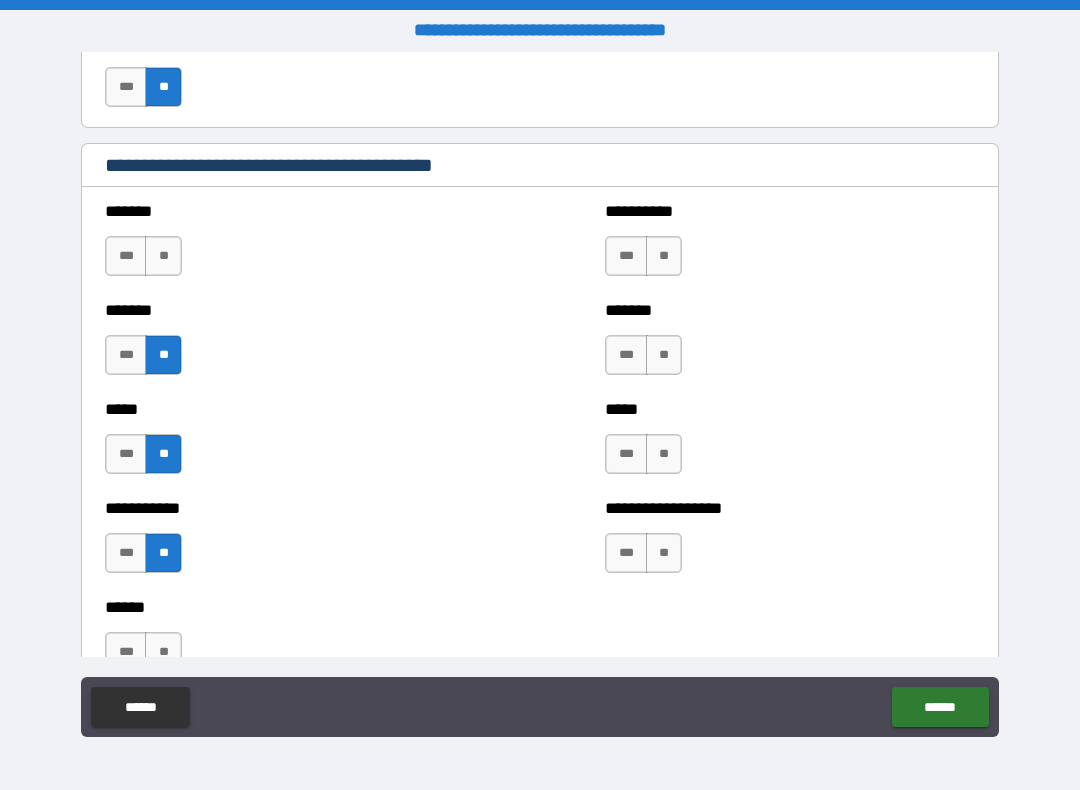 click on "**" at bounding box center [163, 256] 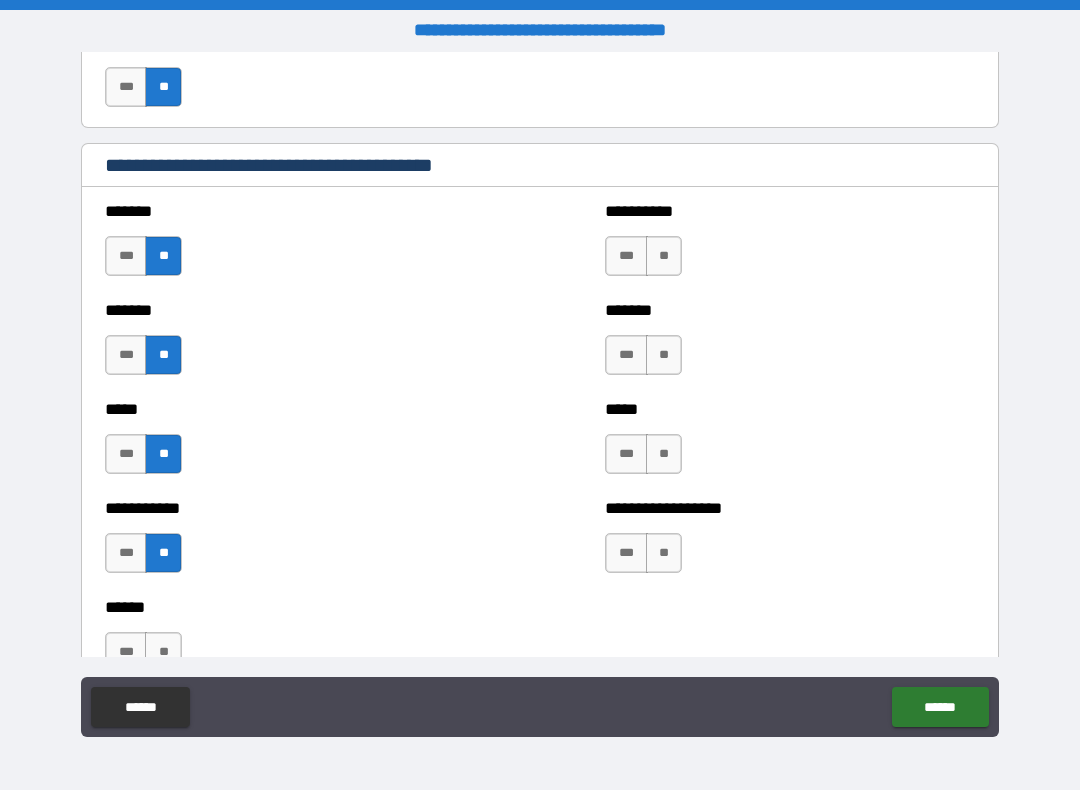 click on "**" at bounding box center [664, 553] 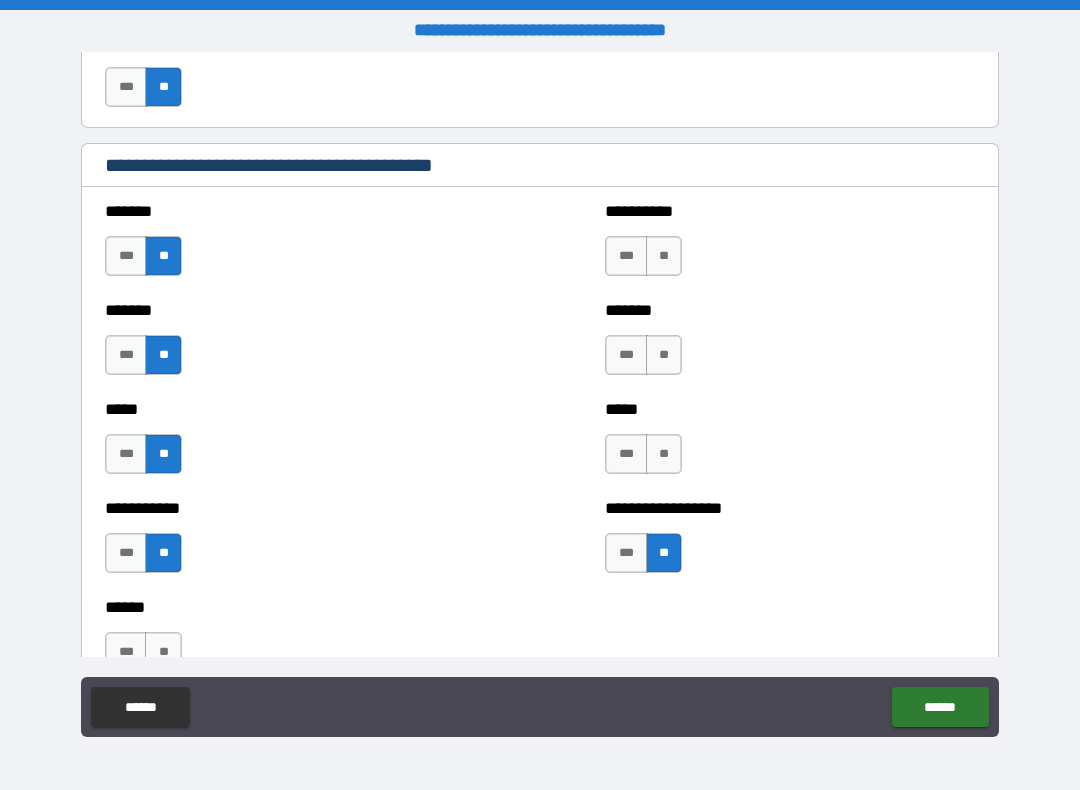 click on "**" at bounding box center (664, 454) 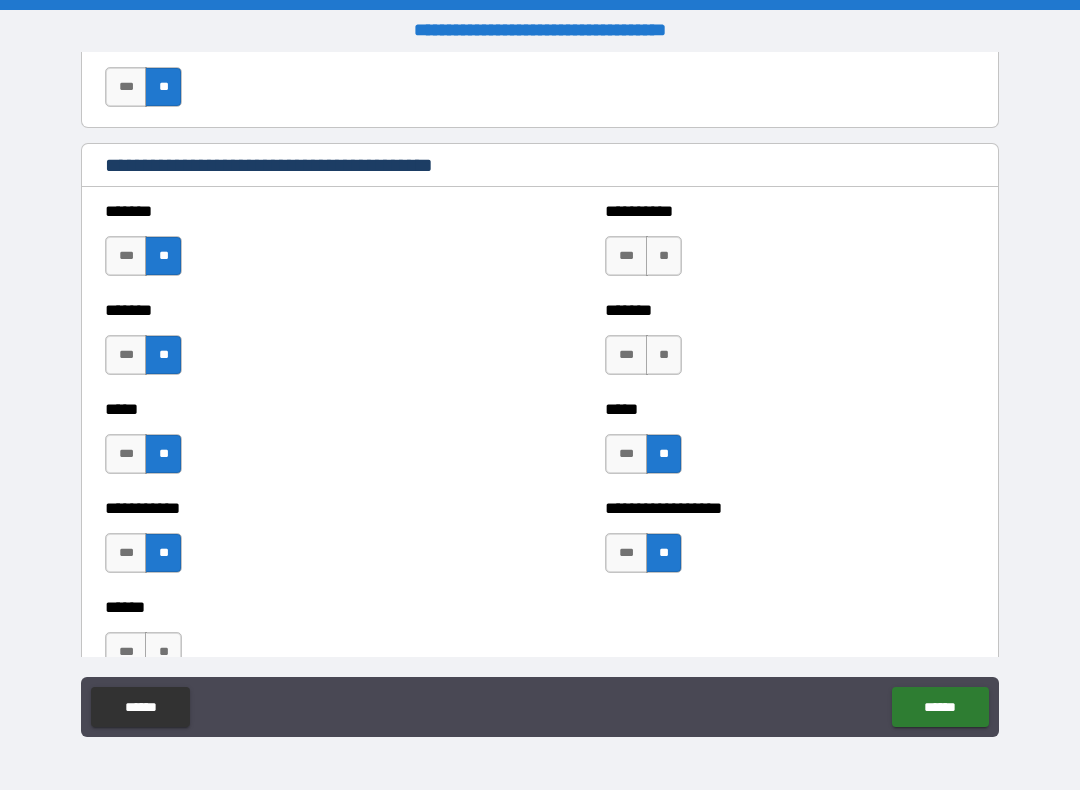 click on "**" at bounding box center (664, 355) 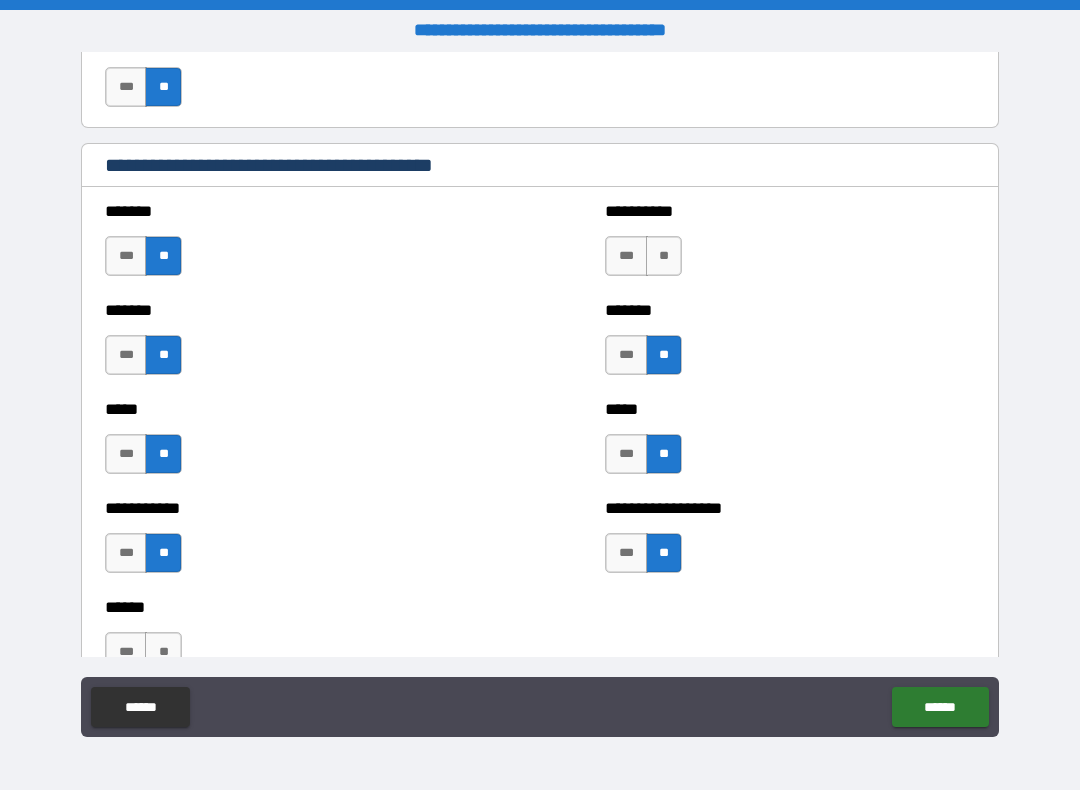 click on "**" at bounding box center [664, 256] 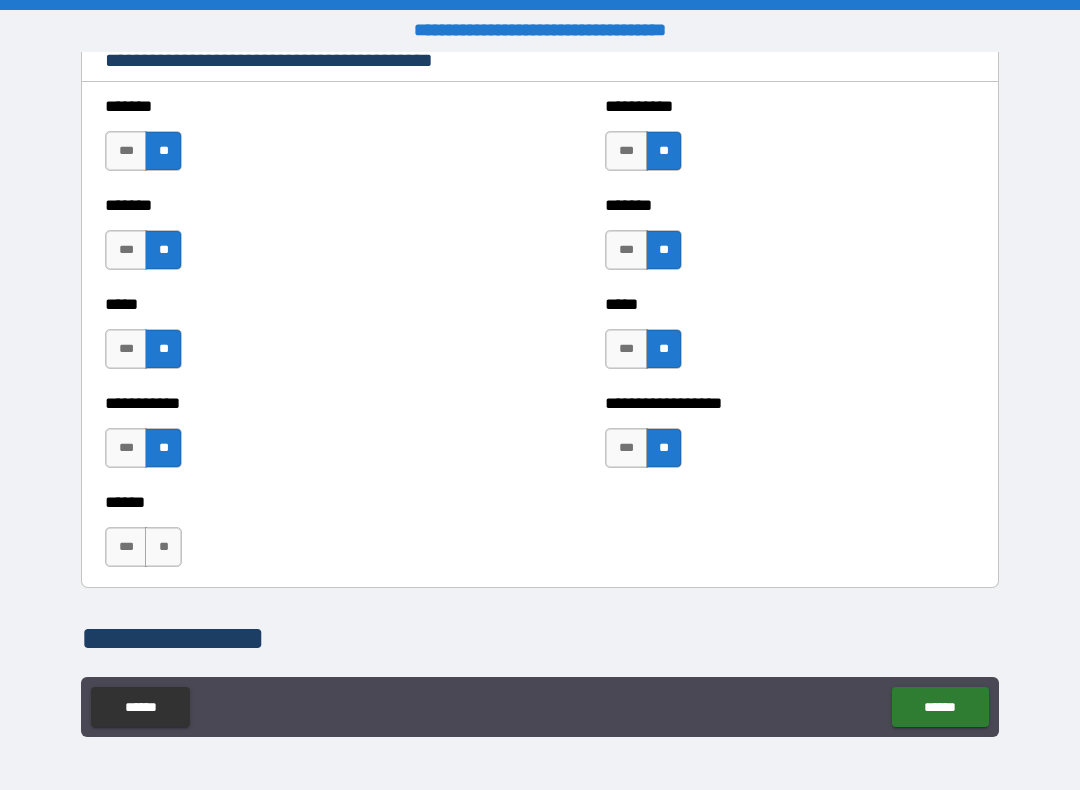 click on "**" at bounding box center (163, 547) 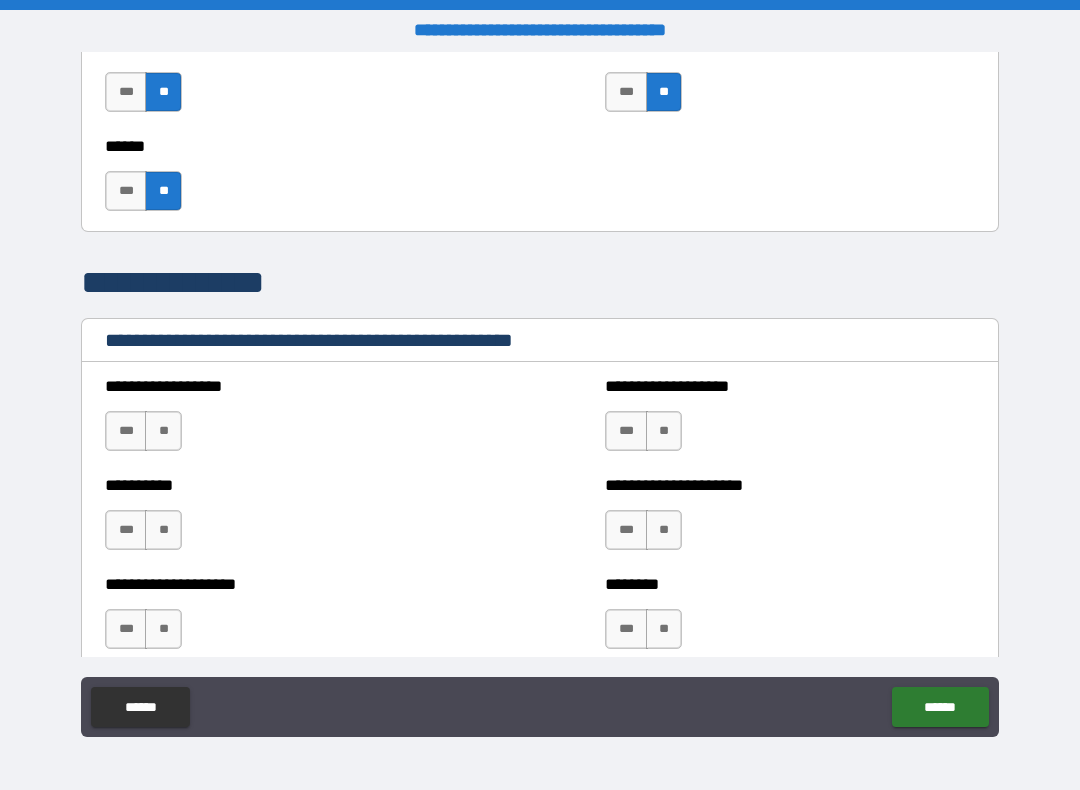 scroll, scrollTop: 1994, scrollLeft: 0, axis: vertical 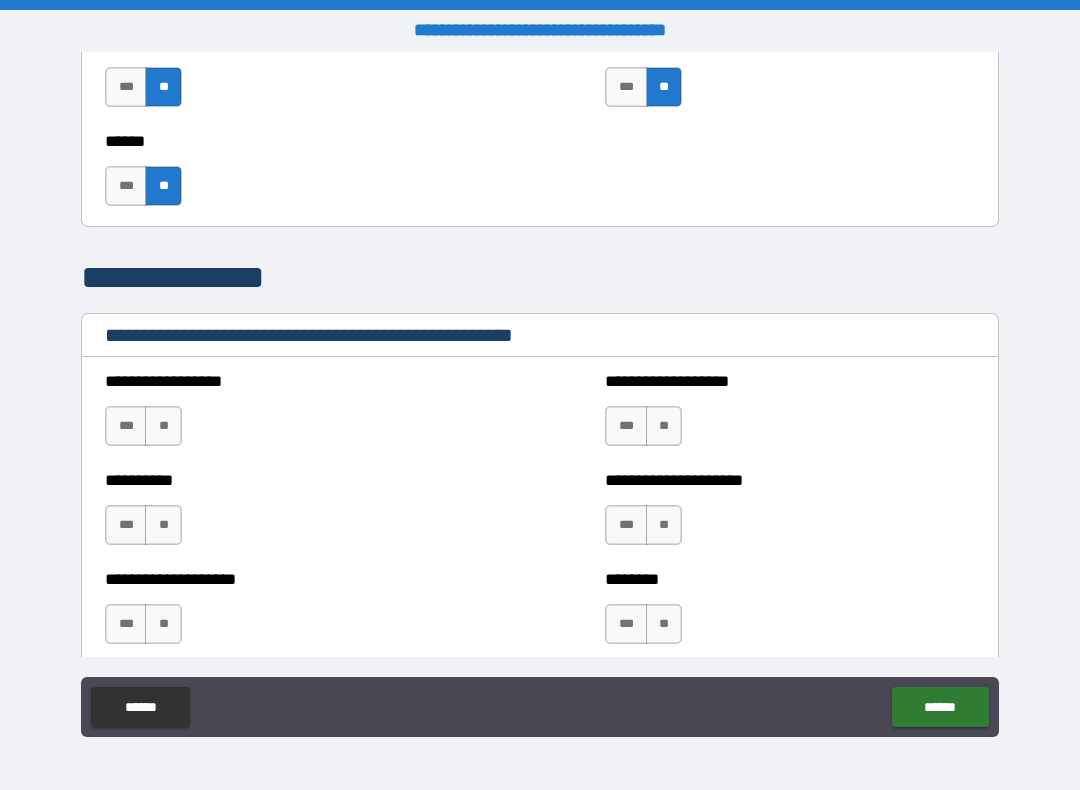 click on "**" at bounding box center (163, 426) 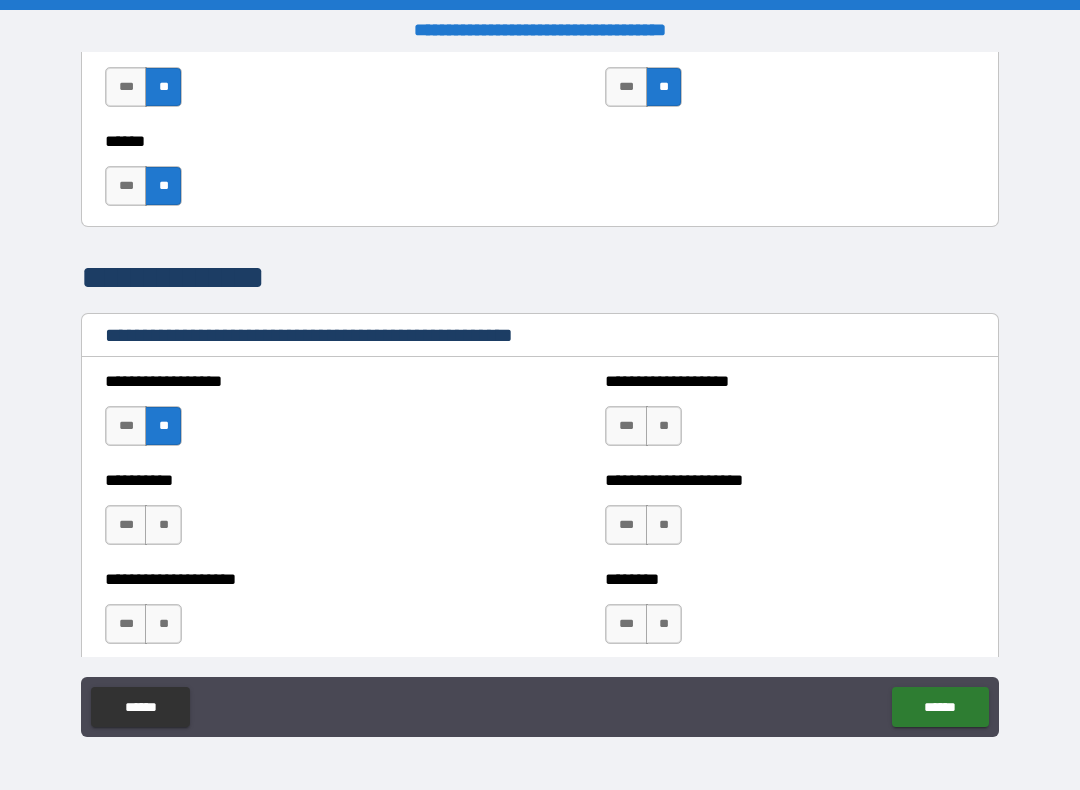 click on "**" at bounding box center (163, 525) 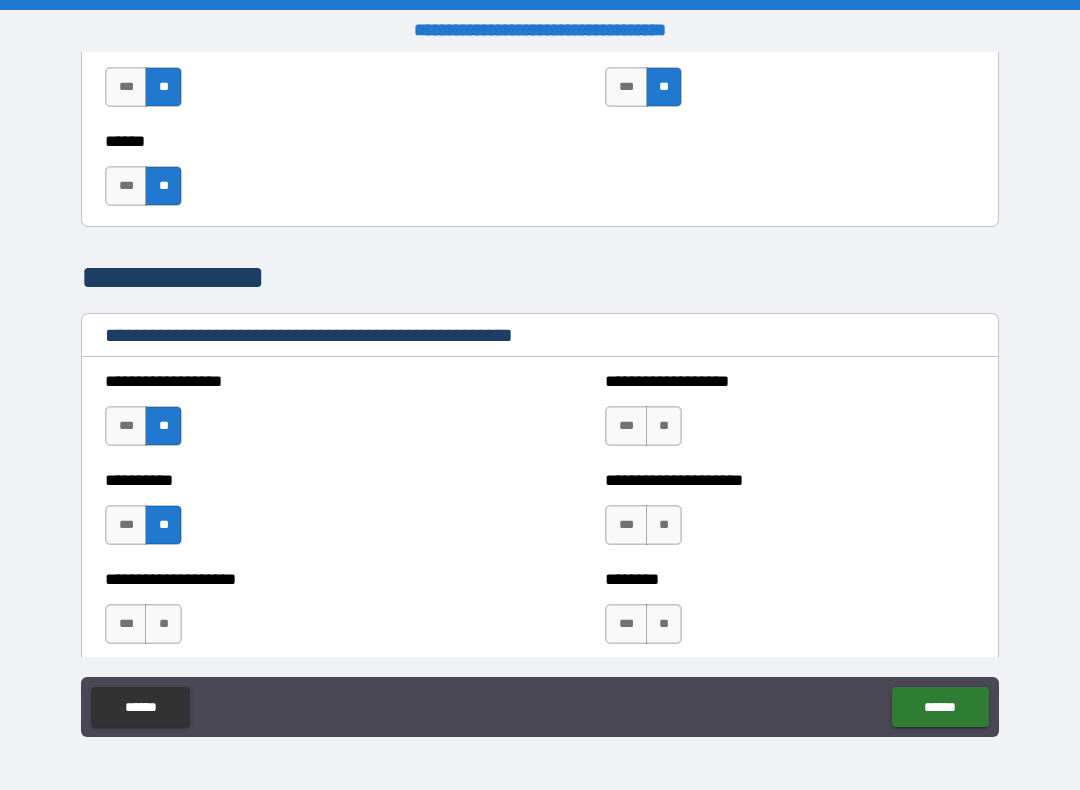 click on "**" at bounding box center (163, 624) 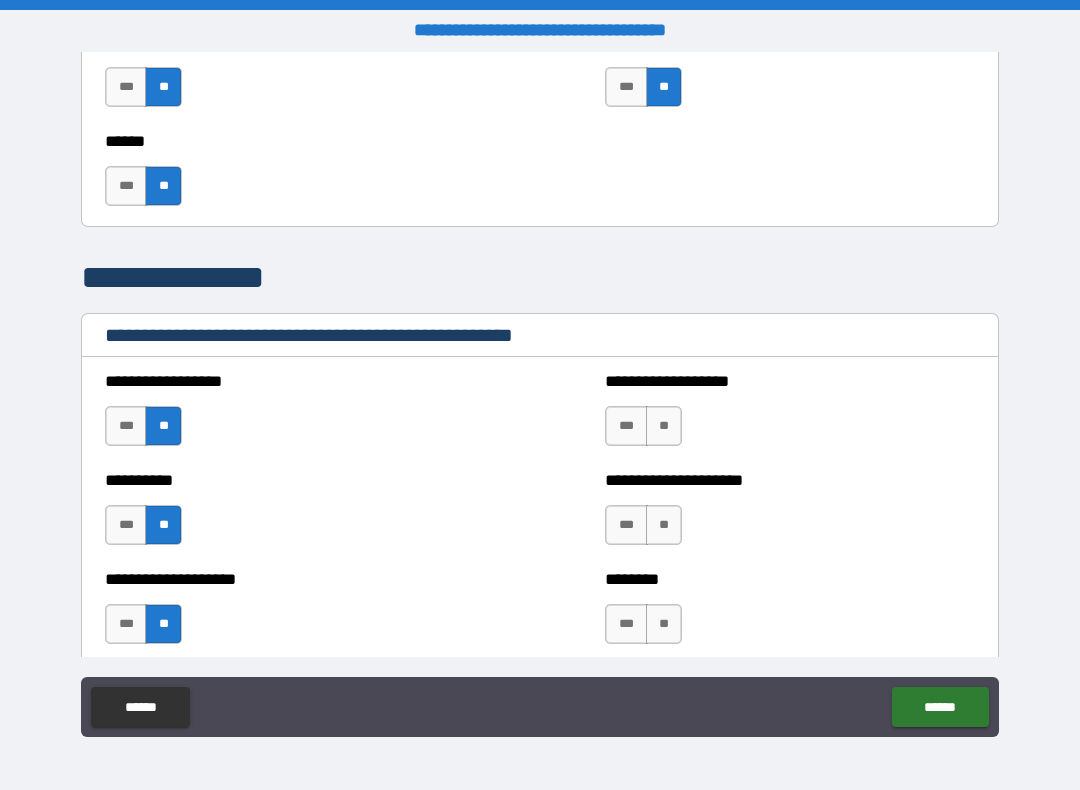click on "**" at bounding box center (664, 624) 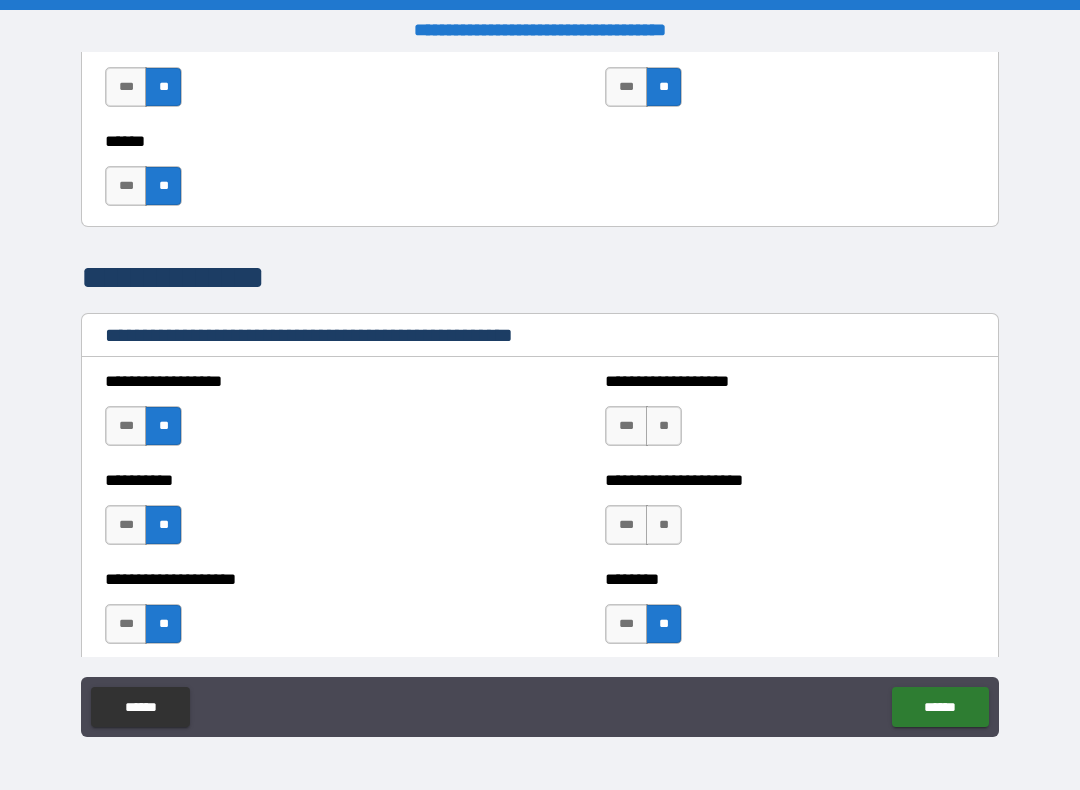 click on "**" at bounding box center (664, 525) 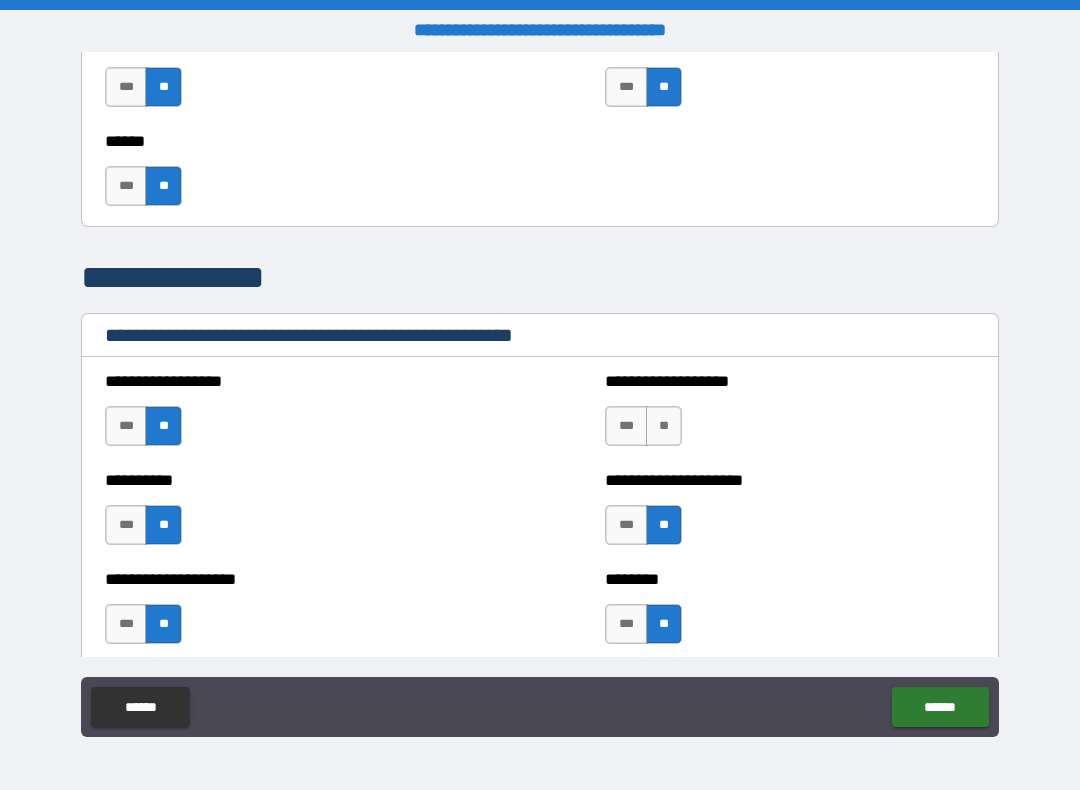 click on "**" at bounding box center [664, 426] 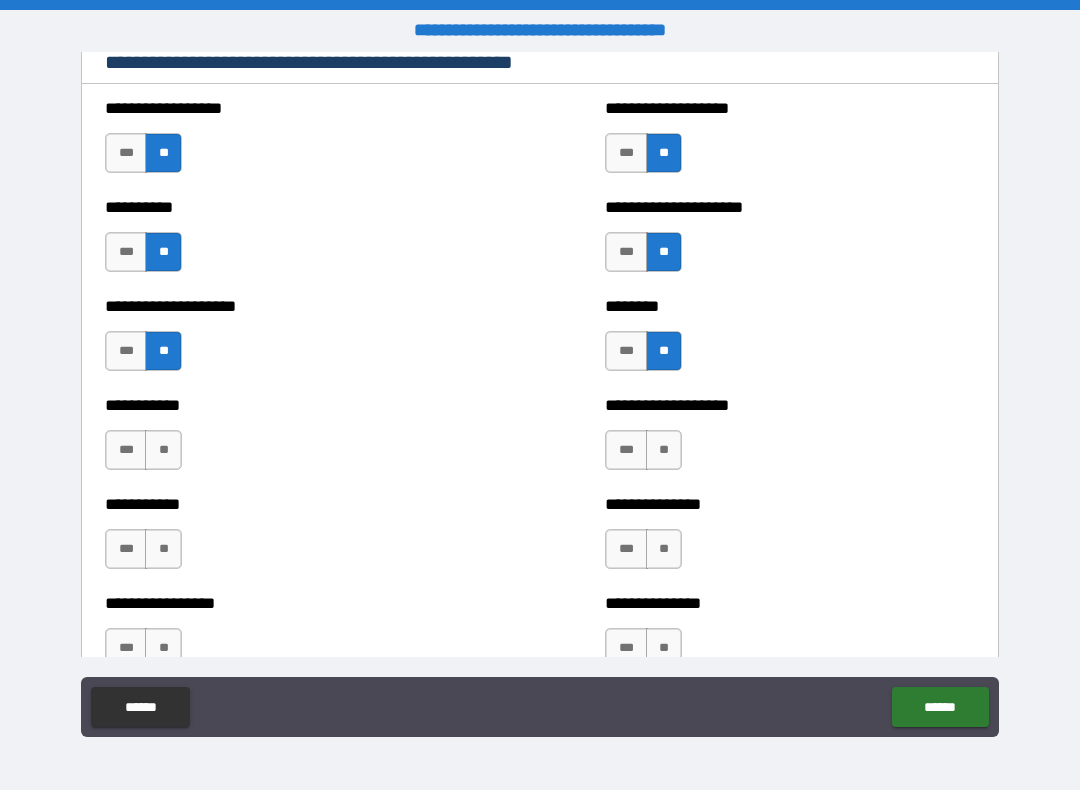 scroll, scrollTop: 2265, scrollLeft: 0, axis: vertical 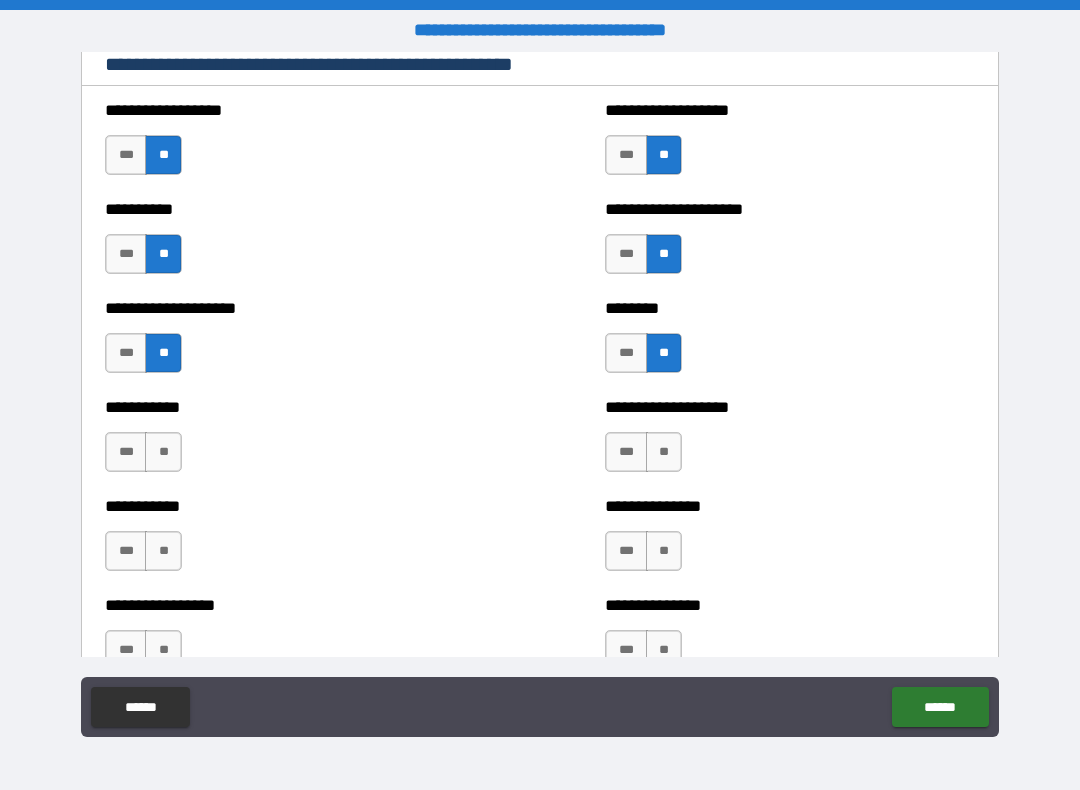 click on "**" at bounding box center (163, 452) 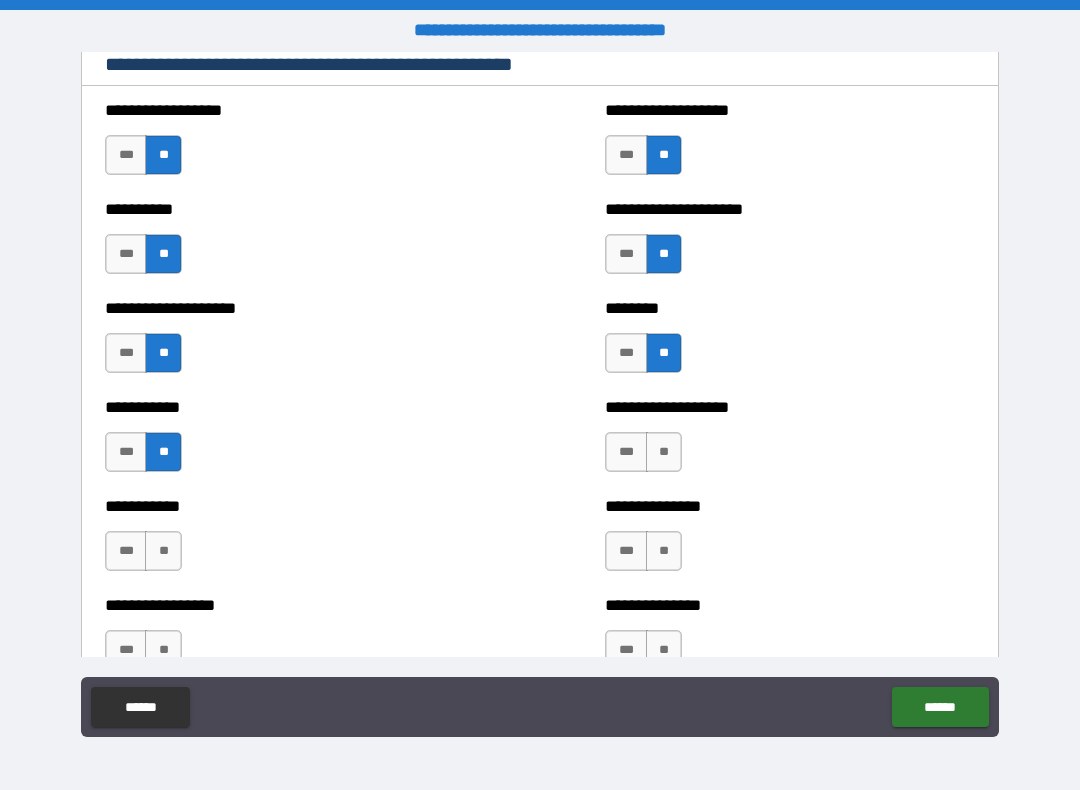 click on "**" at bounding box center [163, 551] 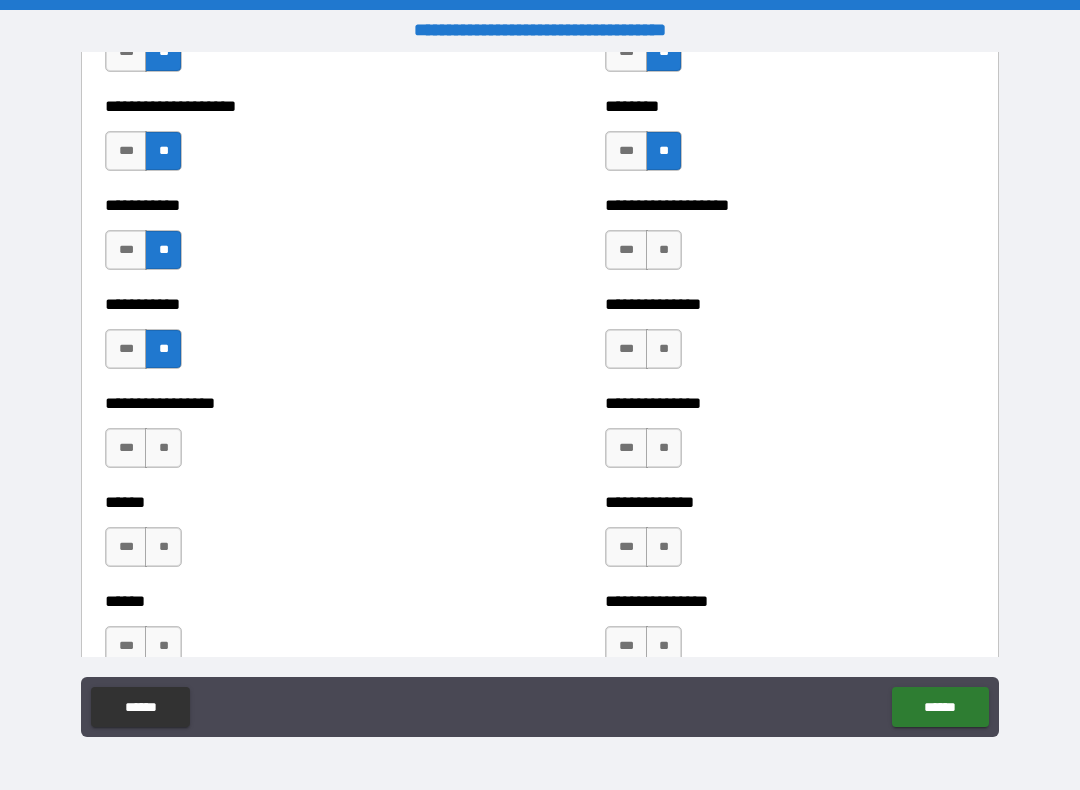 scroll, scrollTop: 2468, scrollLeft: 0, axis: vertical 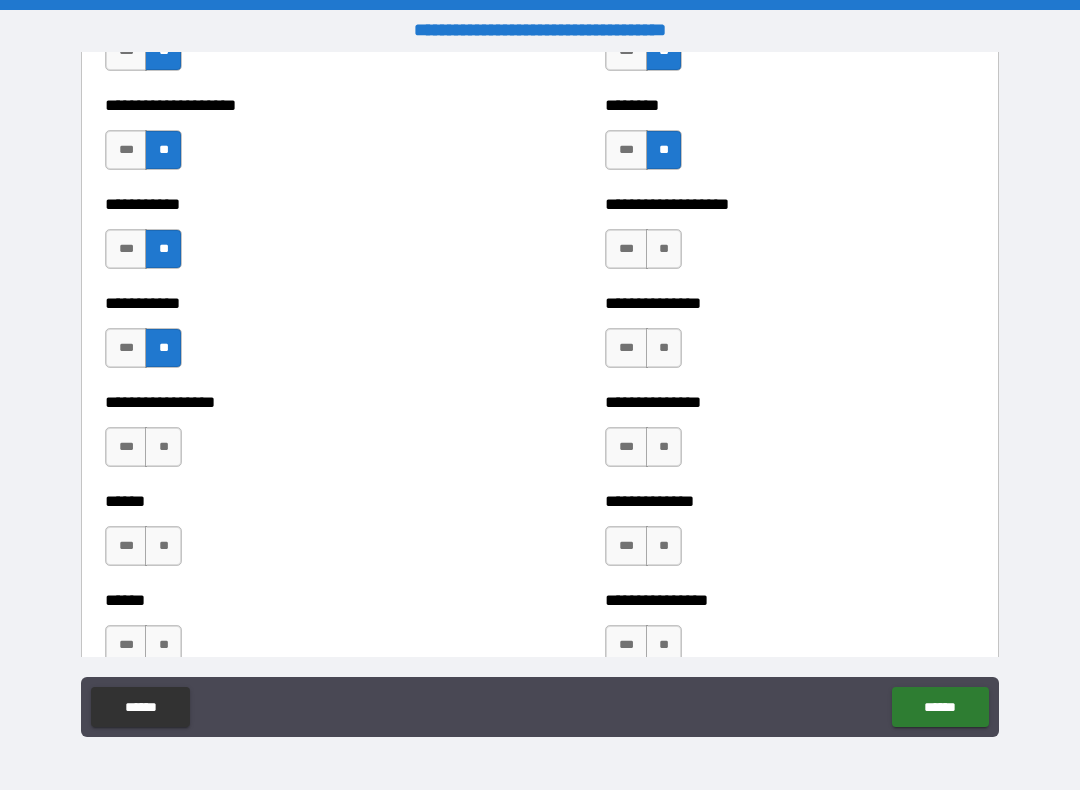 click on "**" at bounding box center (163, 447) 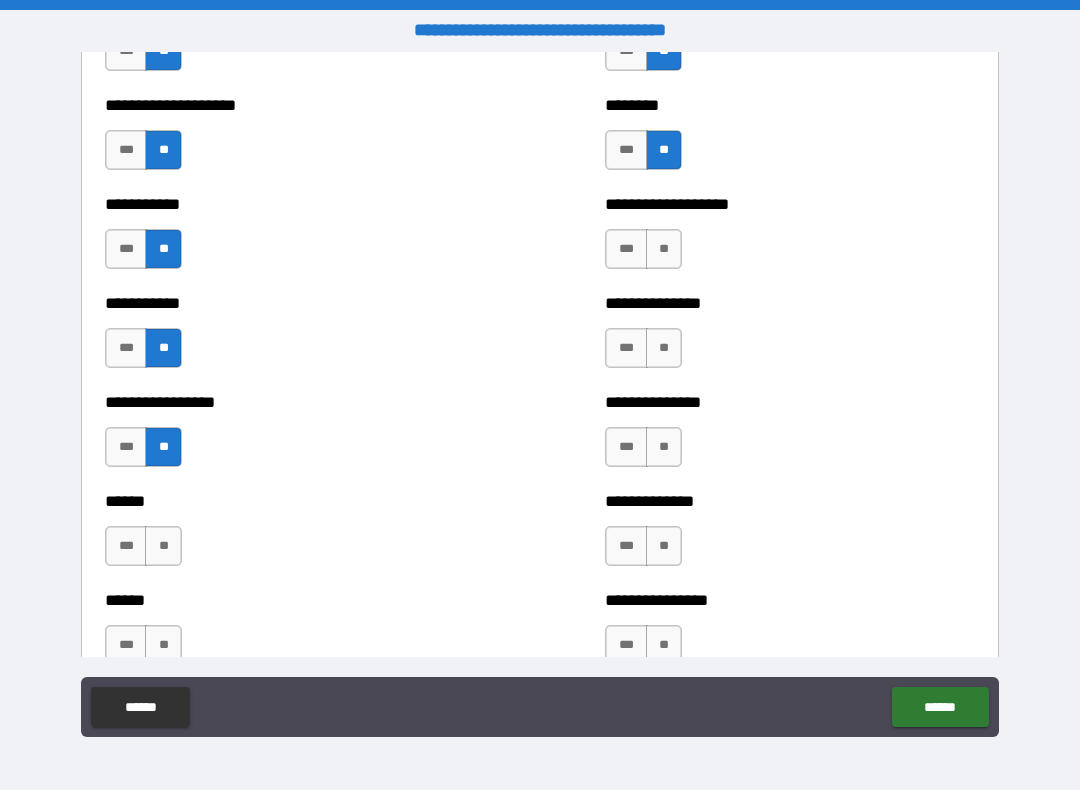 click on "**" at bounding box center [163, 546] 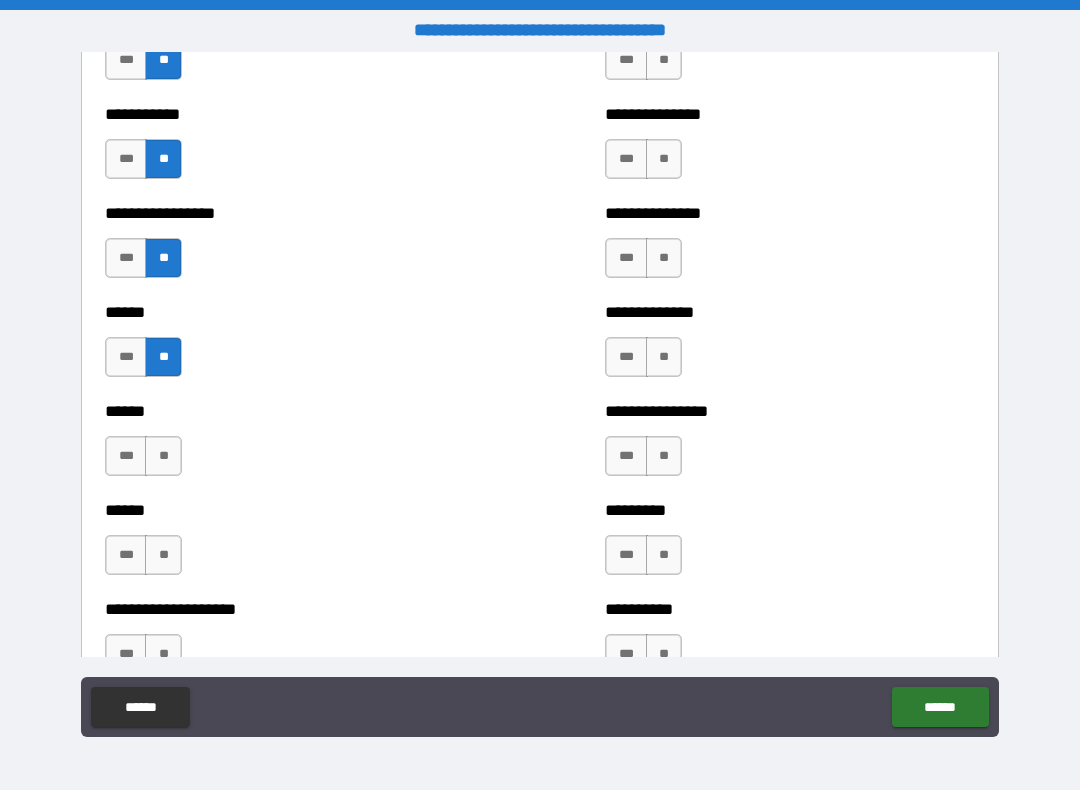 scroll, scrollTop: 2655, scrollLeft: 0, axis: vertical 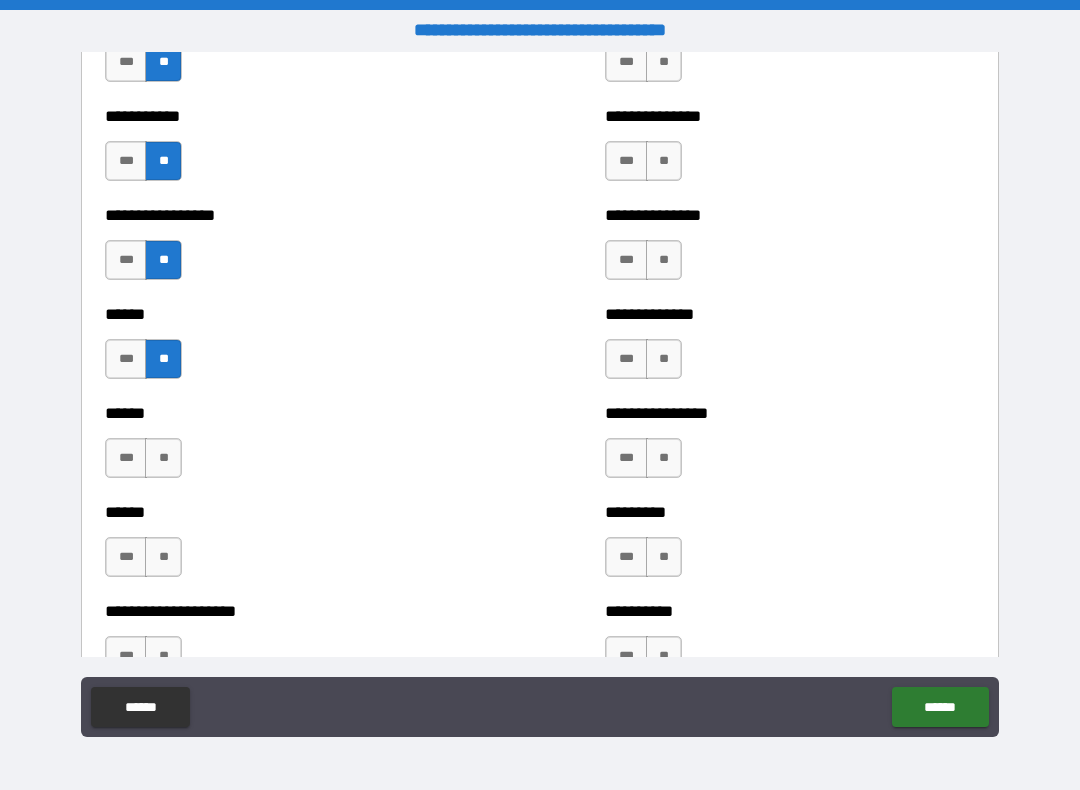 click on "**" at bounding box center [163, 458] 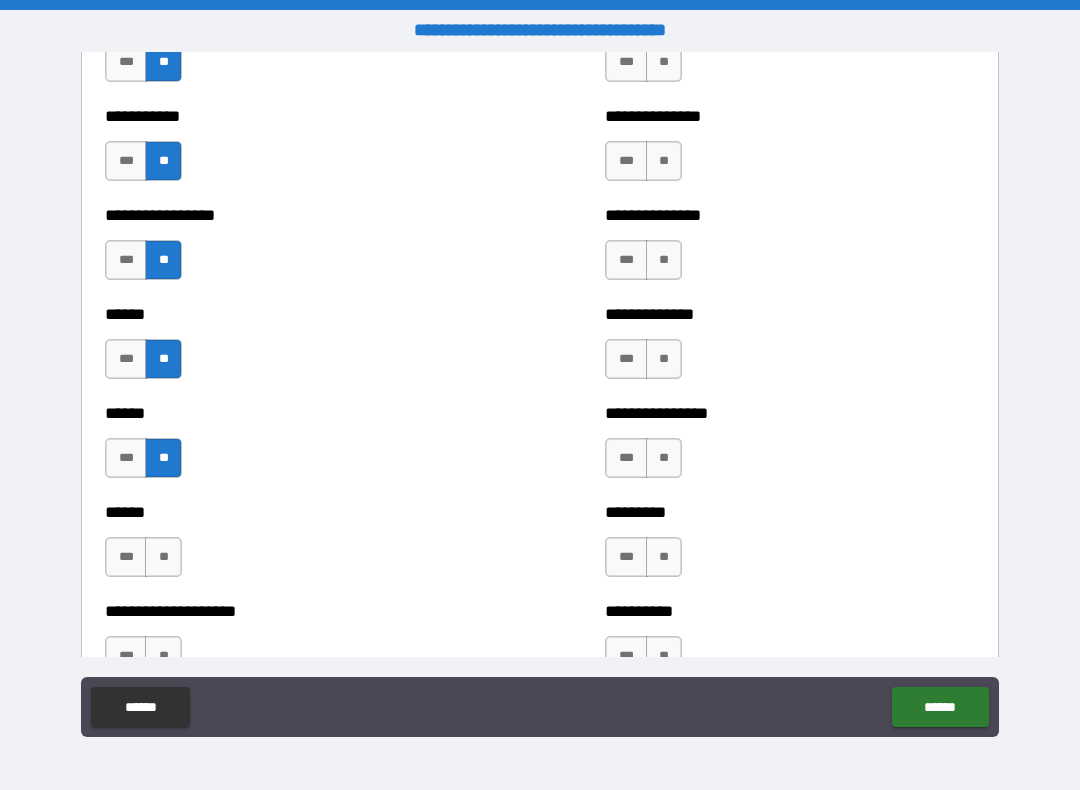 click on "**" at bounding box center (163, 557) 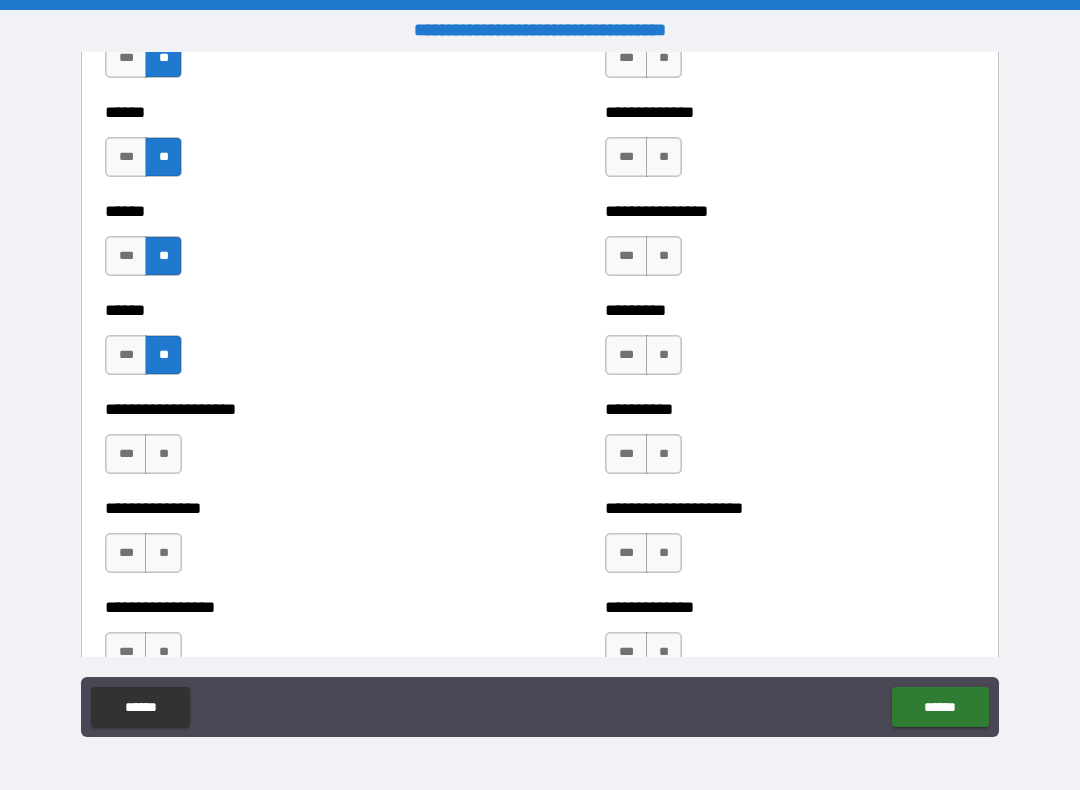 scroll, scrollTop: 2854, scrollLeft: 0, axis: vertical 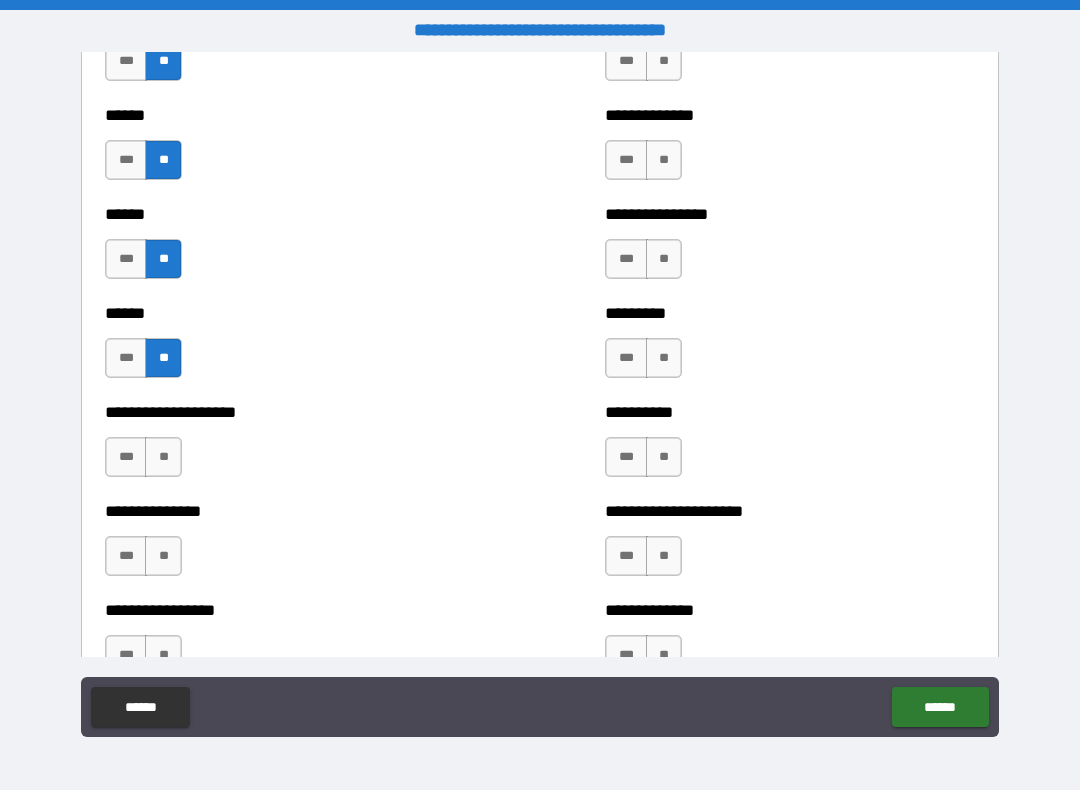 click on "**" at bounding box center (163, 457) 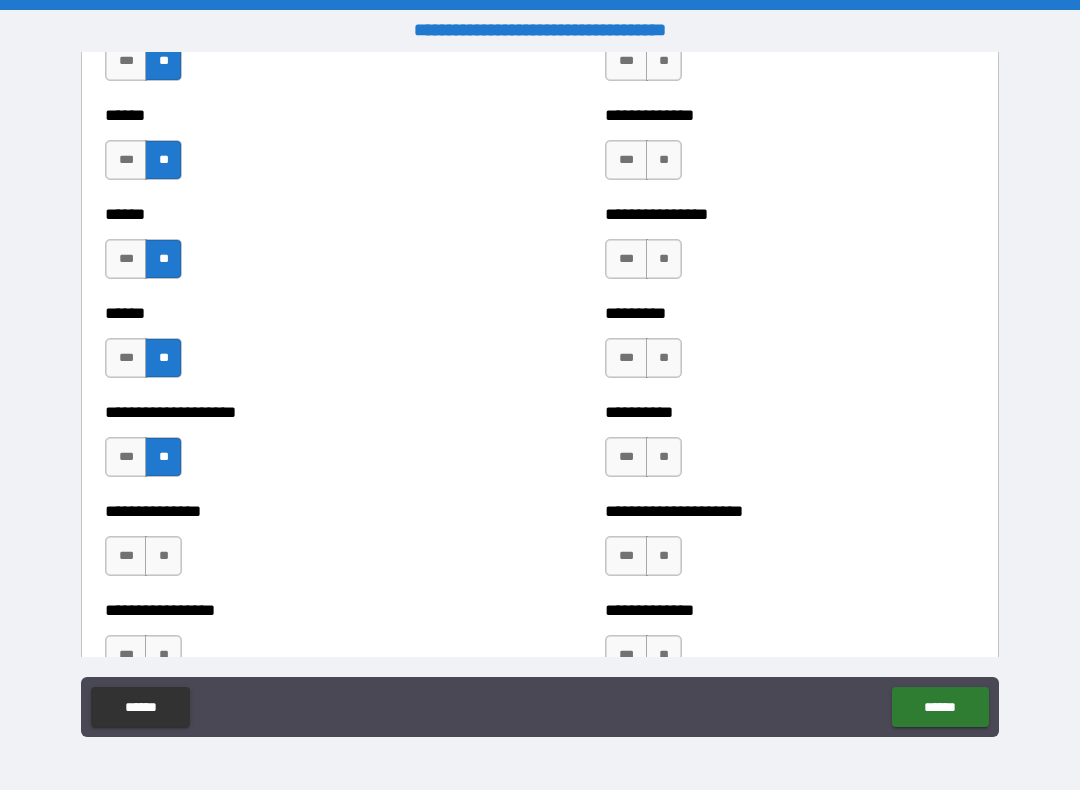 click on "**" at bounding box center [163, 556] 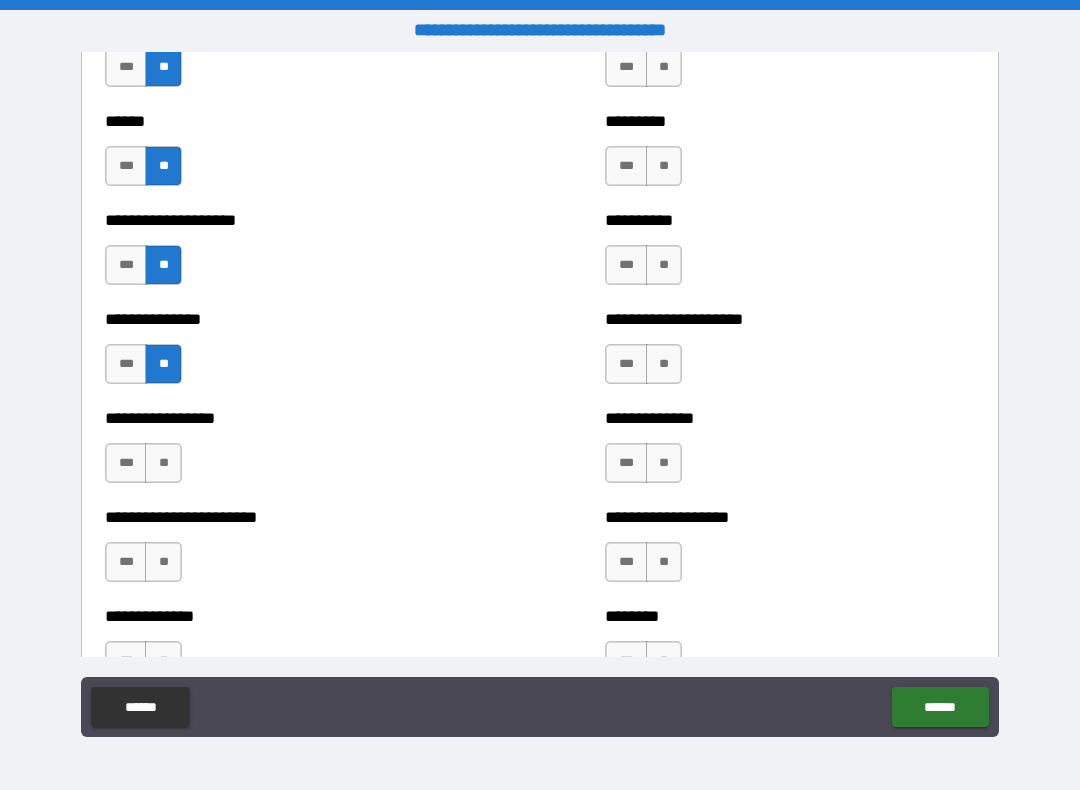 scroll, scrollTop: 3054, scrollLeft: 0, axis: vertical 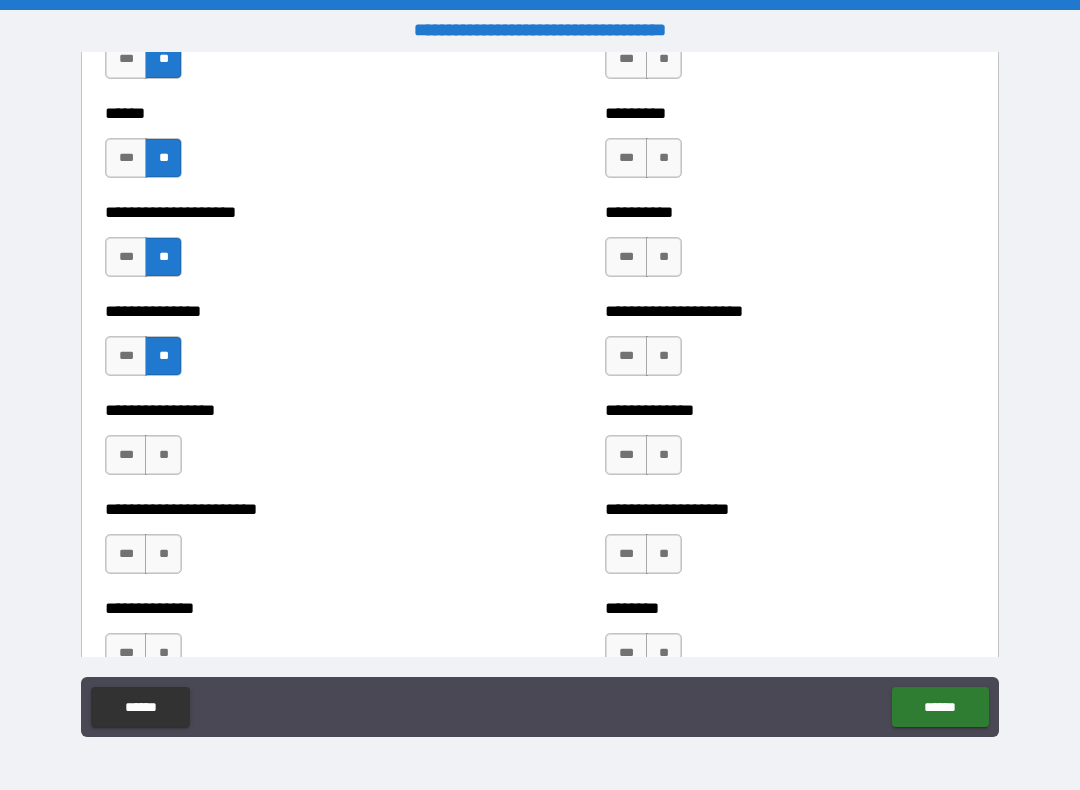 click on "**" at bounding box center (163, 455) 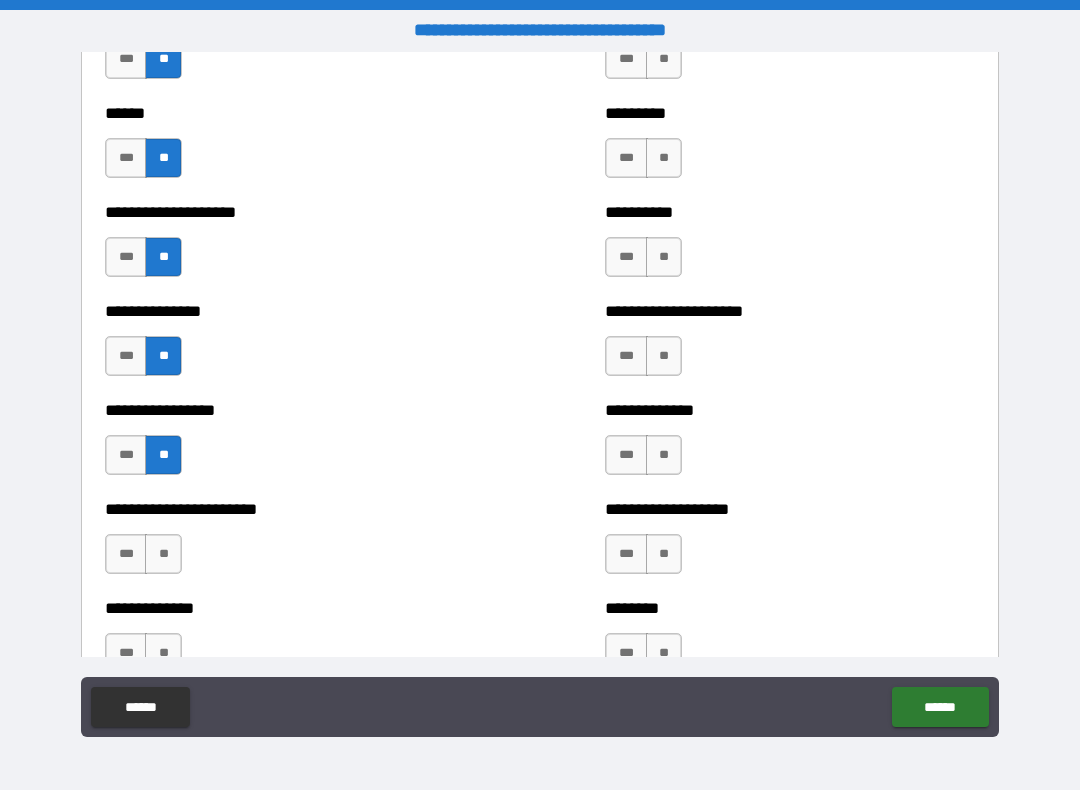 click on "**" at bounding box center [163, 554] 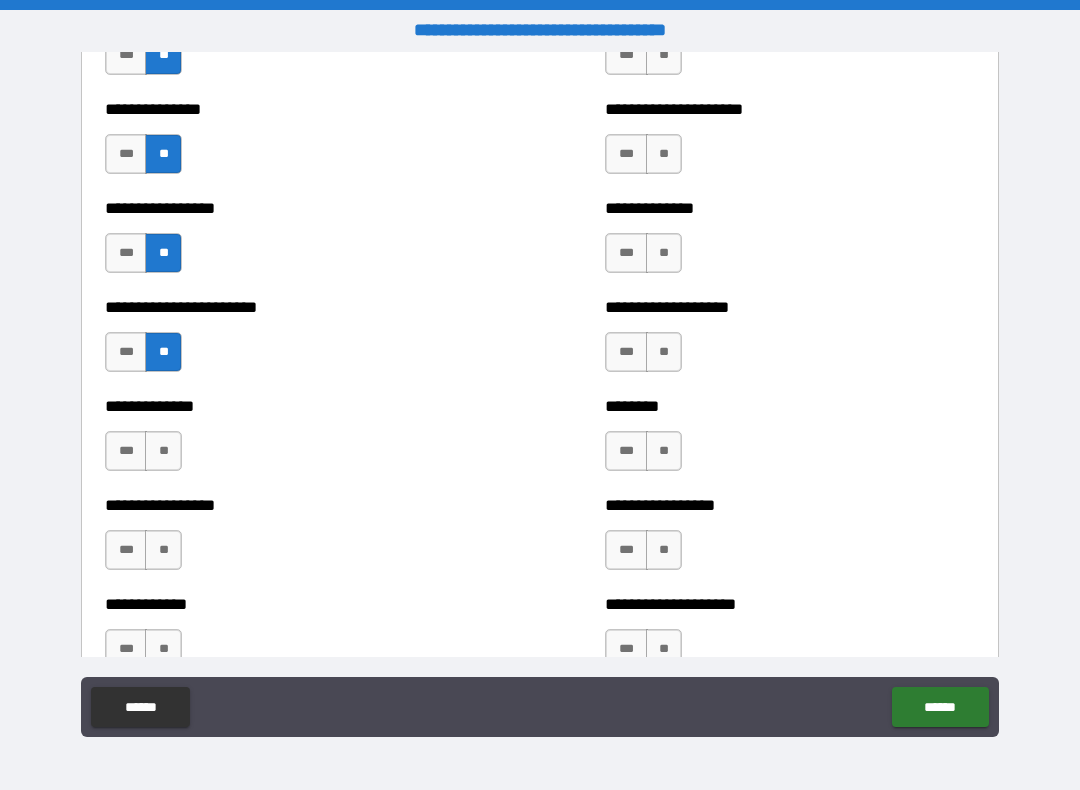 scroll, scrollTop: 3256, scrollLeft: 0, axis: vertical 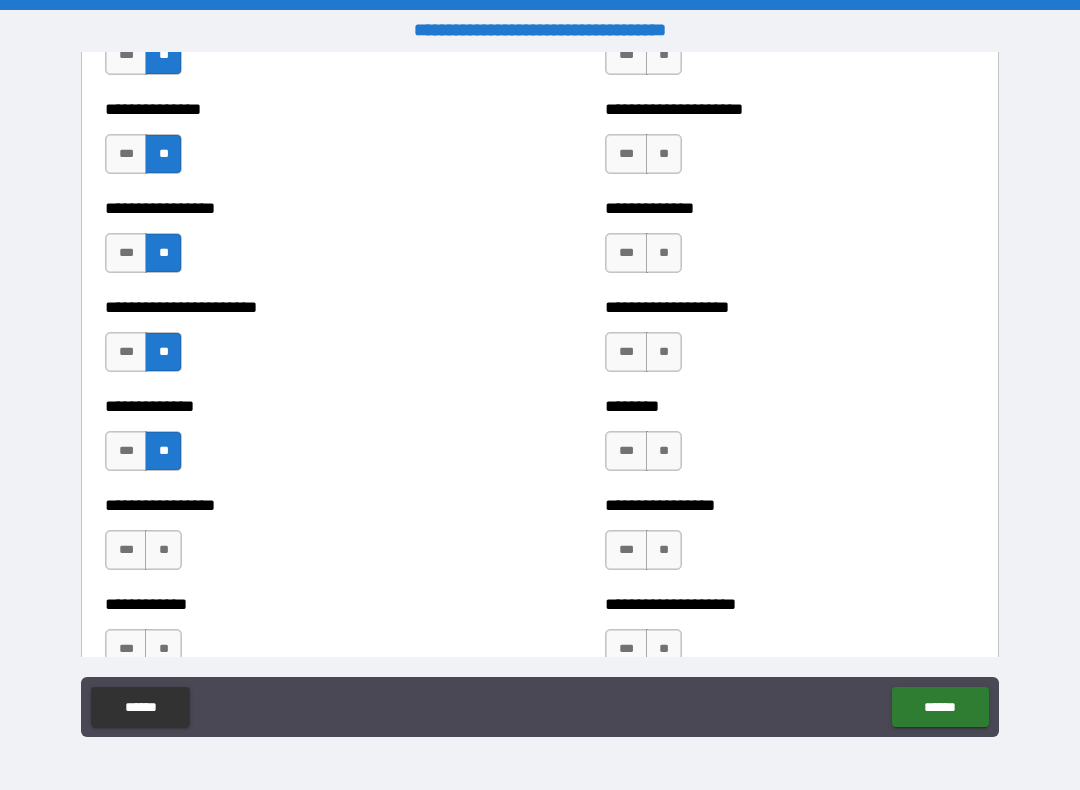 click on "**" at bounding box center (163, 550) 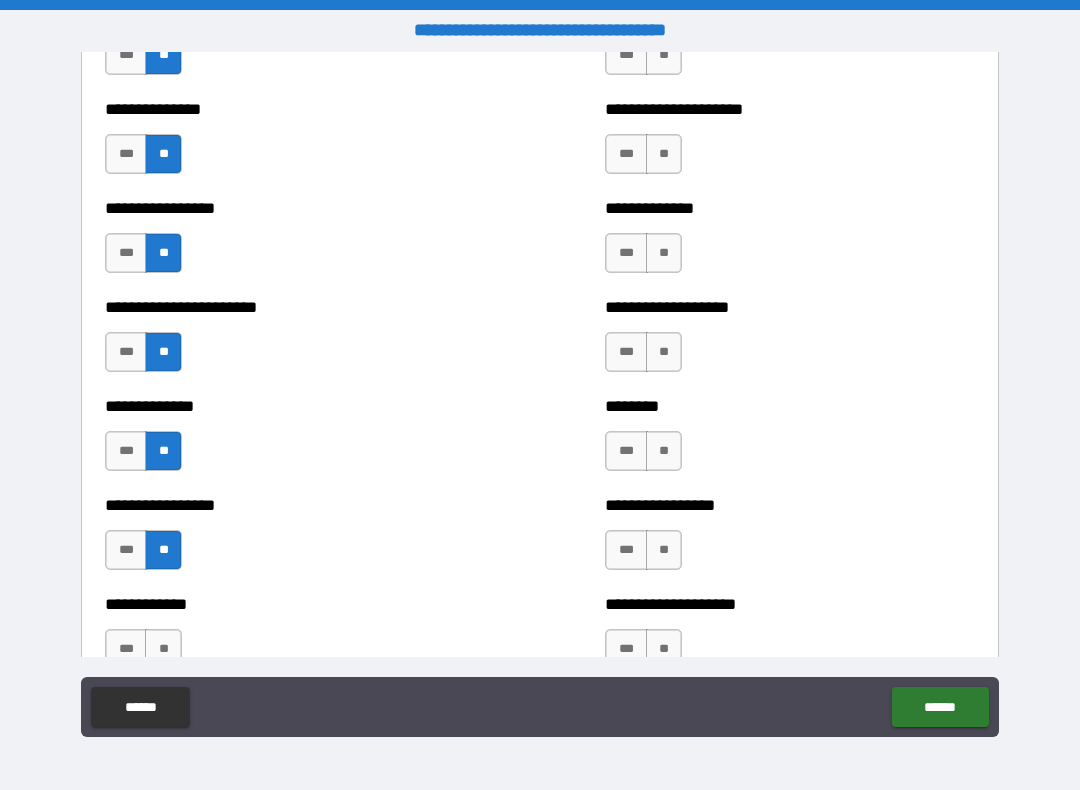 click on "**" at bounding box center (664, 550) 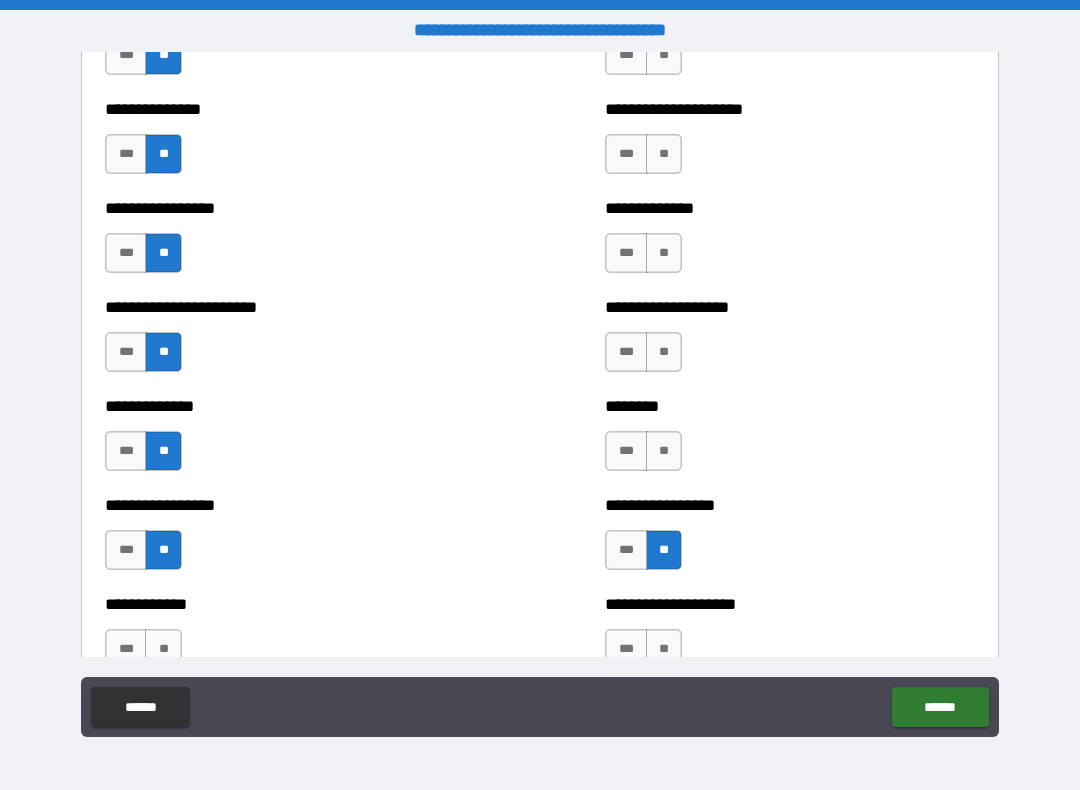 click on "**" at bounding box center [664, 451] 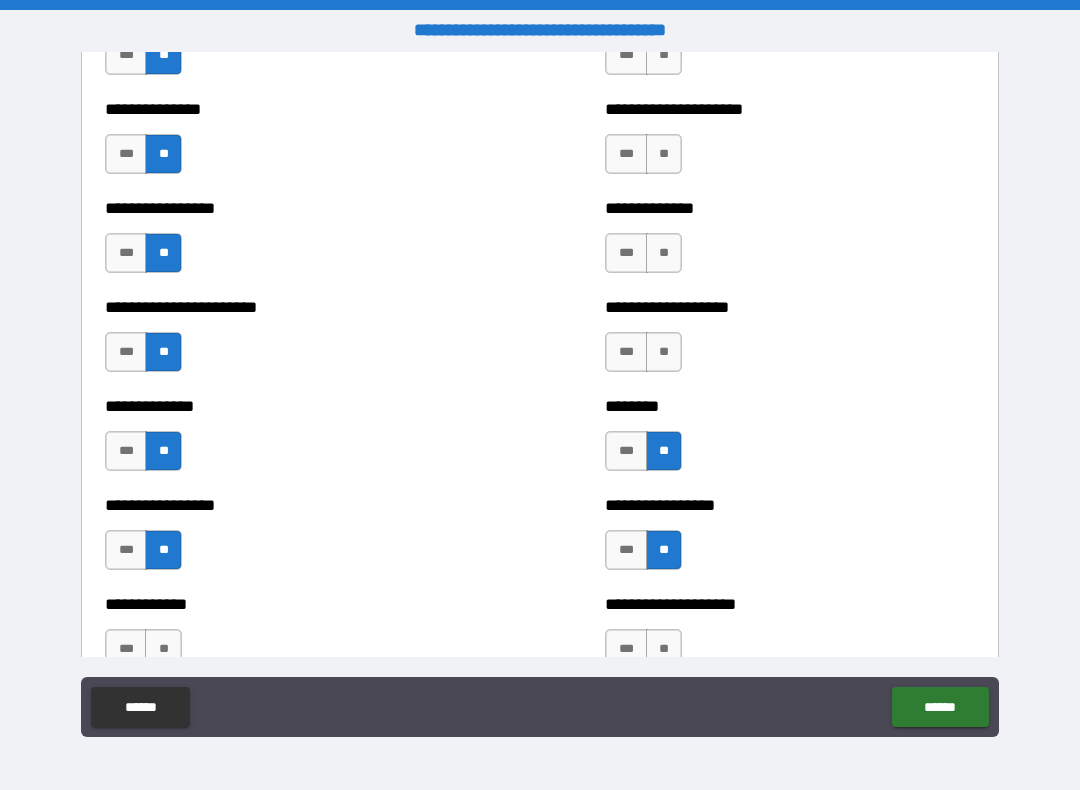 click on "**" at bounding box center [664, 352] 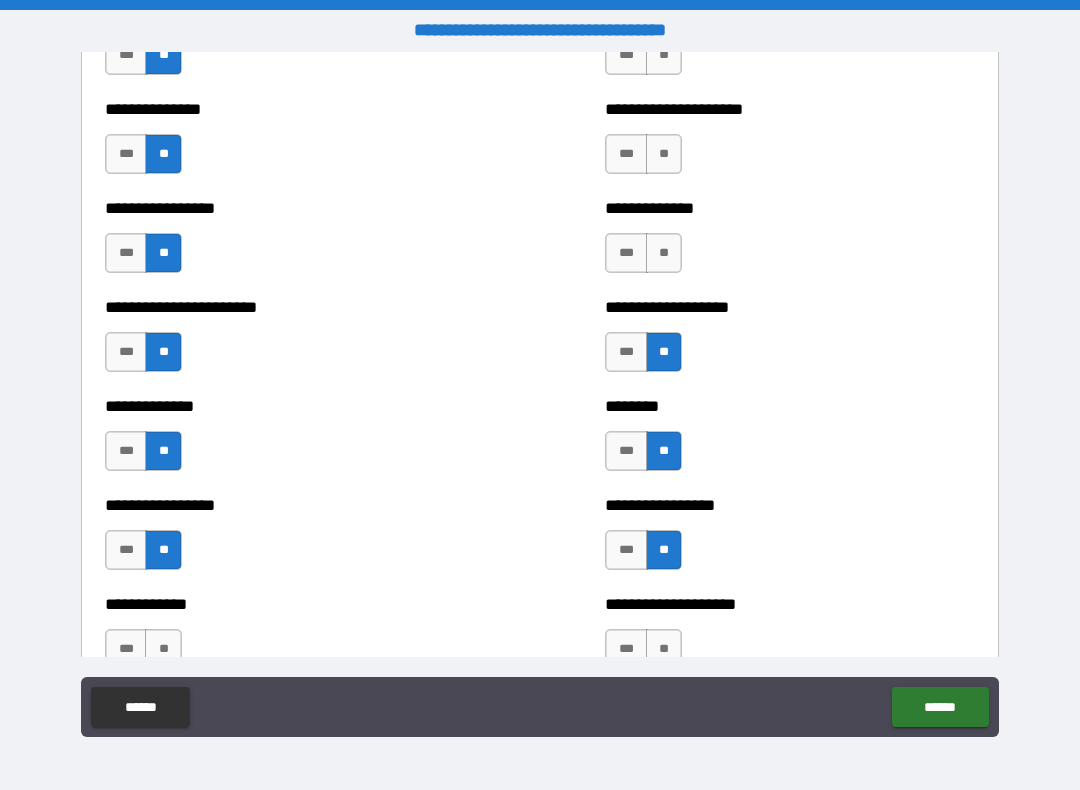 click on "**" at bounding box center (664, 253) 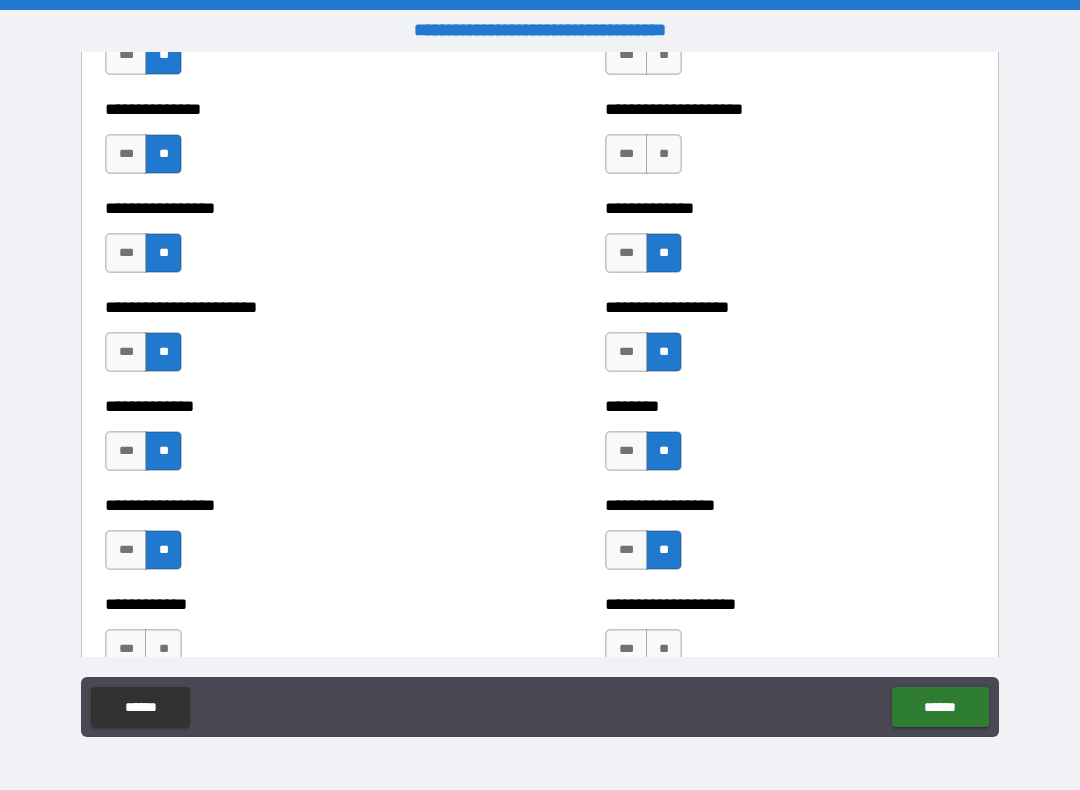 click on "**" at bounding box center [664, 154] 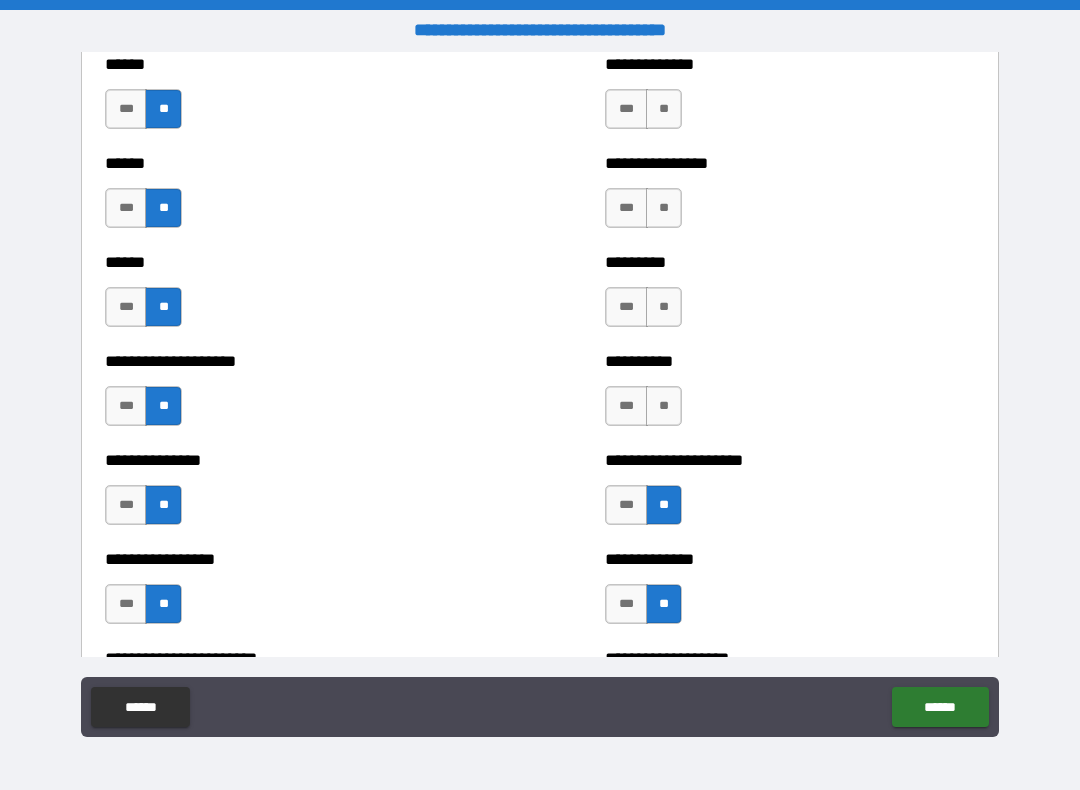 scroll, scrollTop: 2881, scrollLeft: 0, axis: vertical 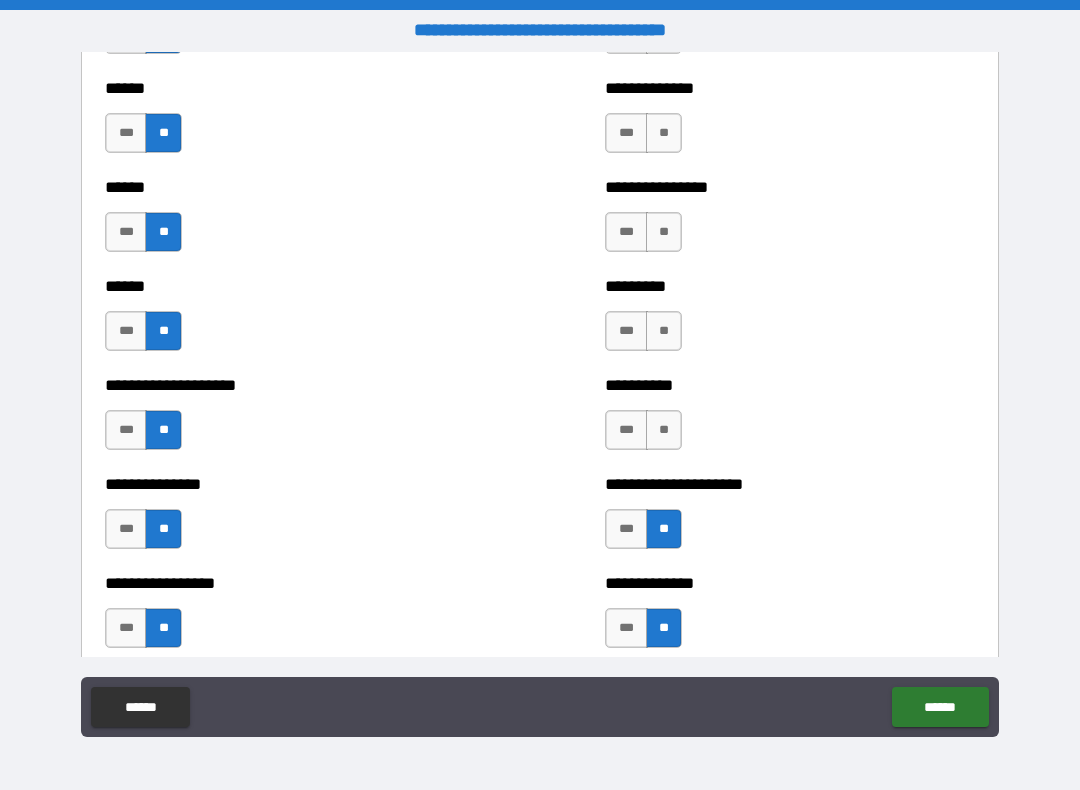 click on "**" at bounding box center (664, 430) 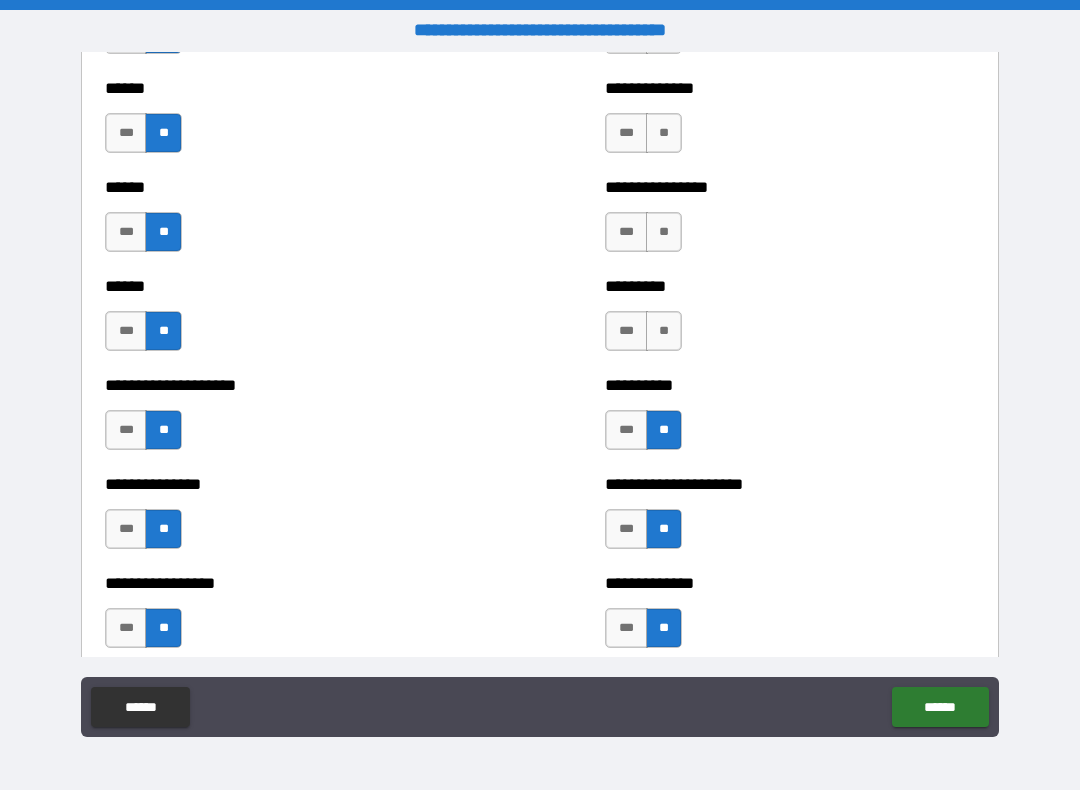 click on "**" at bounding box center [664, 331] 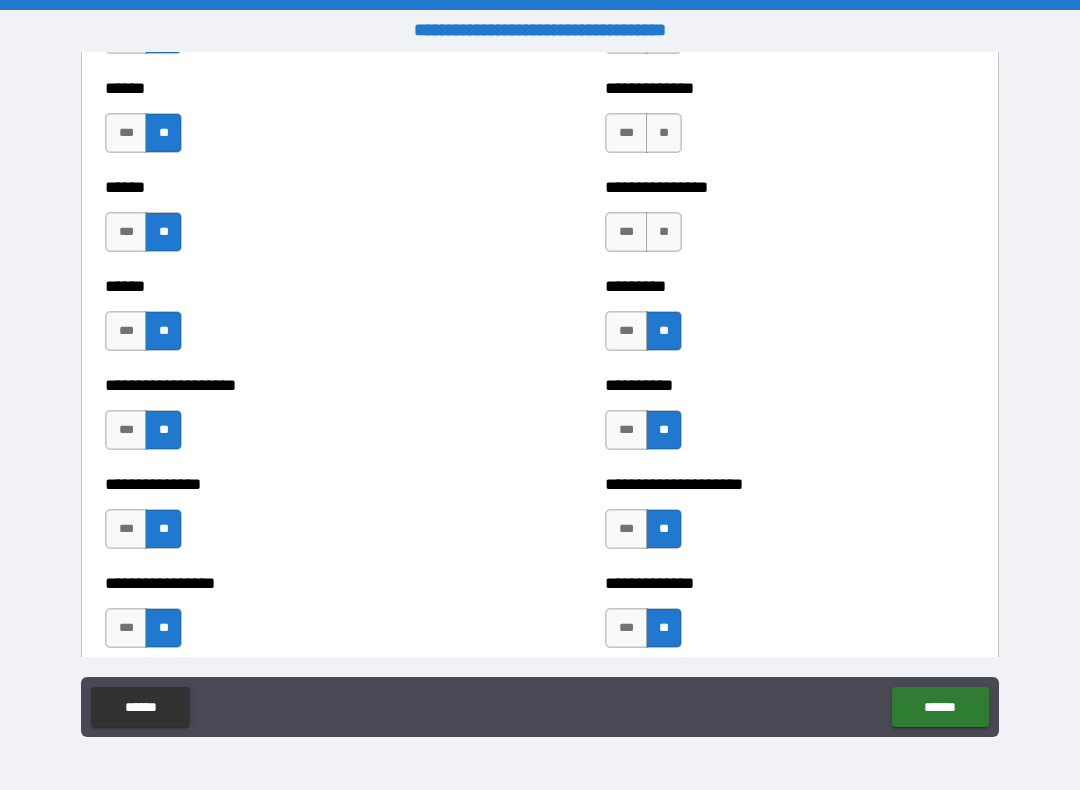 click on "**" at bounding box center (664, 232) 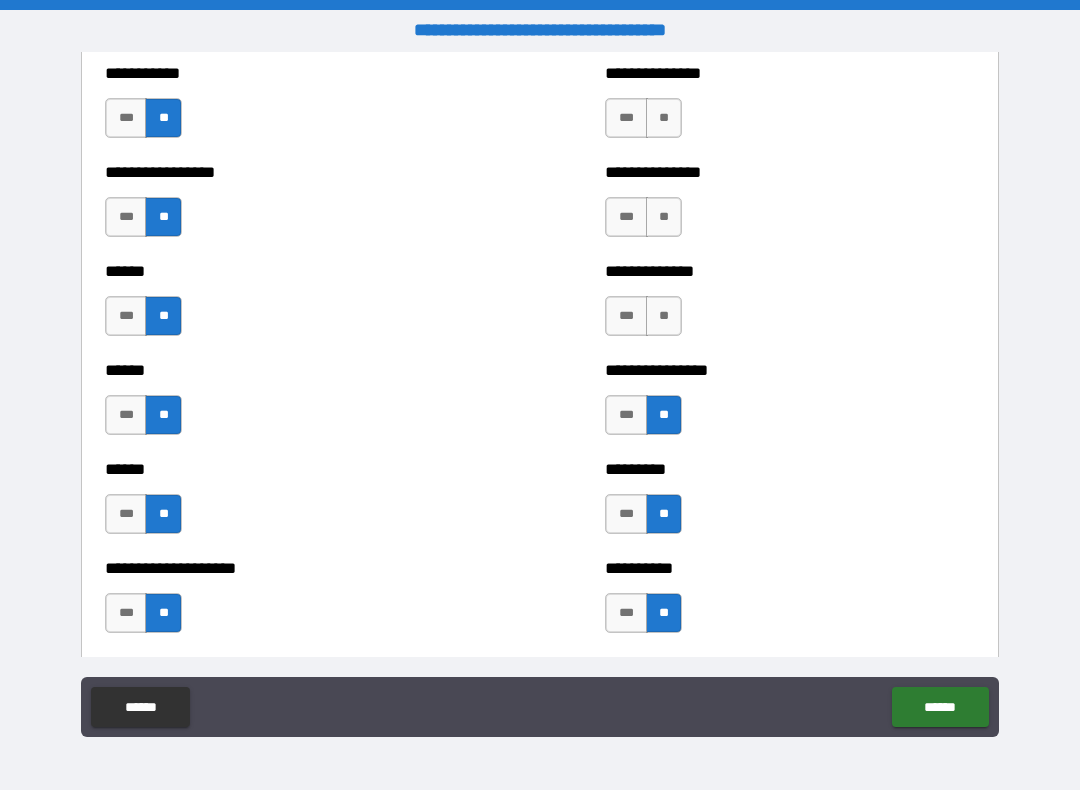 scroll, scrollTop: 2632, scrollLeft: 0, axis: vertical 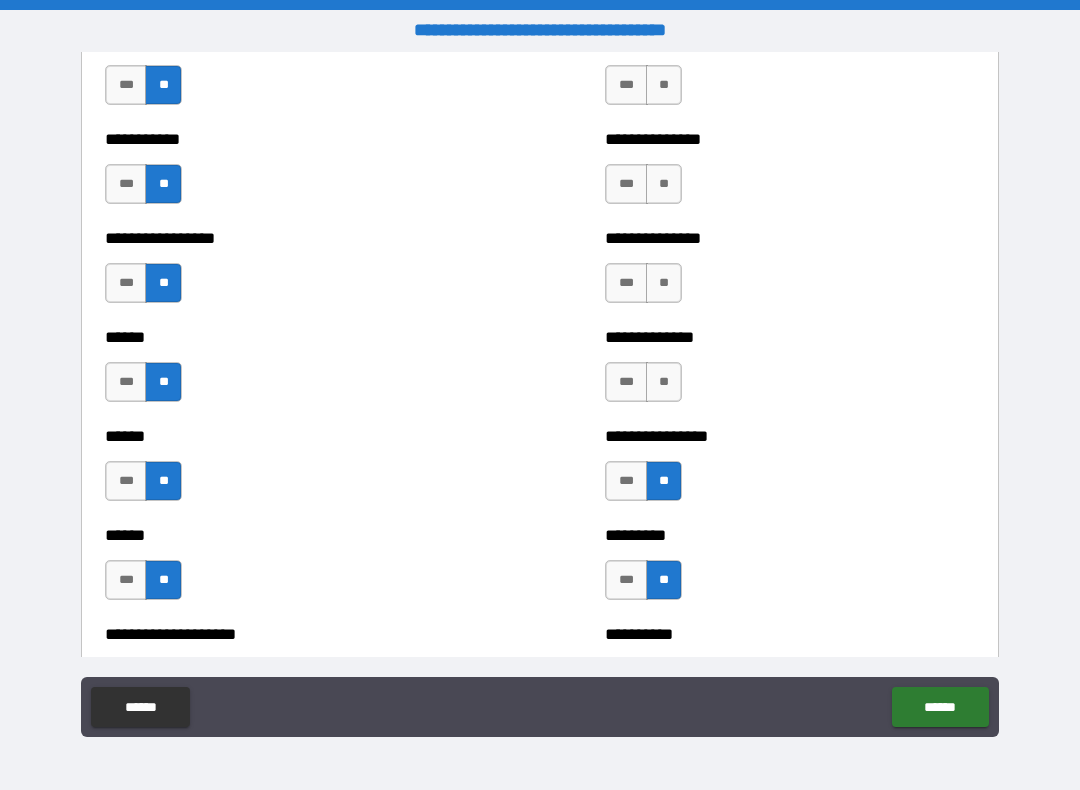 click on "**" at bounding box center [664, 382] 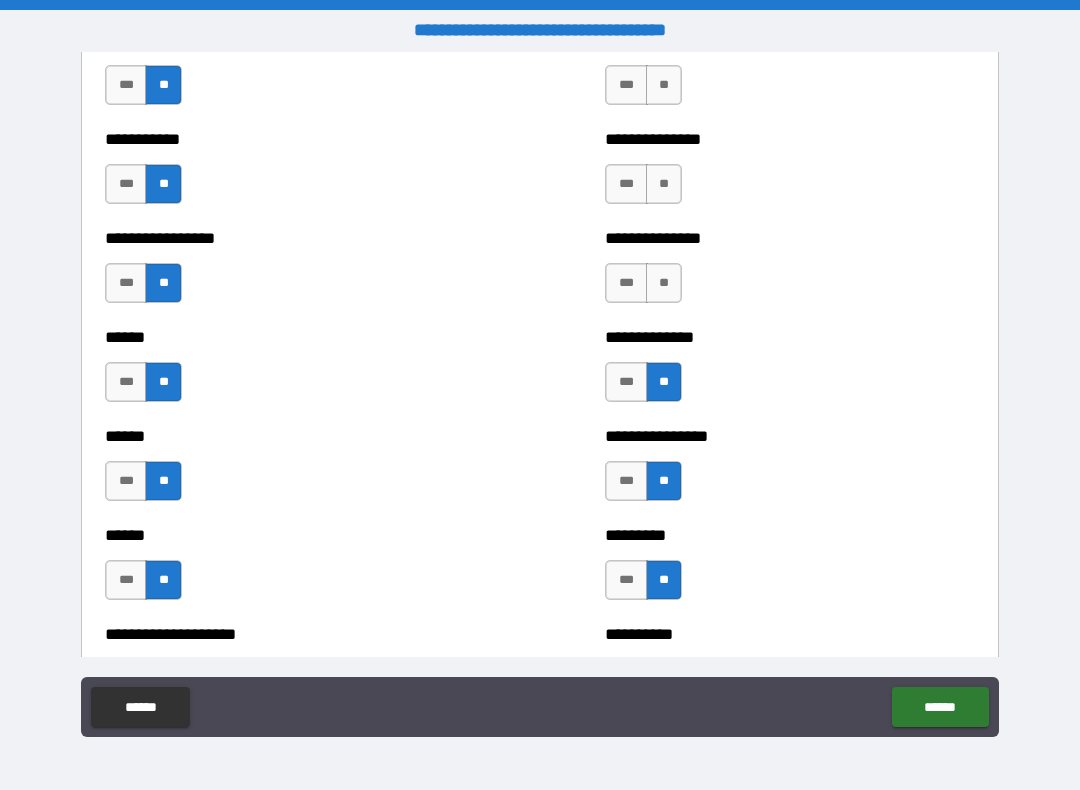 click on "**" at bounding box center [664, 283] 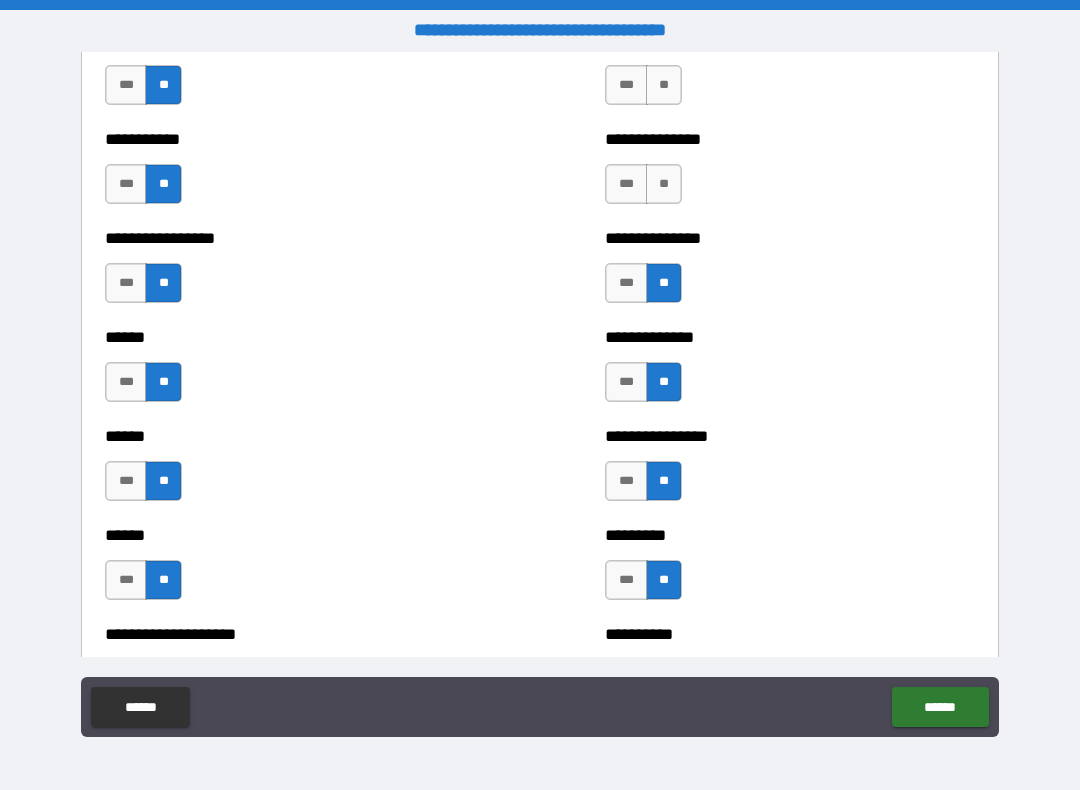 click on "**" at bounding box center [664, 184] 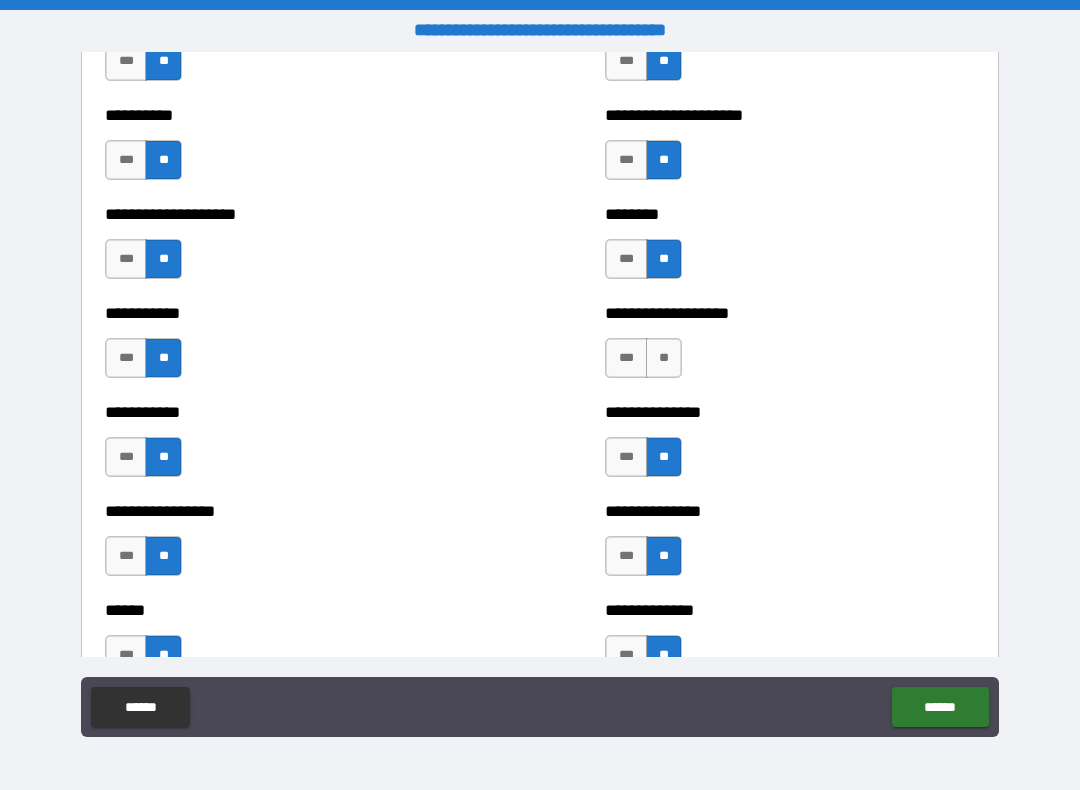 scroll, scrollTop: 2350, scrollLeft: 0, axis: vertical 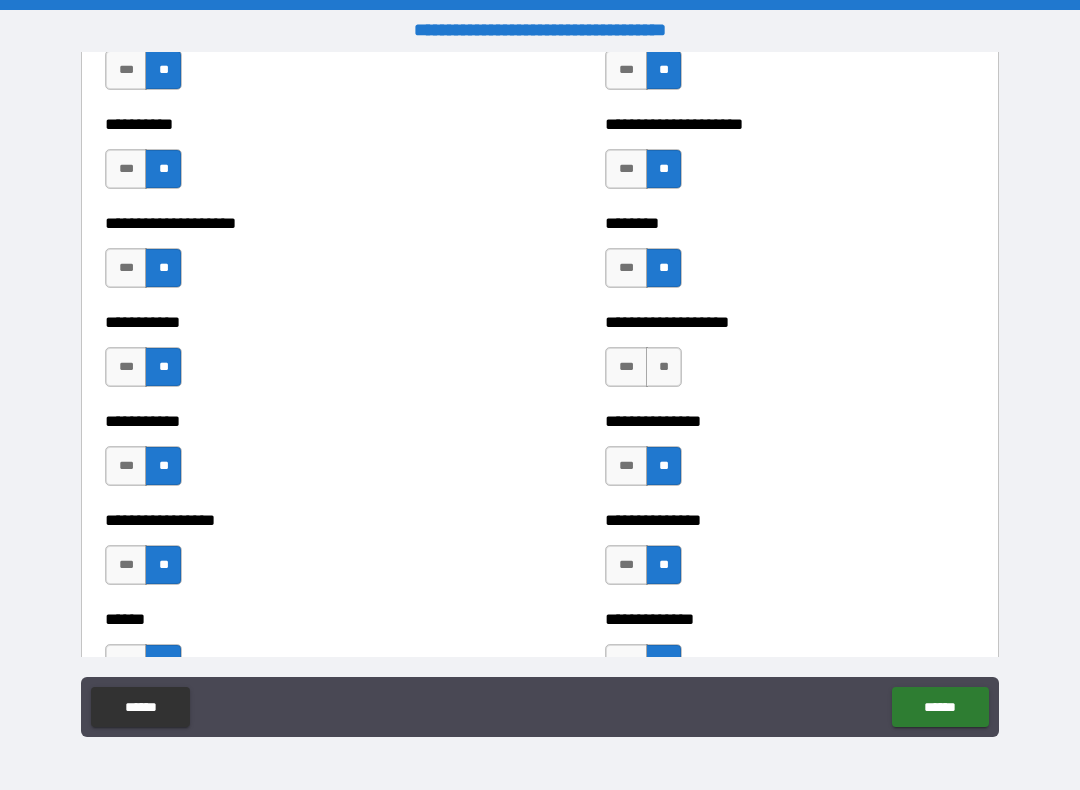 click on "**" at bounding box center [664, 367] 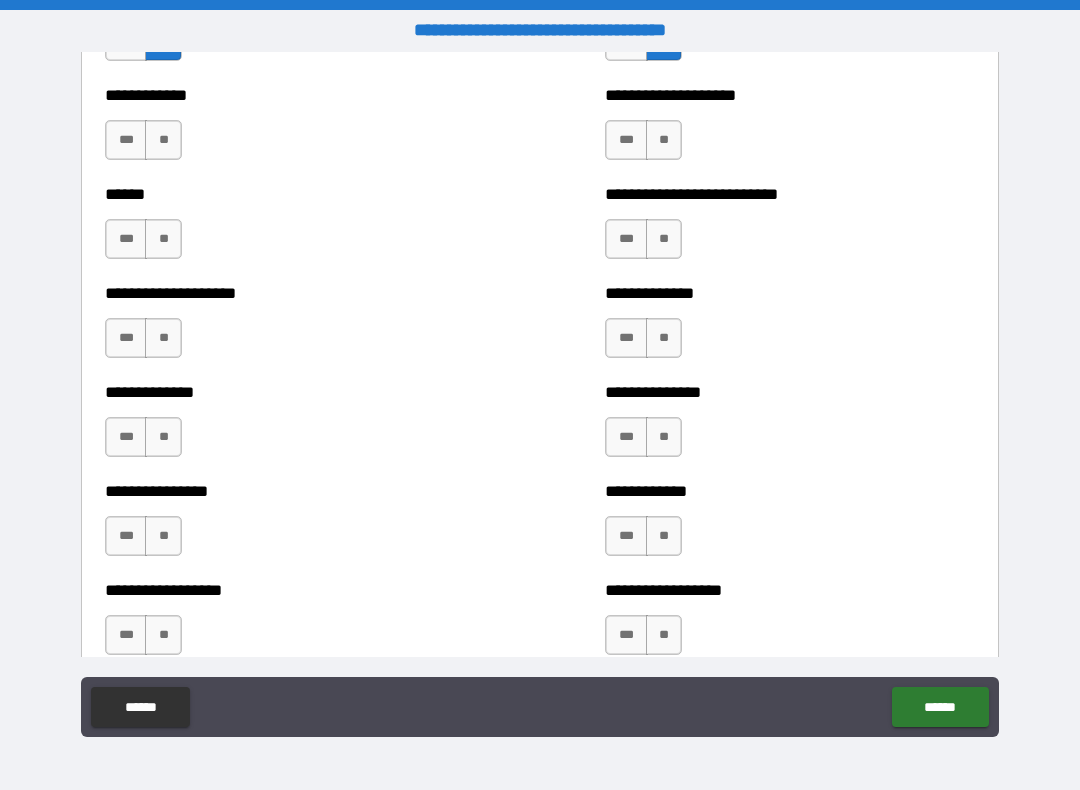 scroll, scrollTop: 3764, scrollLeft: 0, axis: vertical 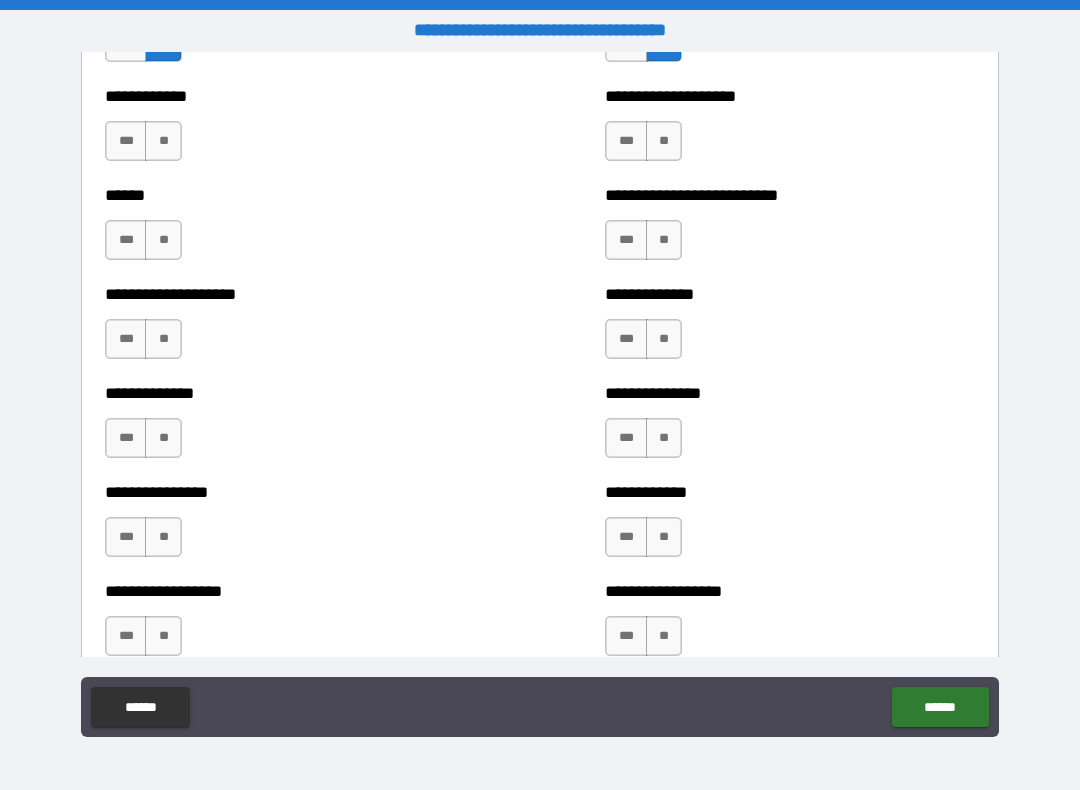 click on "**" at bounding box center (664, 141) 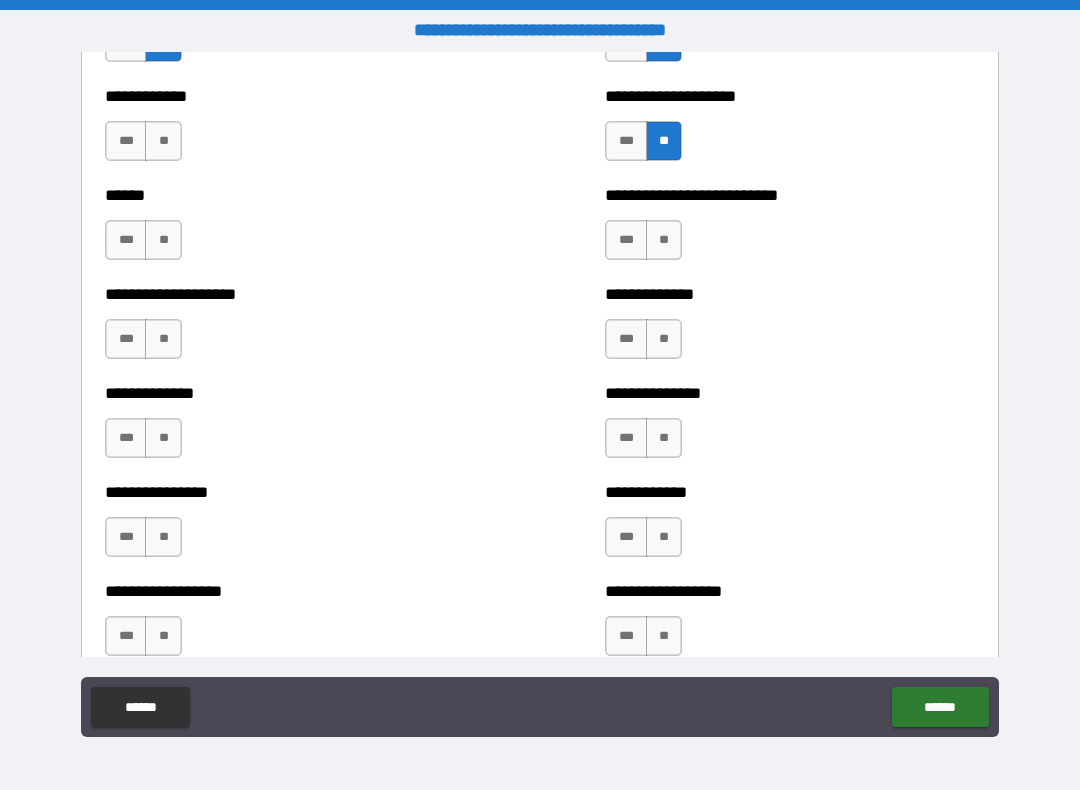 click on "**" at bounding box center [664, 240] 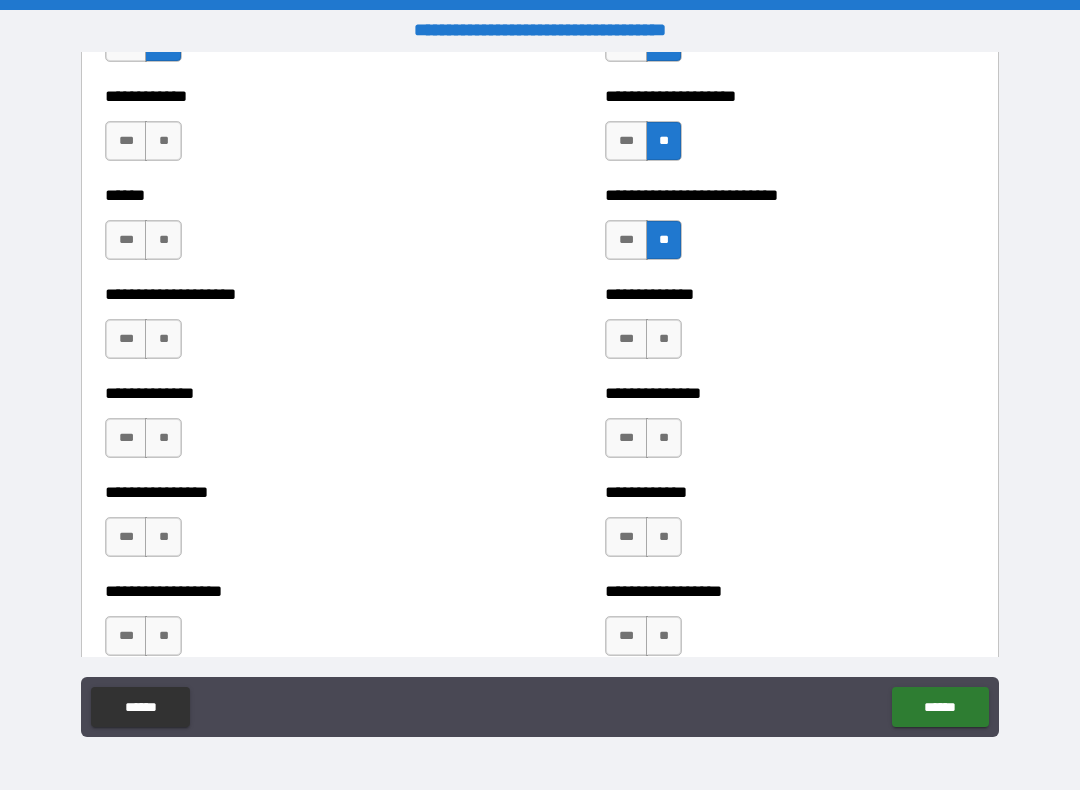 click on "**" at bounding box center [664, 339] 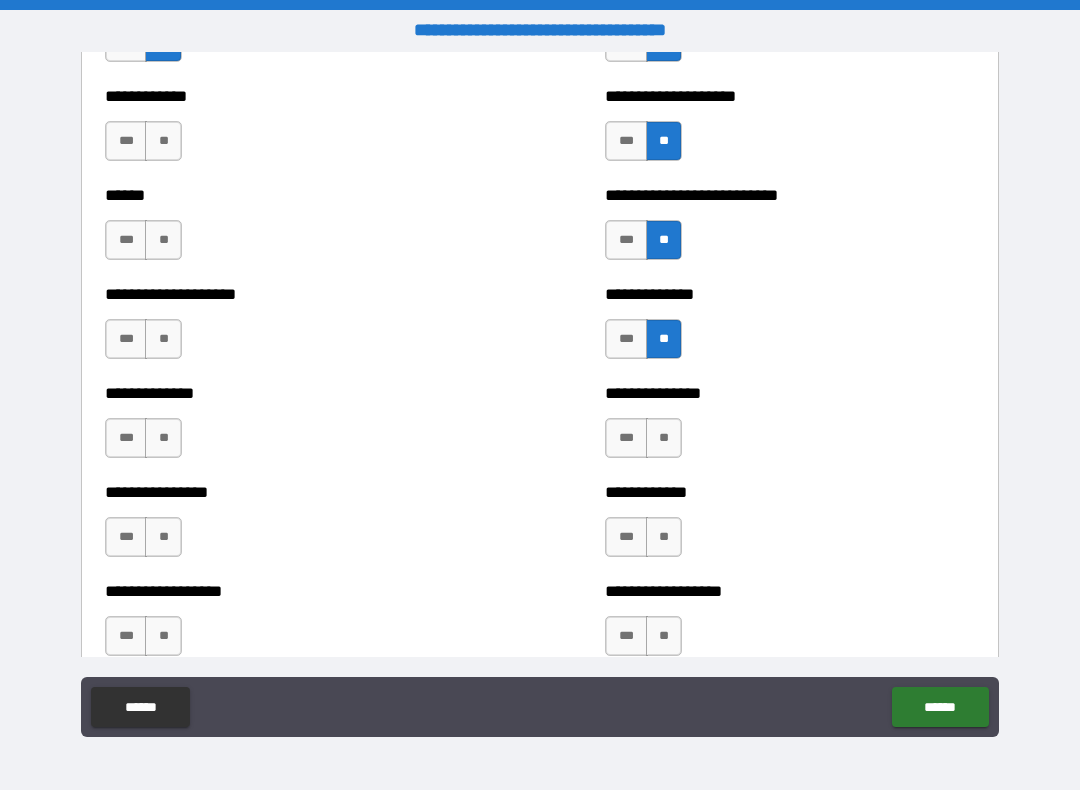 click on "**" at bounding box center (664, 438) 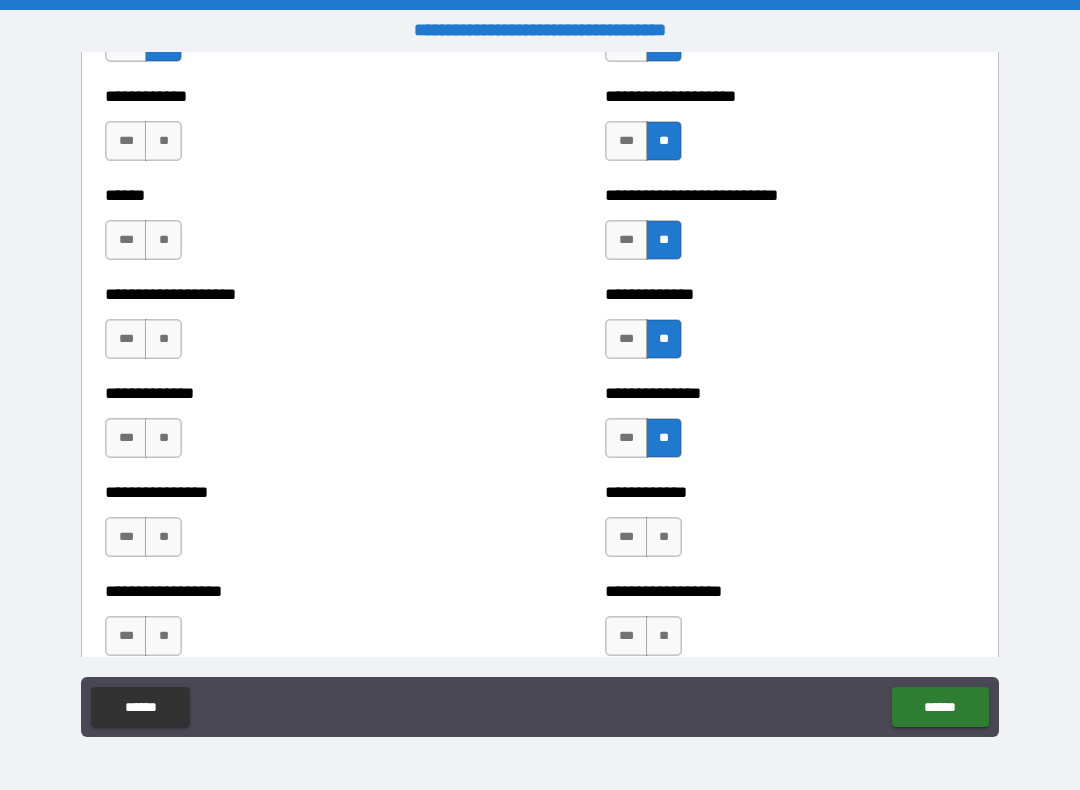 click on "**" at bounding box center (664, 537) 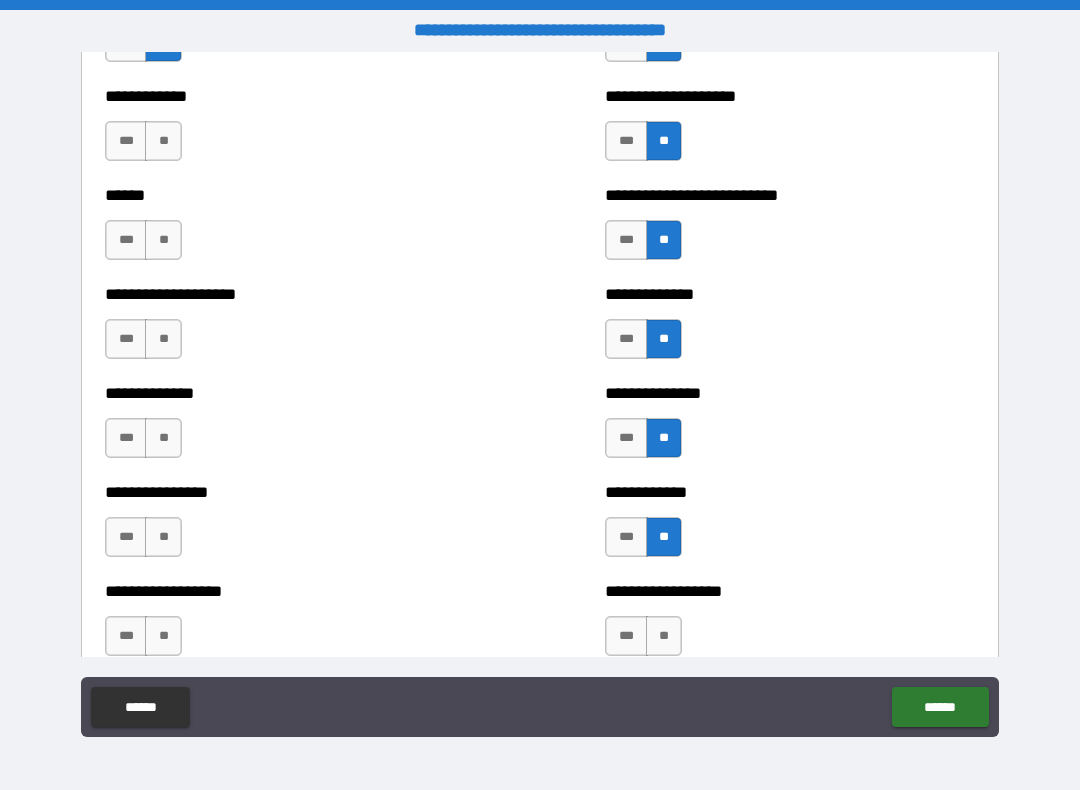 click on "**" at bounding box center [664, 636] 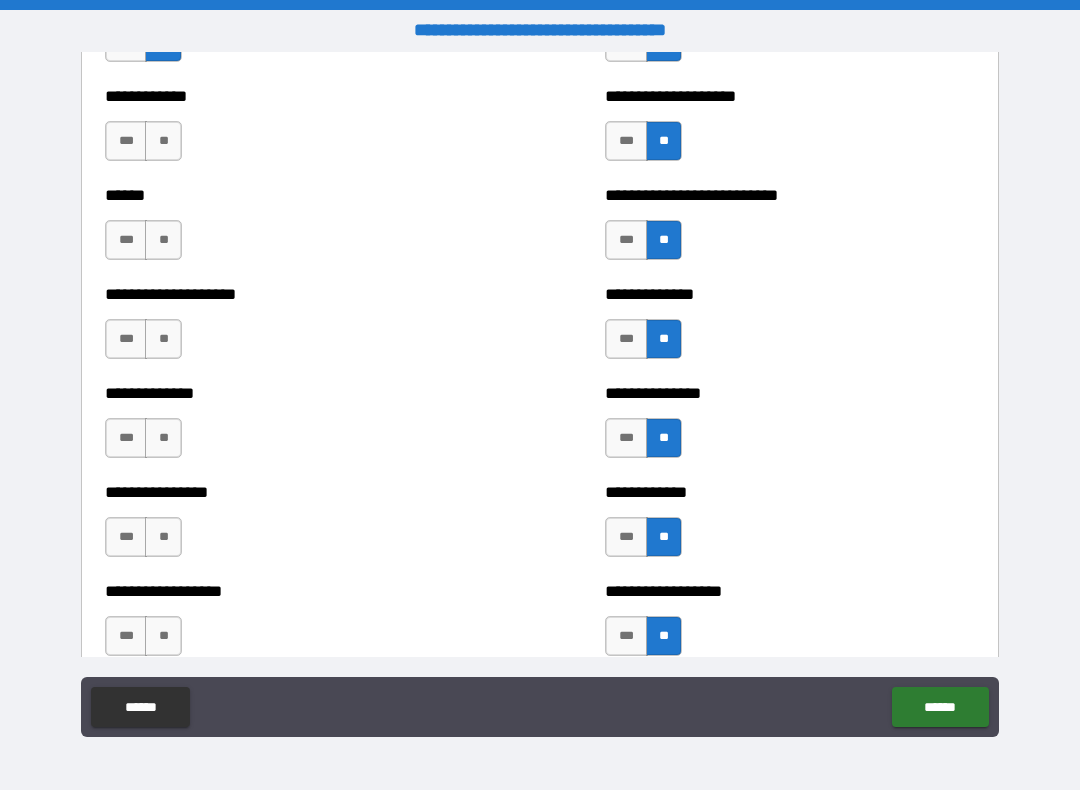 click on "**" at bounding box center [163, 636] 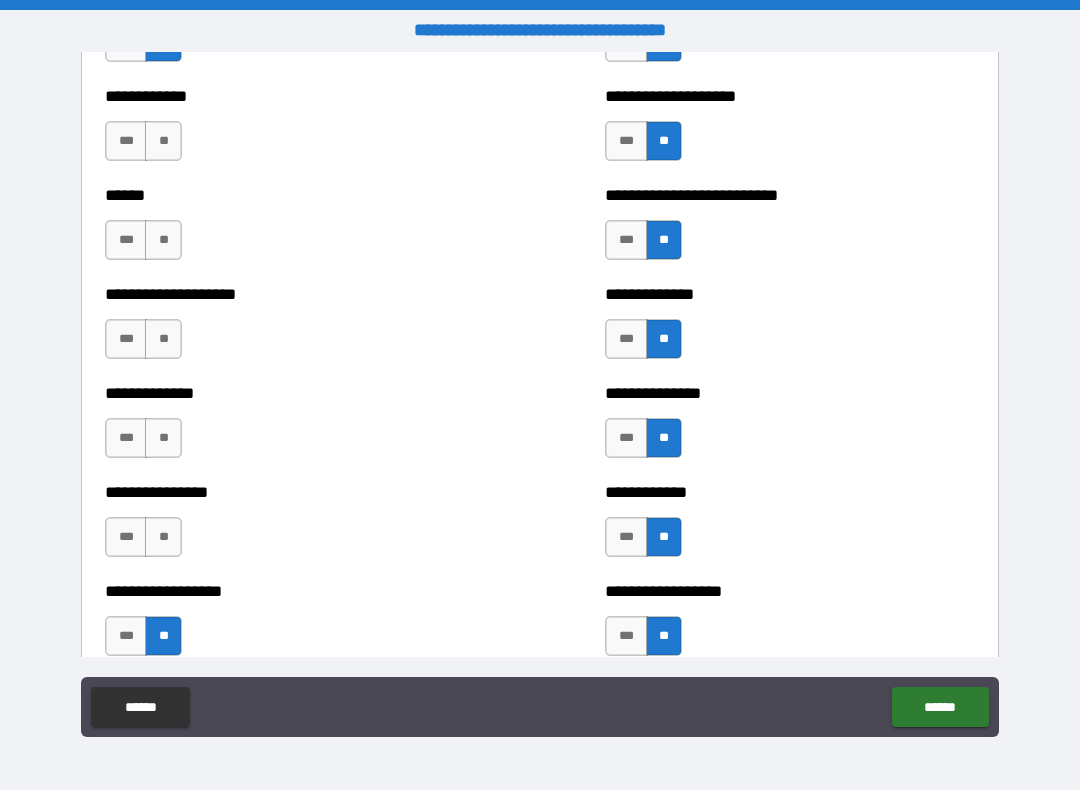 click on "**" at bounding box center [163, 537] 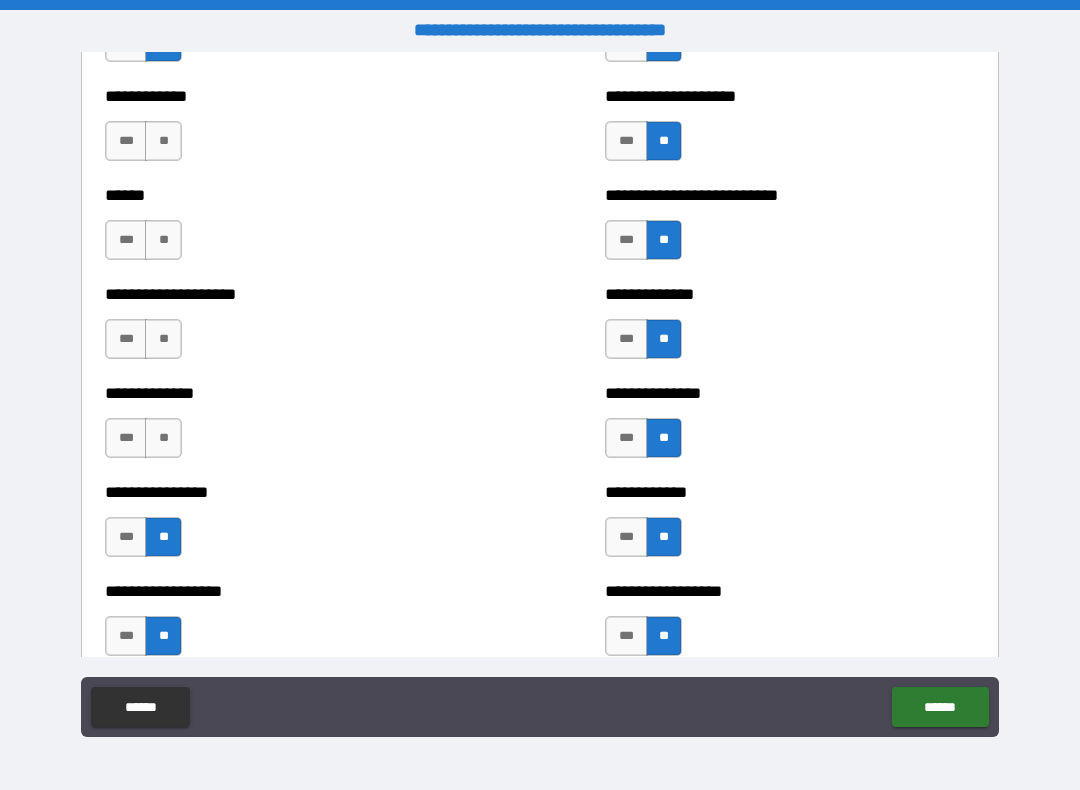 click on "**" at bounding box center (163, 438) 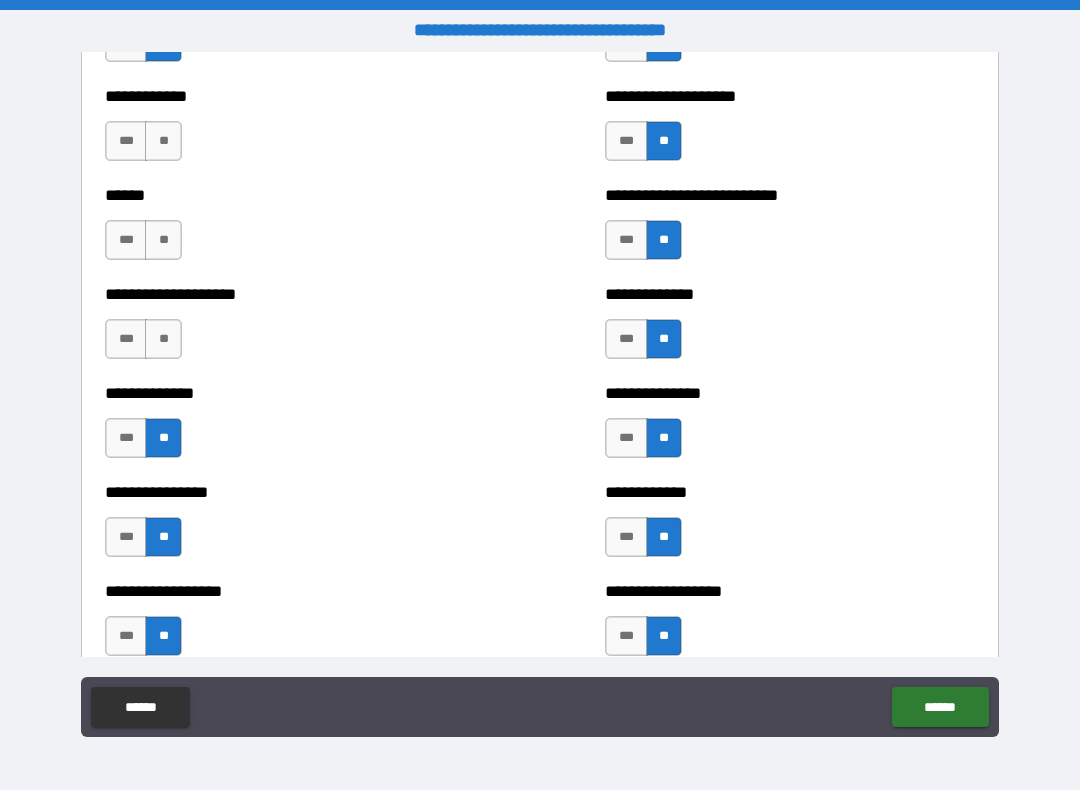 click on "**" at bounding box center (163, 339) 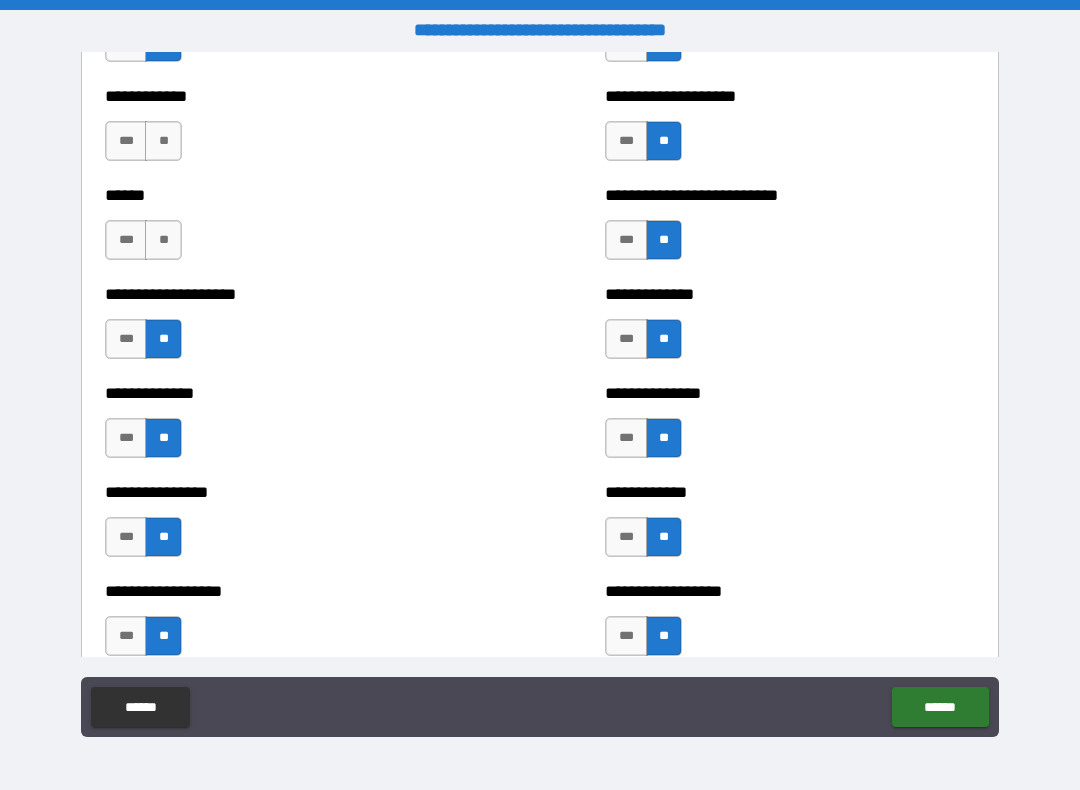 click on "**" at bounding box center (163, 240) 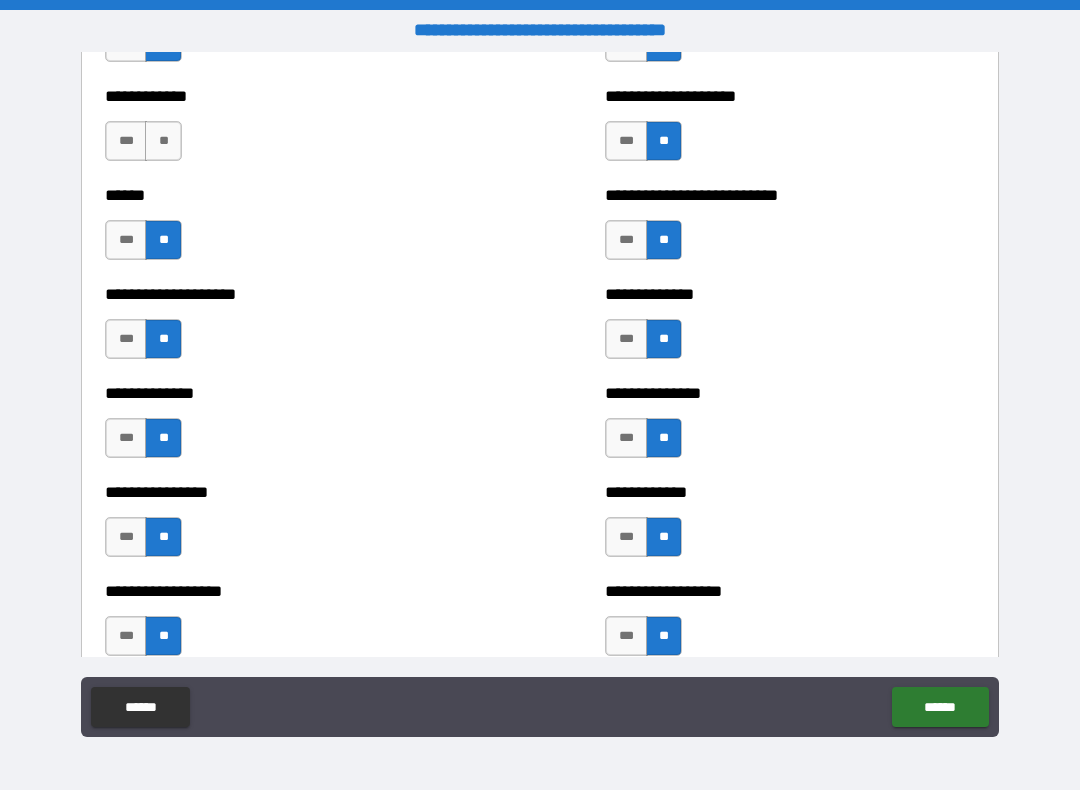 click on "**" at bounding box center (163, 141) 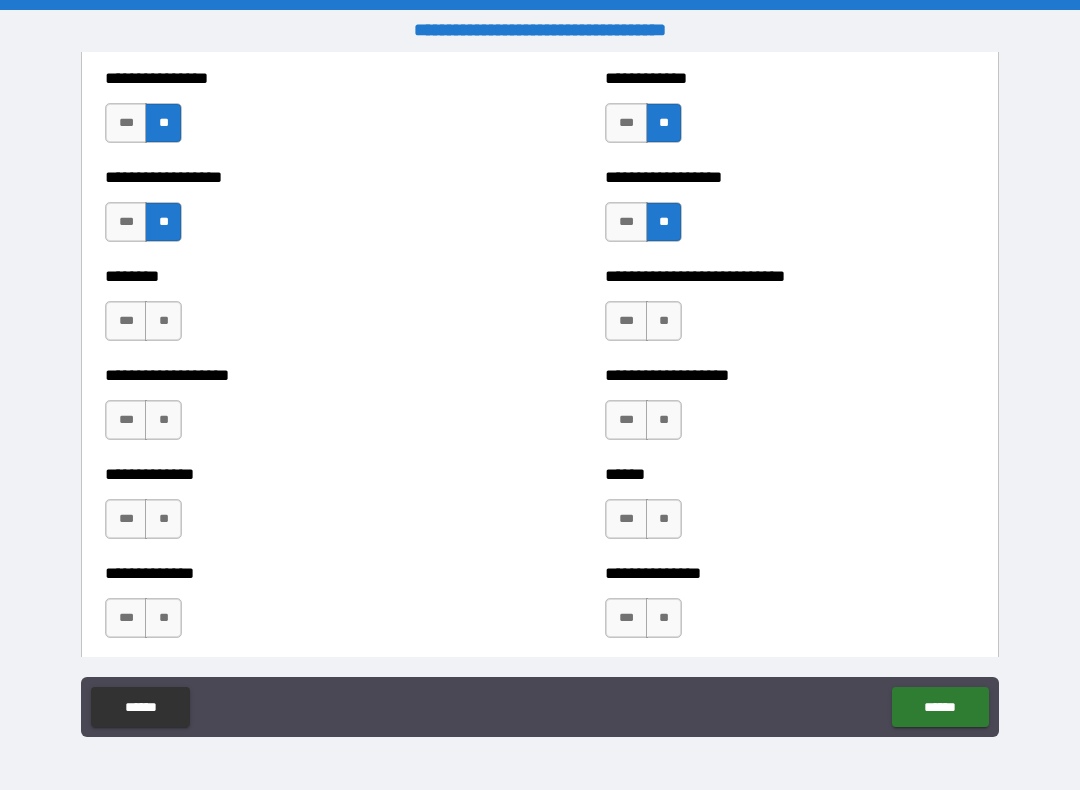 scroll, scrollTop: 4190, scrollLeft: 0, axis: vertical 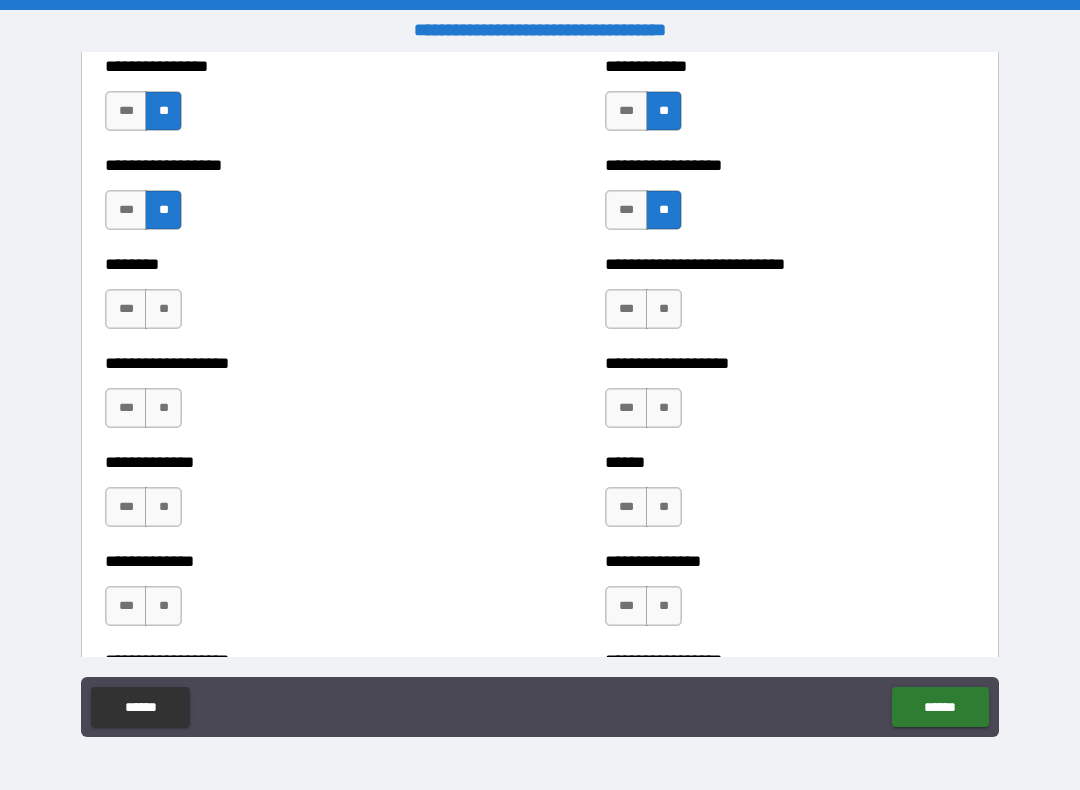 click on "**" at bounding box center (664, 309) 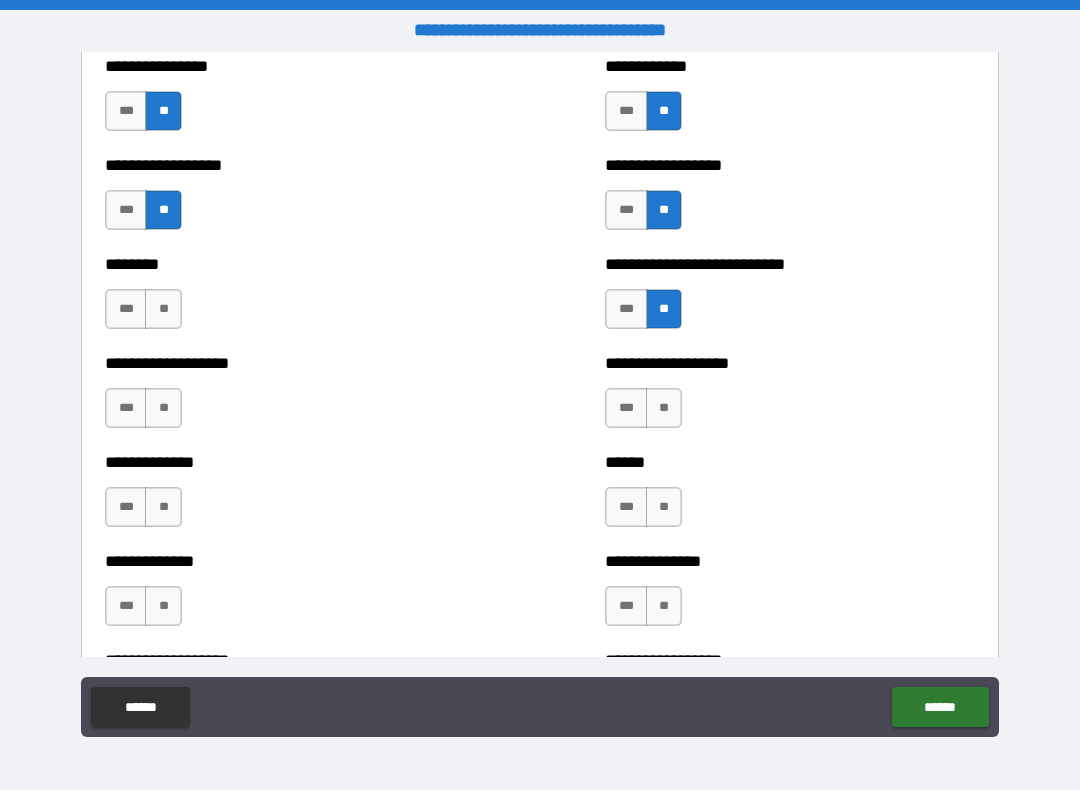 click on "**" at bounding box center (664, 408) 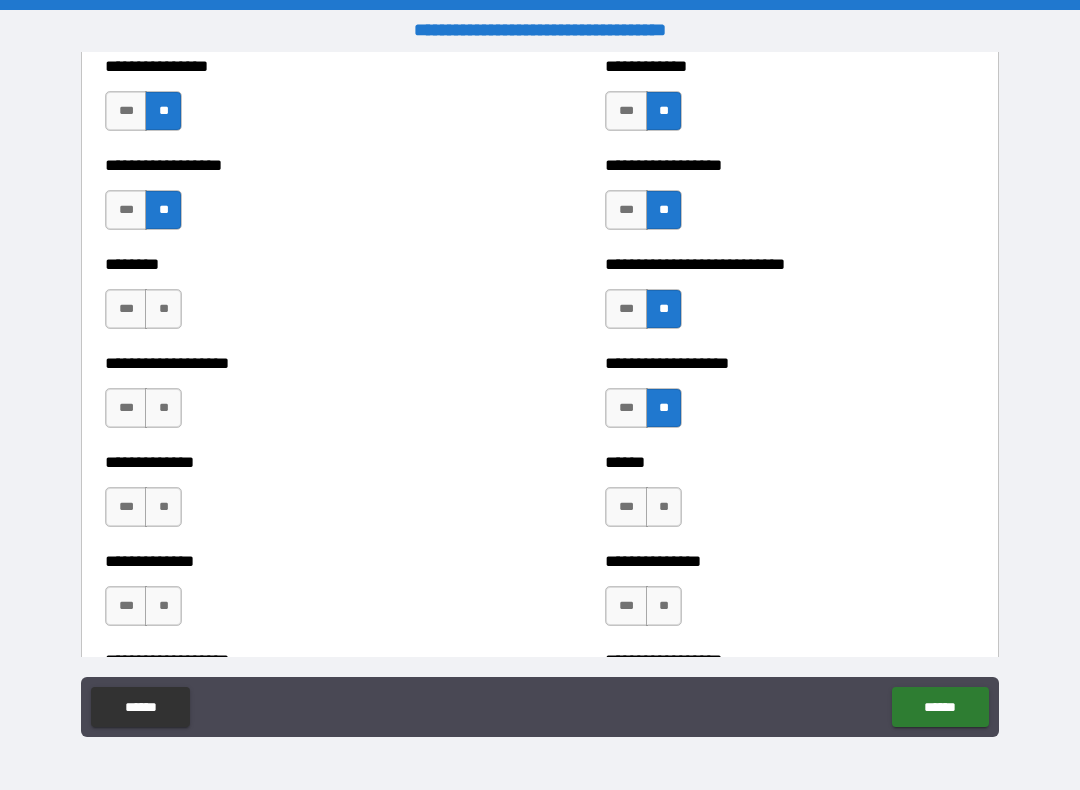 click on "**" at bounding box center (664, 507) 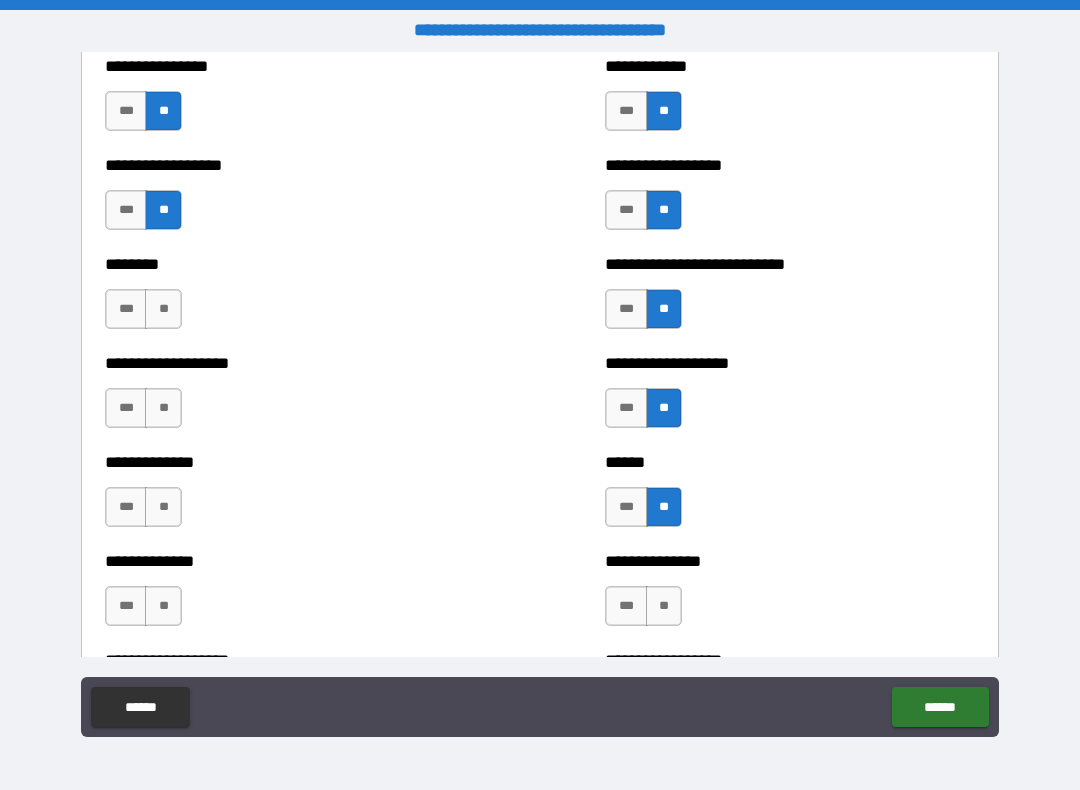 click on "**" at bounding box center [664, 606] 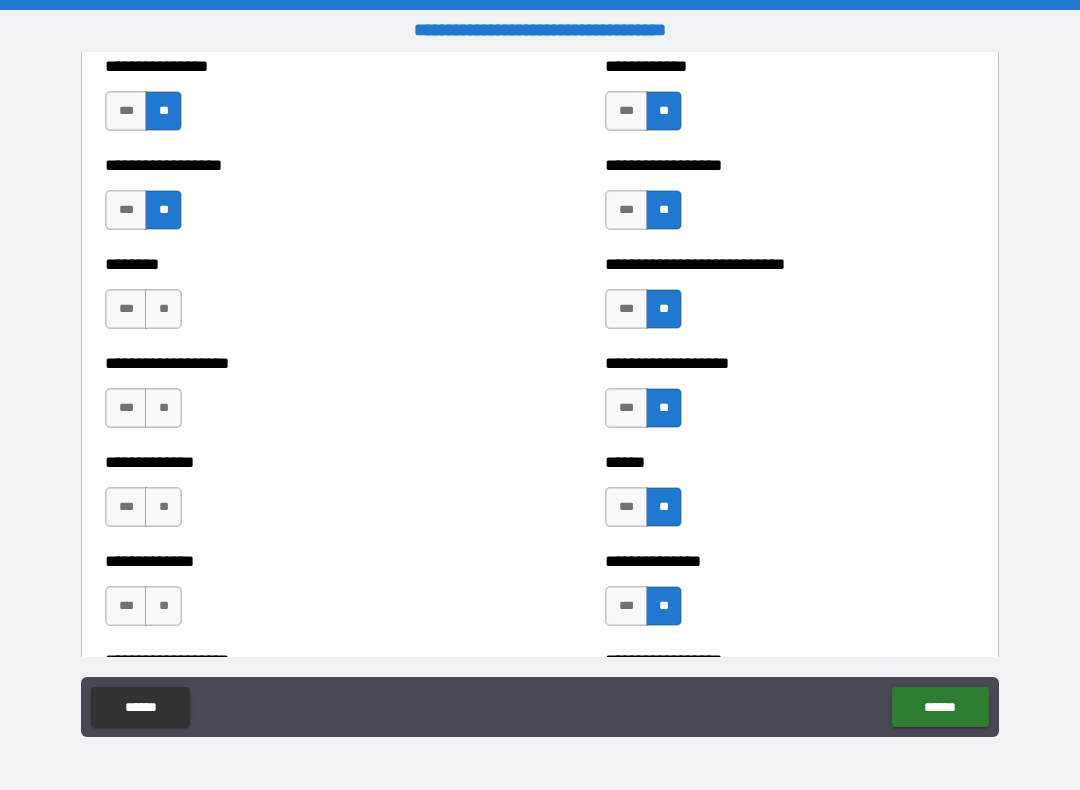 click on "**" at bounding box center [163, 606] 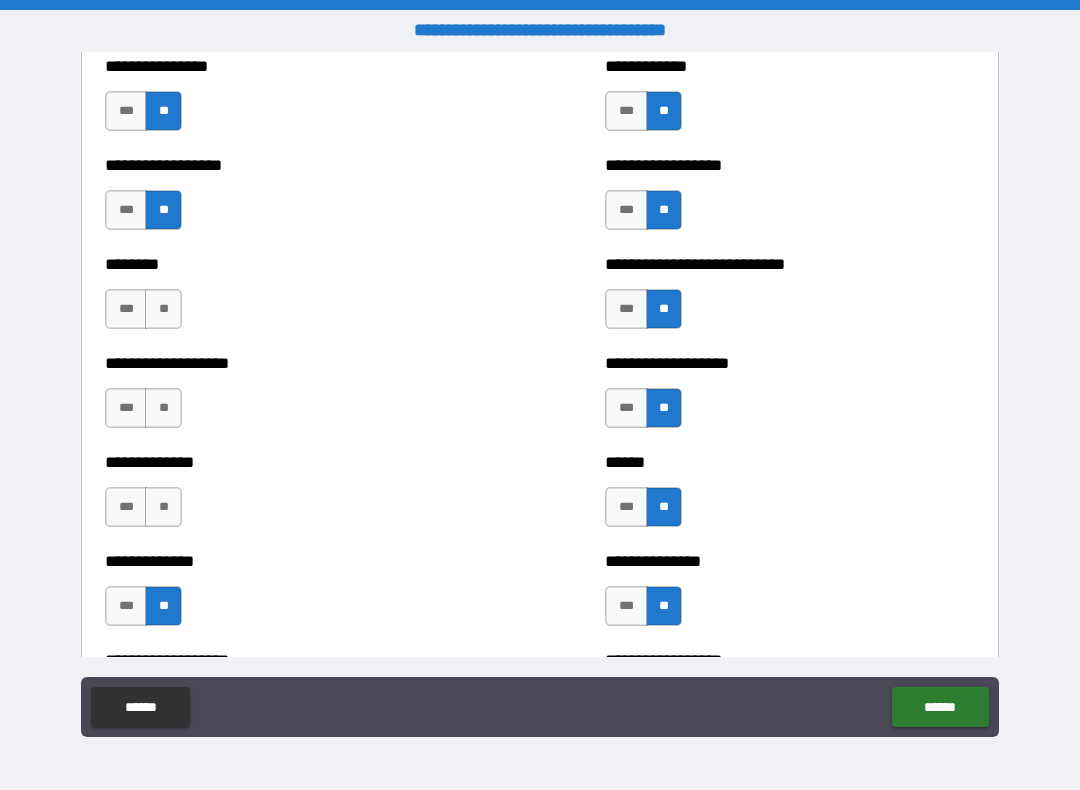 click on "**" at bounding box center [163, 507] 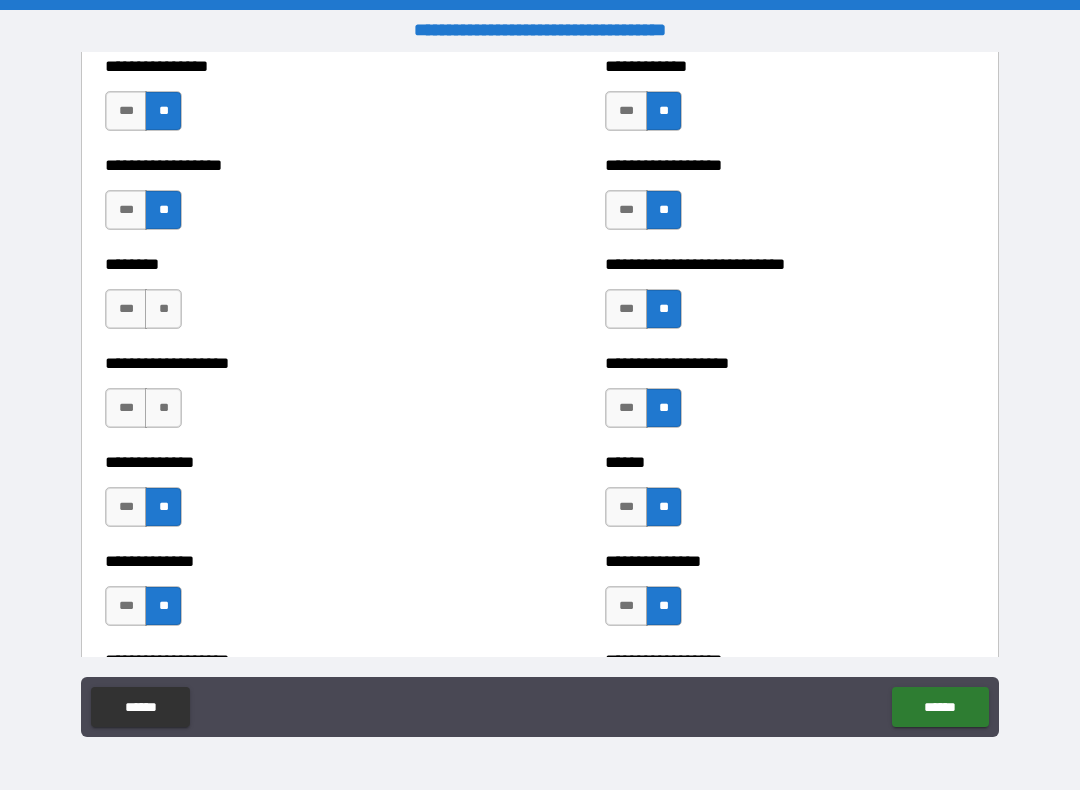 click on "**" at bounding box center [163, 408] 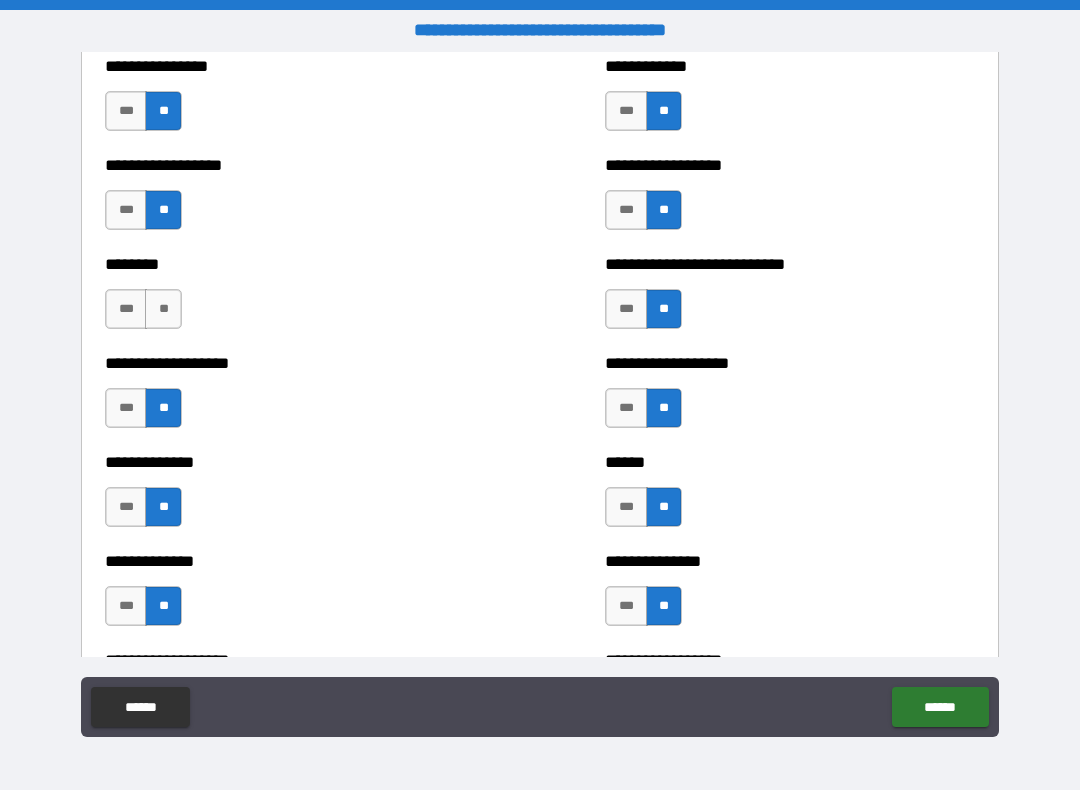 click on "**" at bounding box center (163, 309) 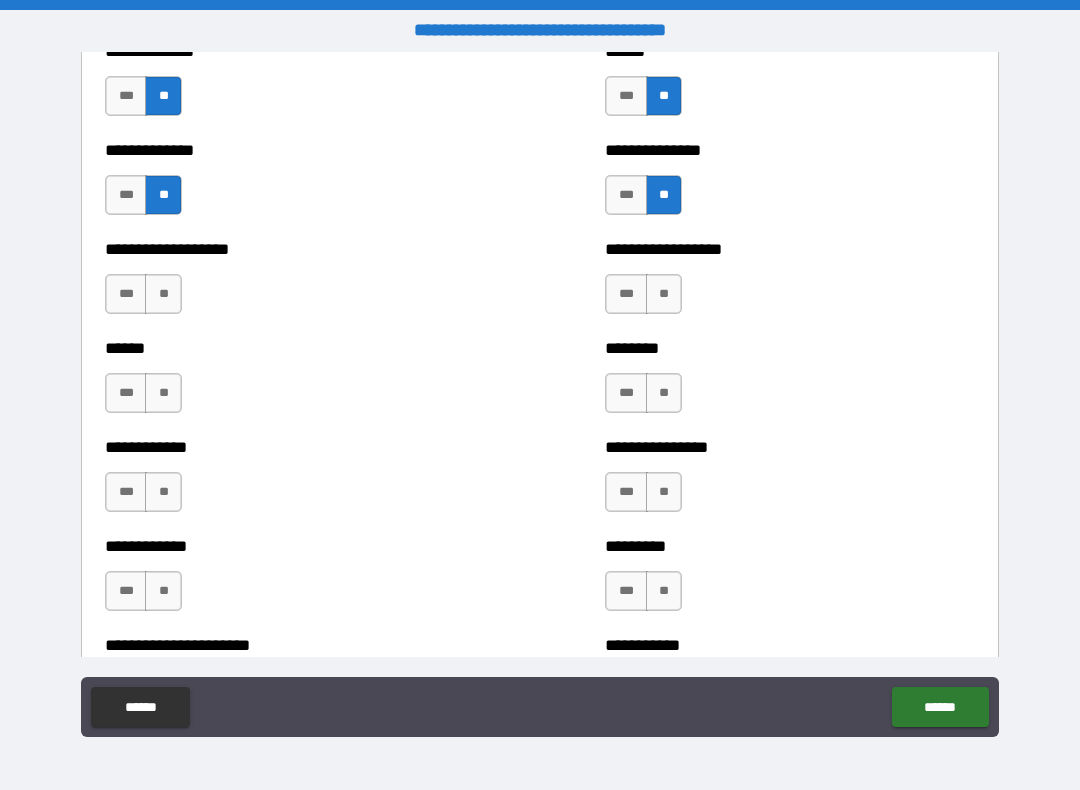 scroll, scrollTop: 4607, scrollLeft: 0, axis: vertical 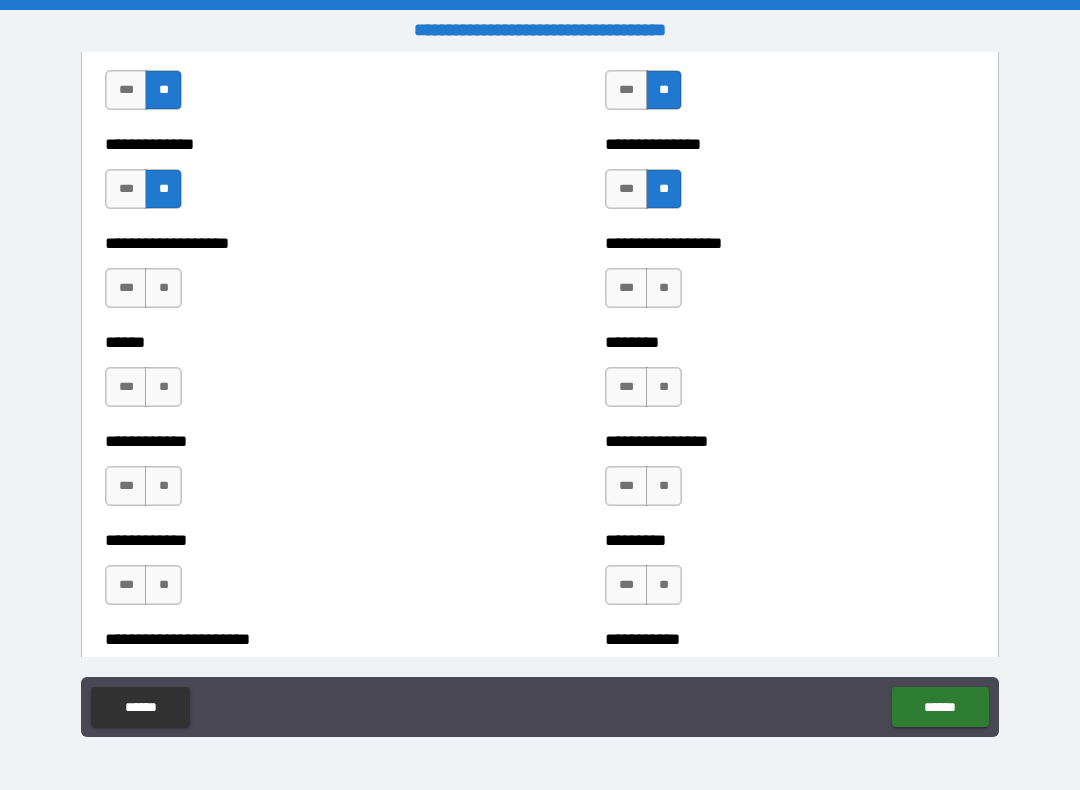 click on "**" at bounding box center [664, 288] 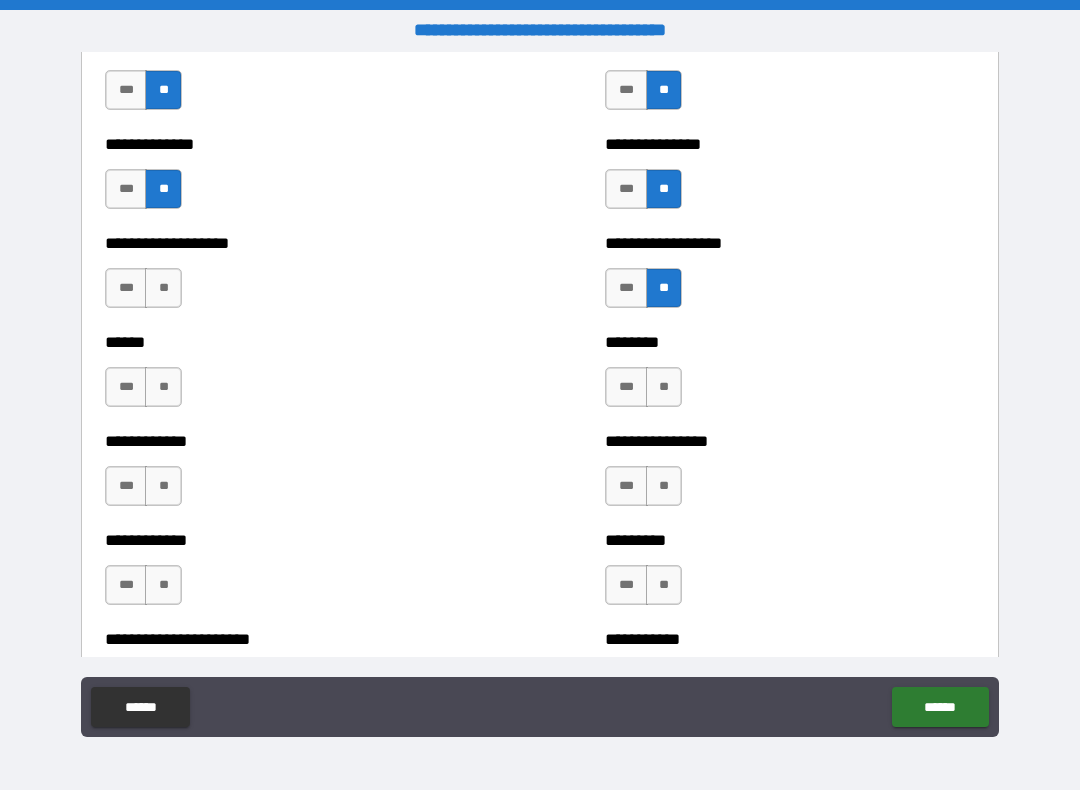 click on "**" at bounding box center (664, 387) 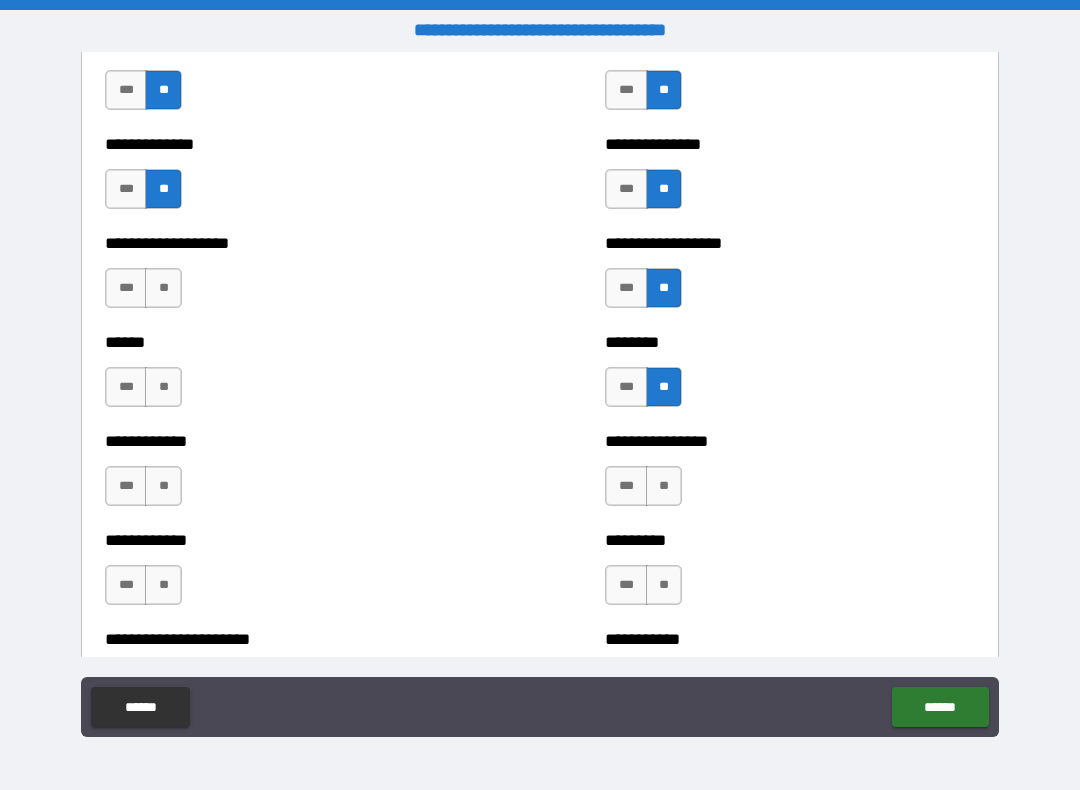 click on "**" at bounding box center (664, 486) 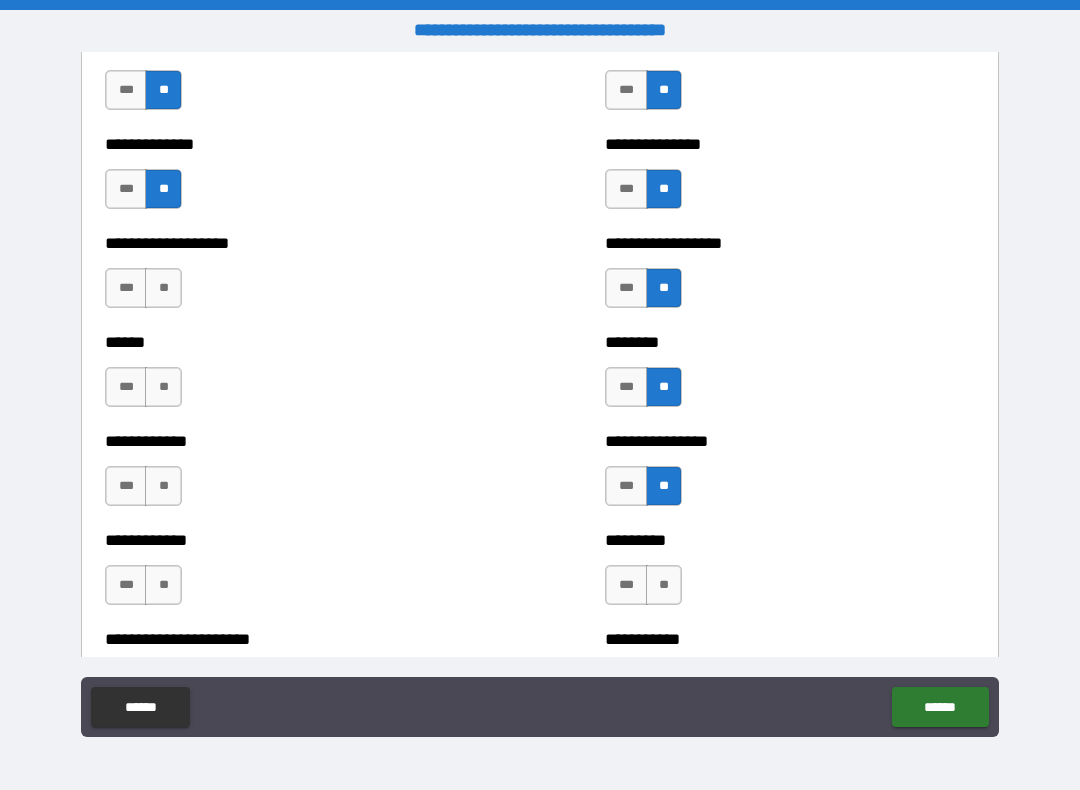 click on "**" at bounding box center (664, 585) 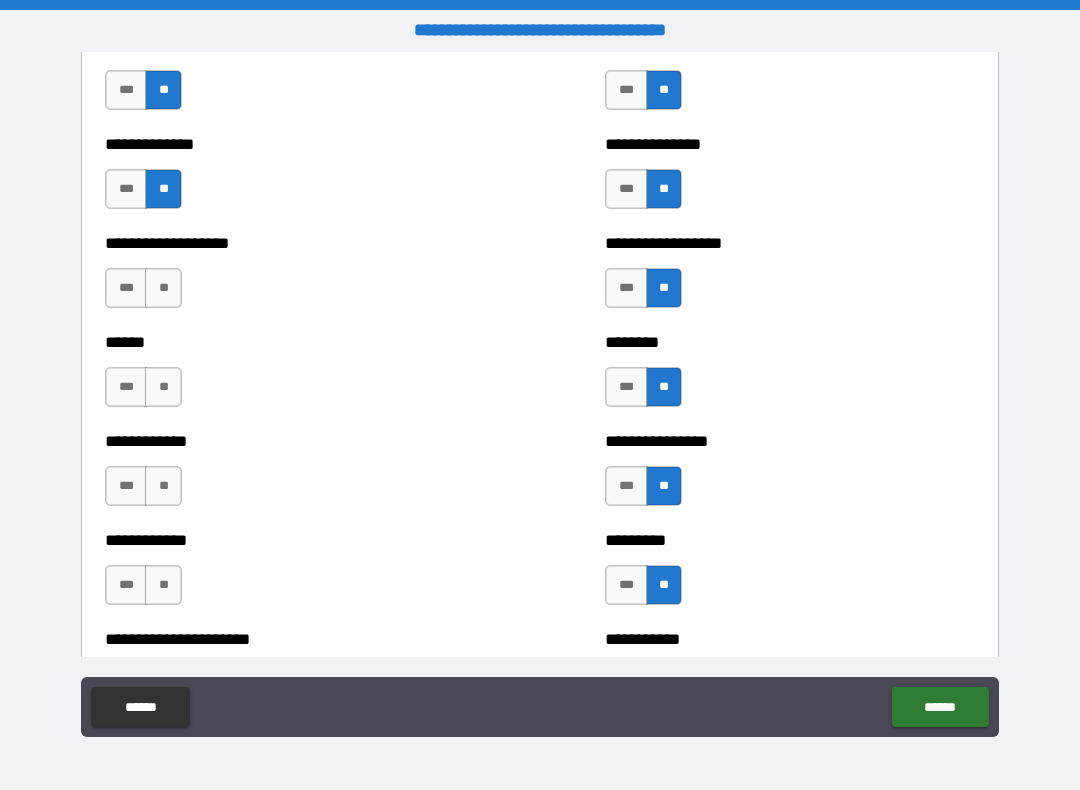 click on "**" at bounding box center [163, 585] 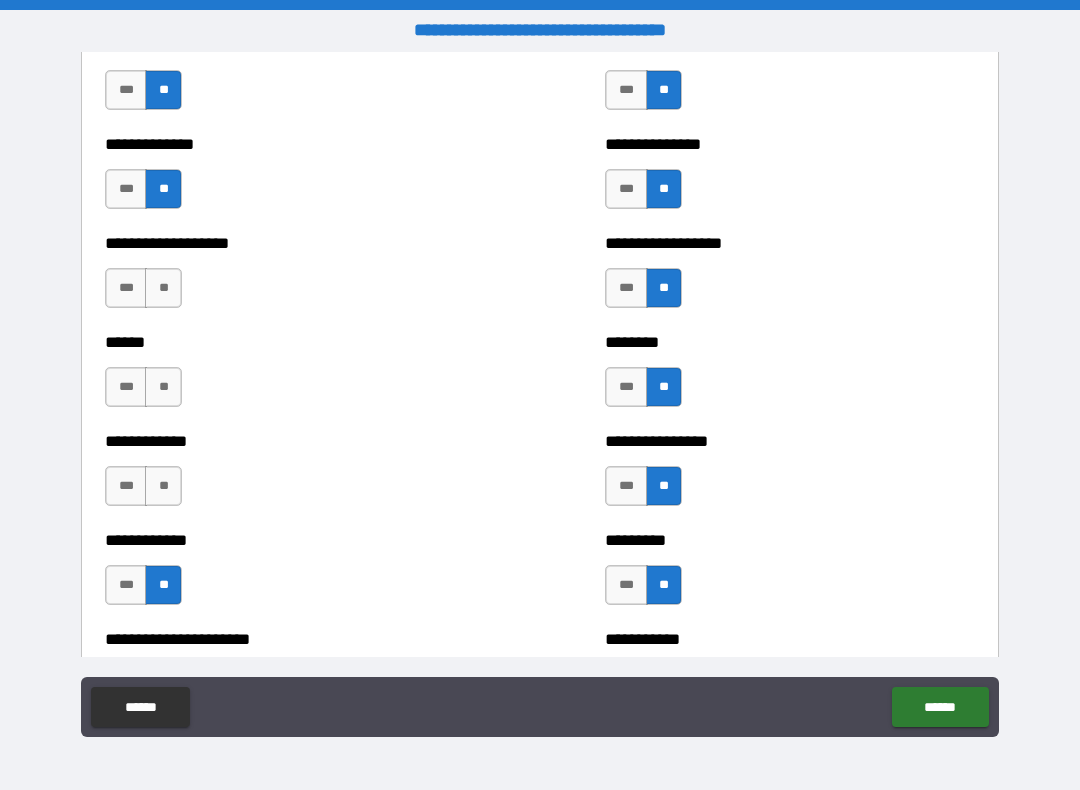 click on "**" at bounding box center (163, 486) 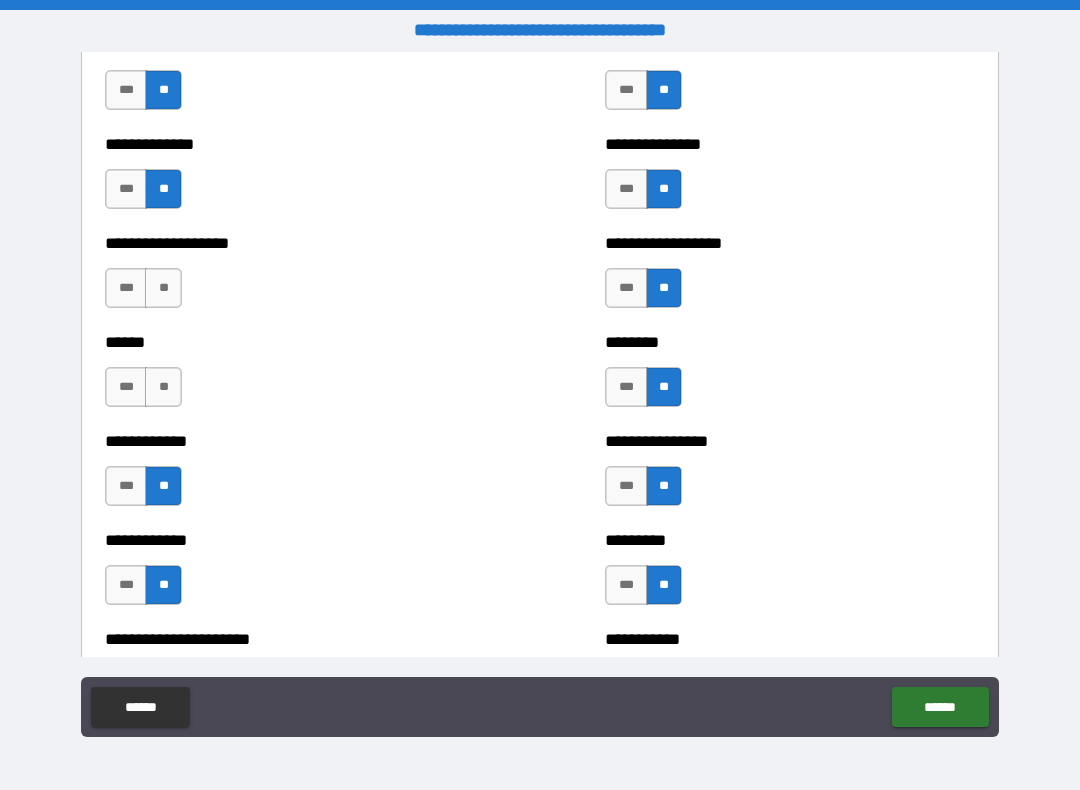 click on "**" at bounding box center [163, 387] 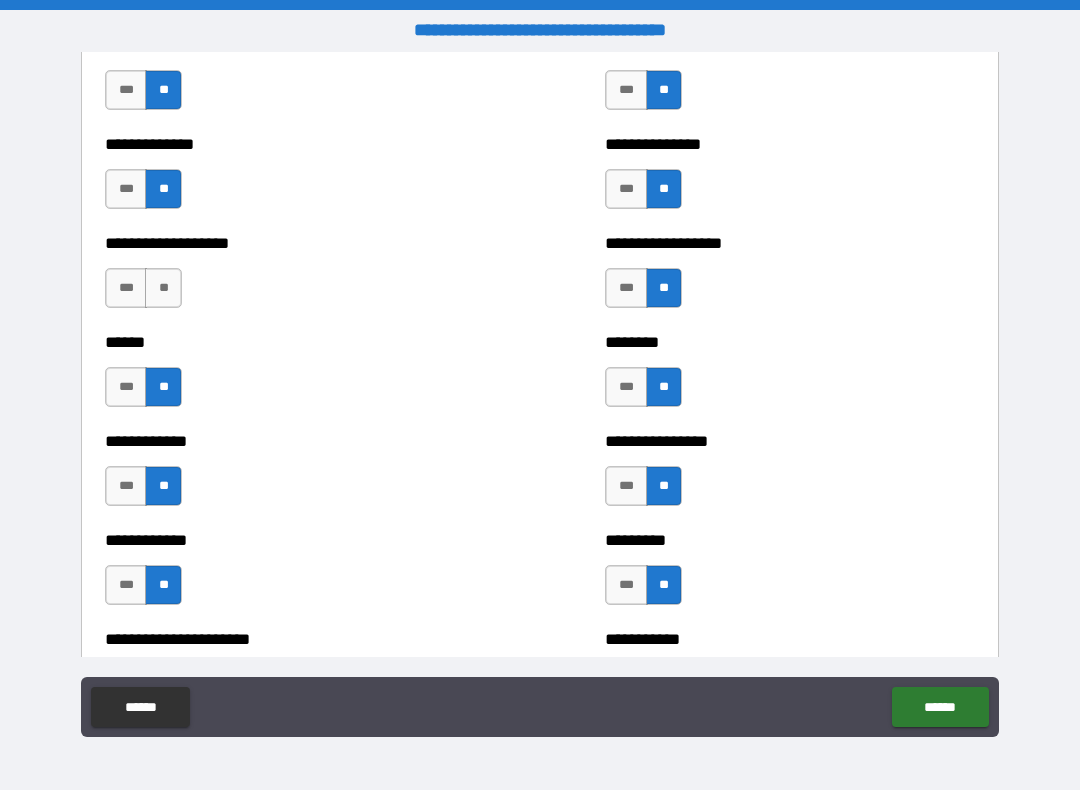 click on "**" at bounding box center [163, 288] 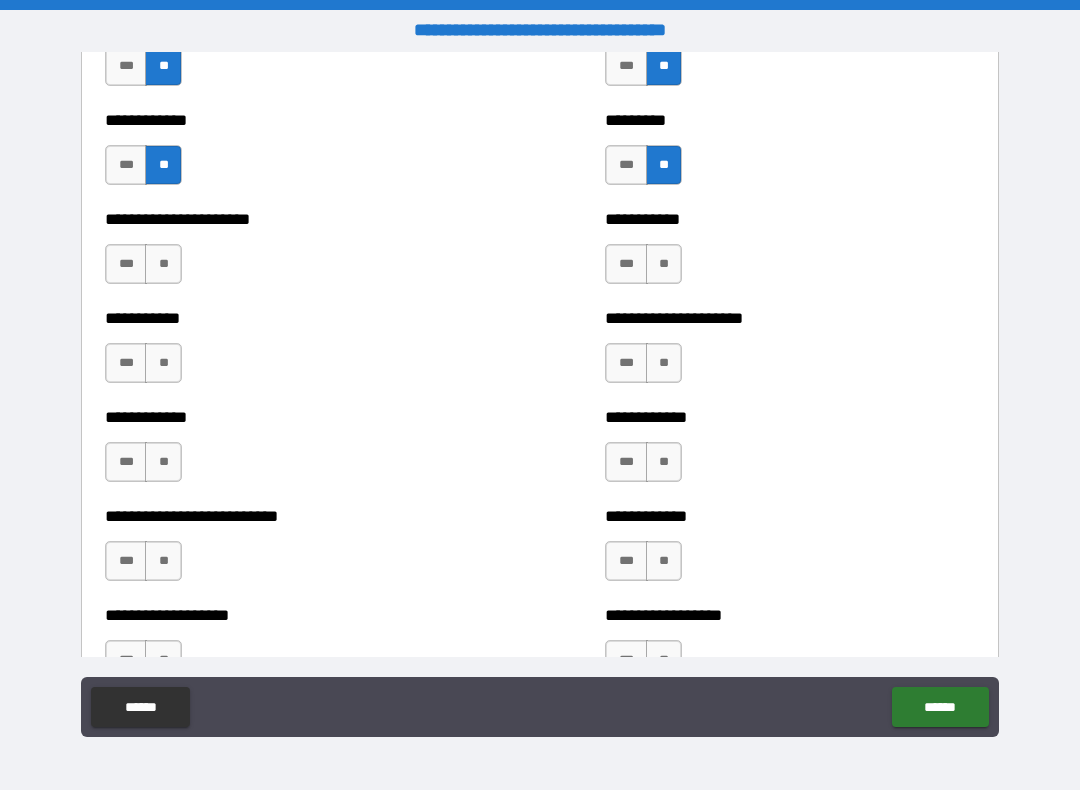 scroll, scrollTop: 5028, scrollLeft: 0, axis: vertical 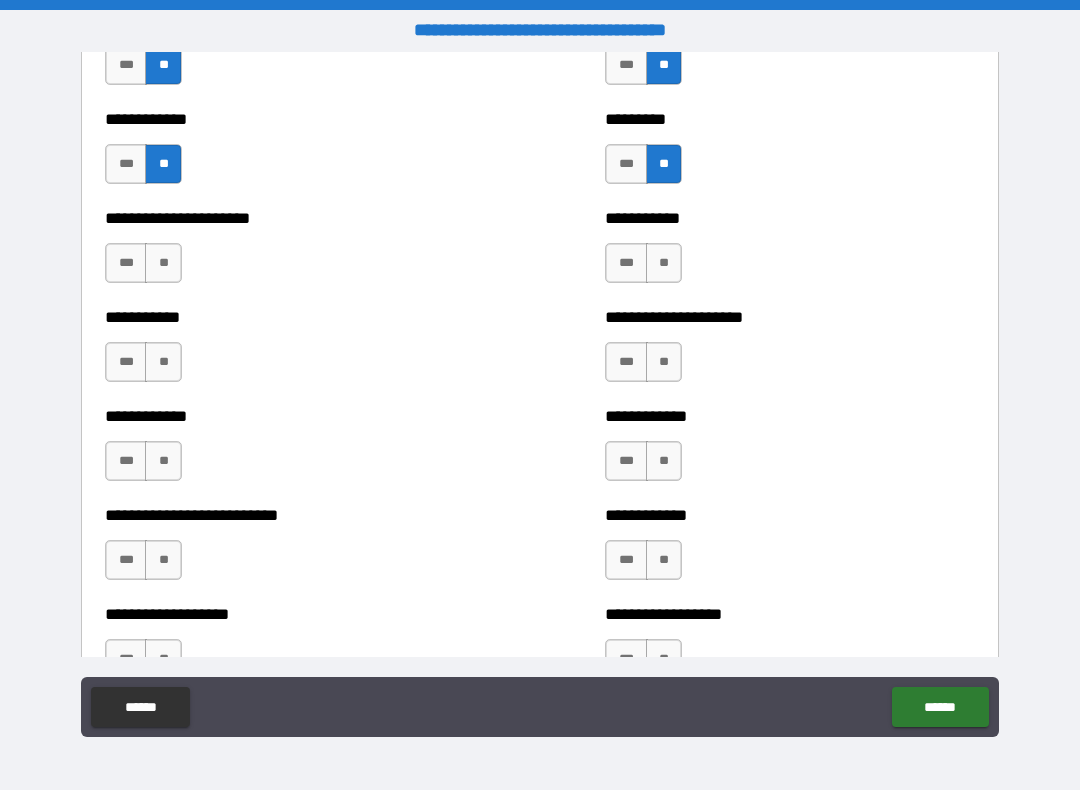 click on "**" at bounding box center [163, 263] 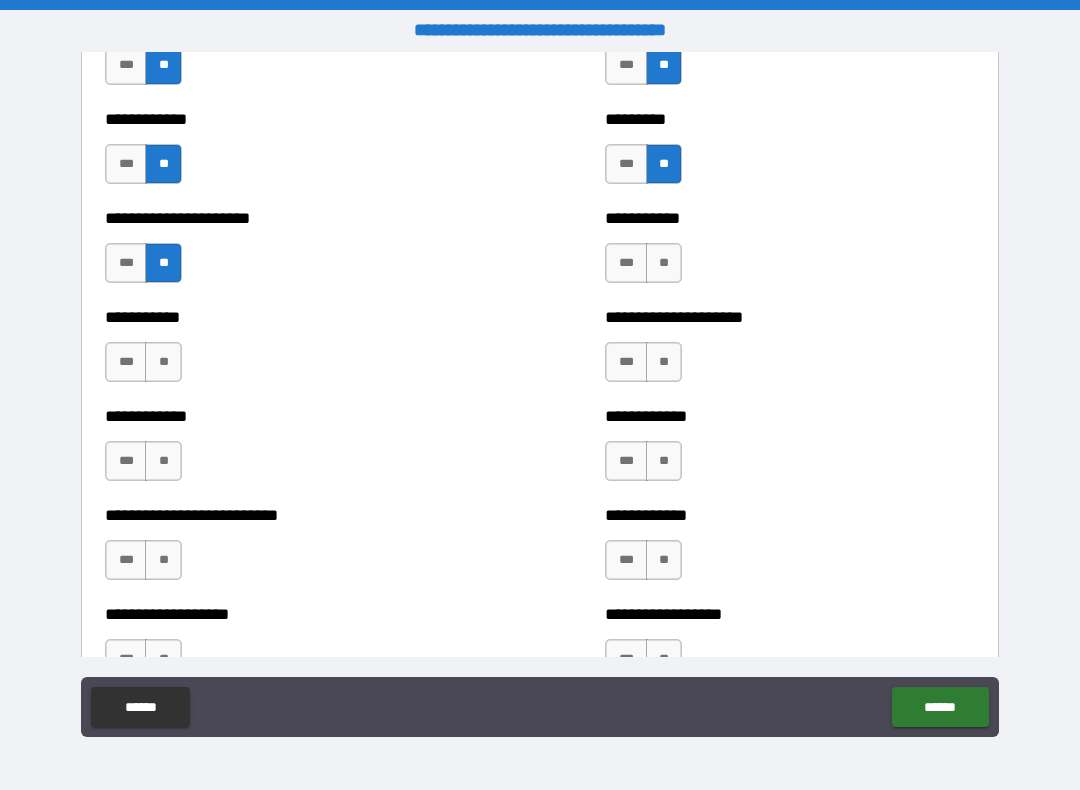 click on "**" at bounding box center (163, 362) 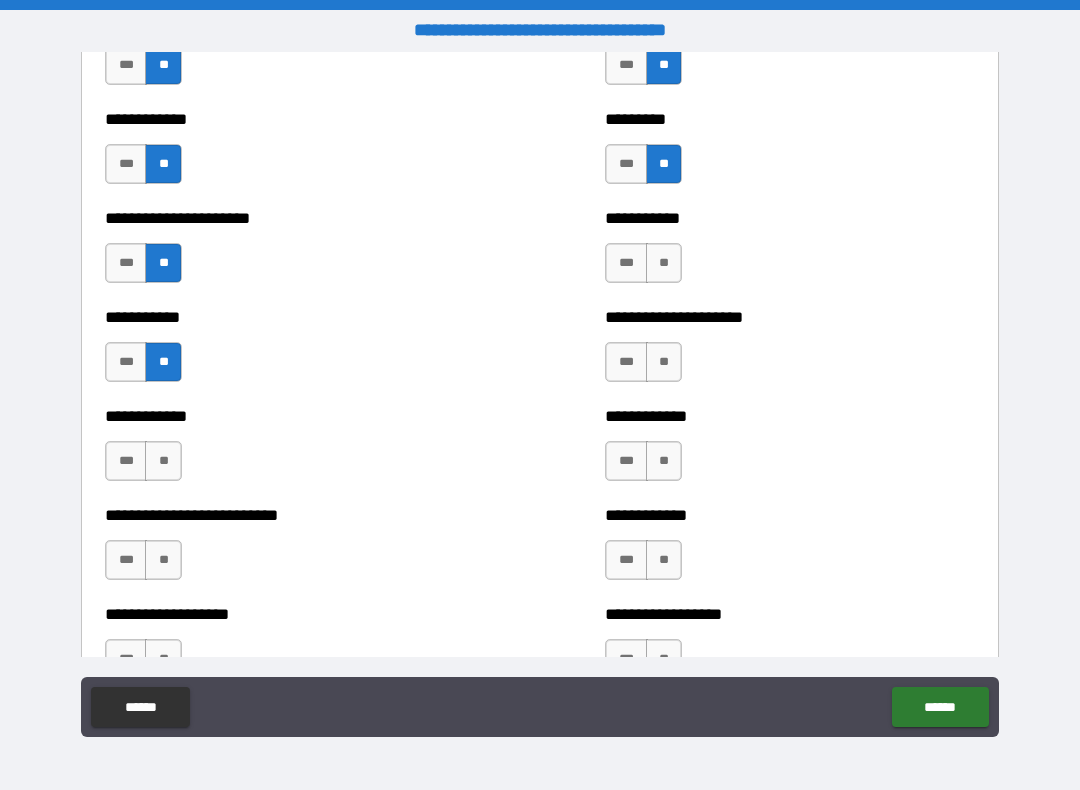 click on "**" at bounding box center (163, 461) 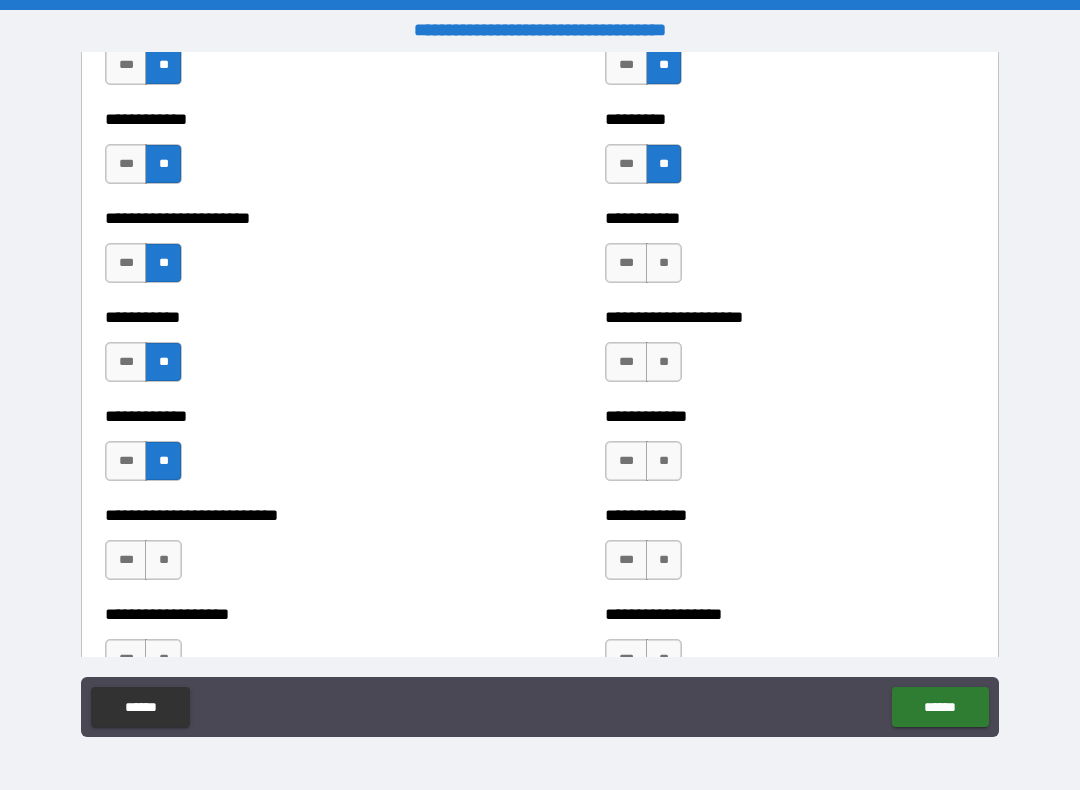 click on "**" at bounding box center [163, 560] 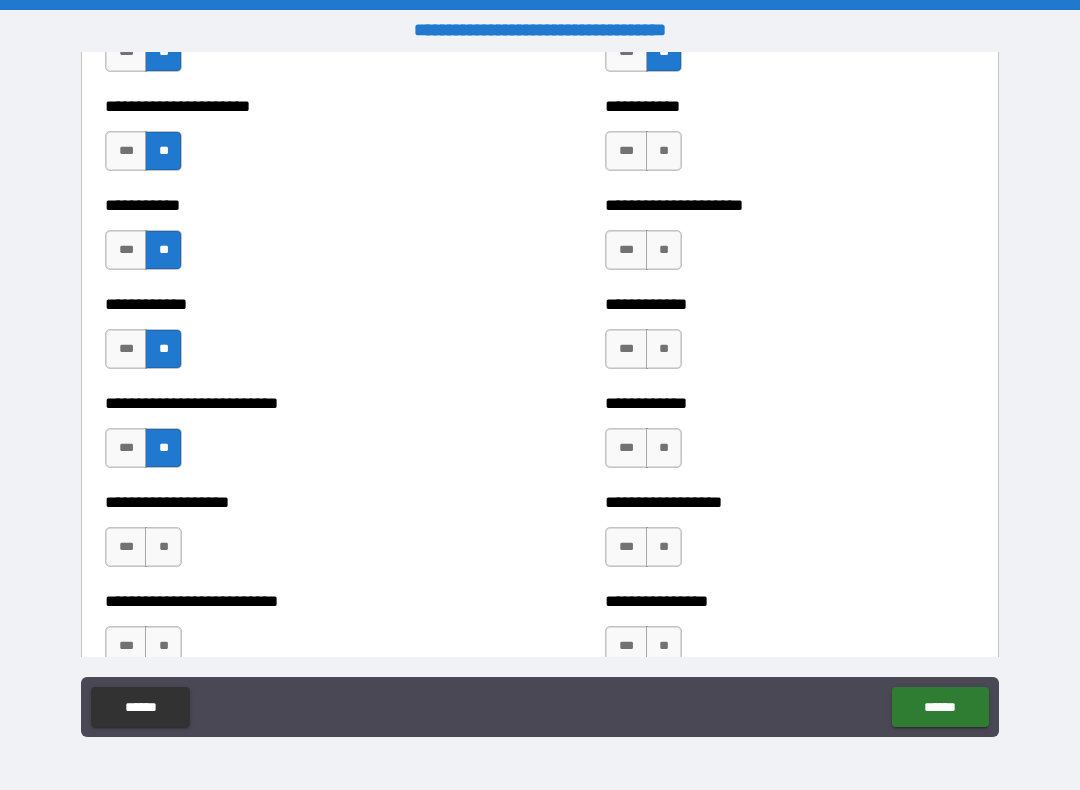 scroll, scrollTop: 5139, scrollLeft: 0, axis: vertical 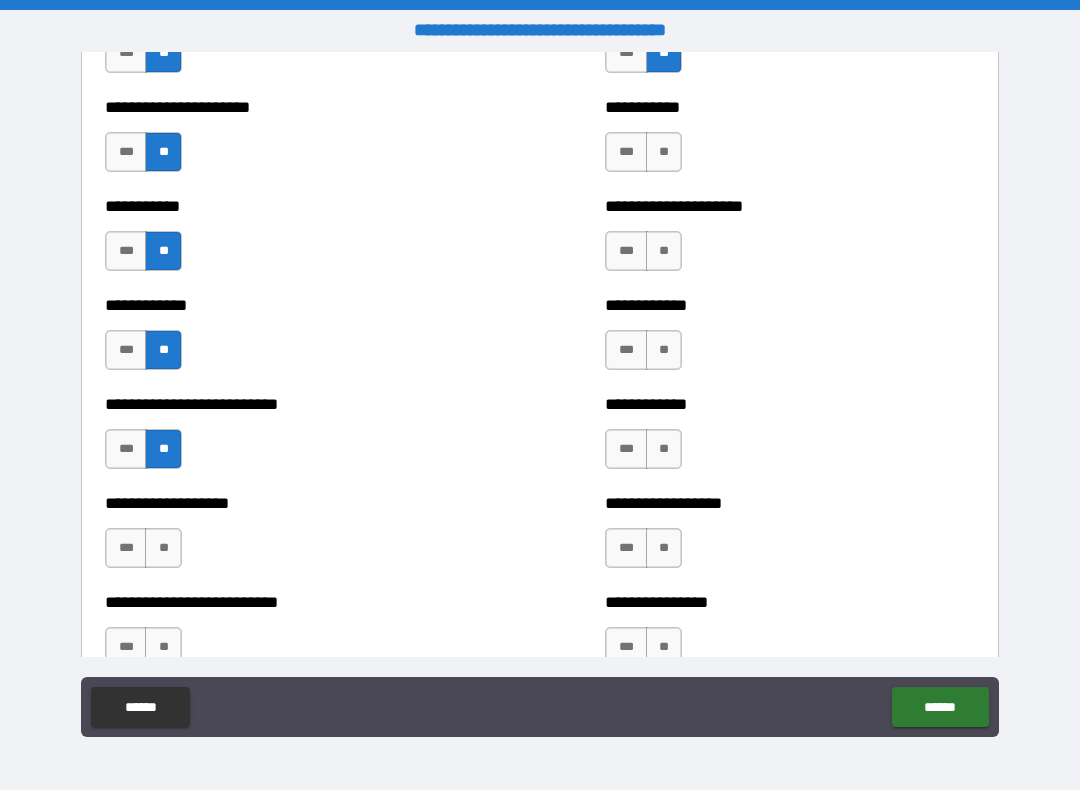 click on "**" at bounding box center [163, 548] 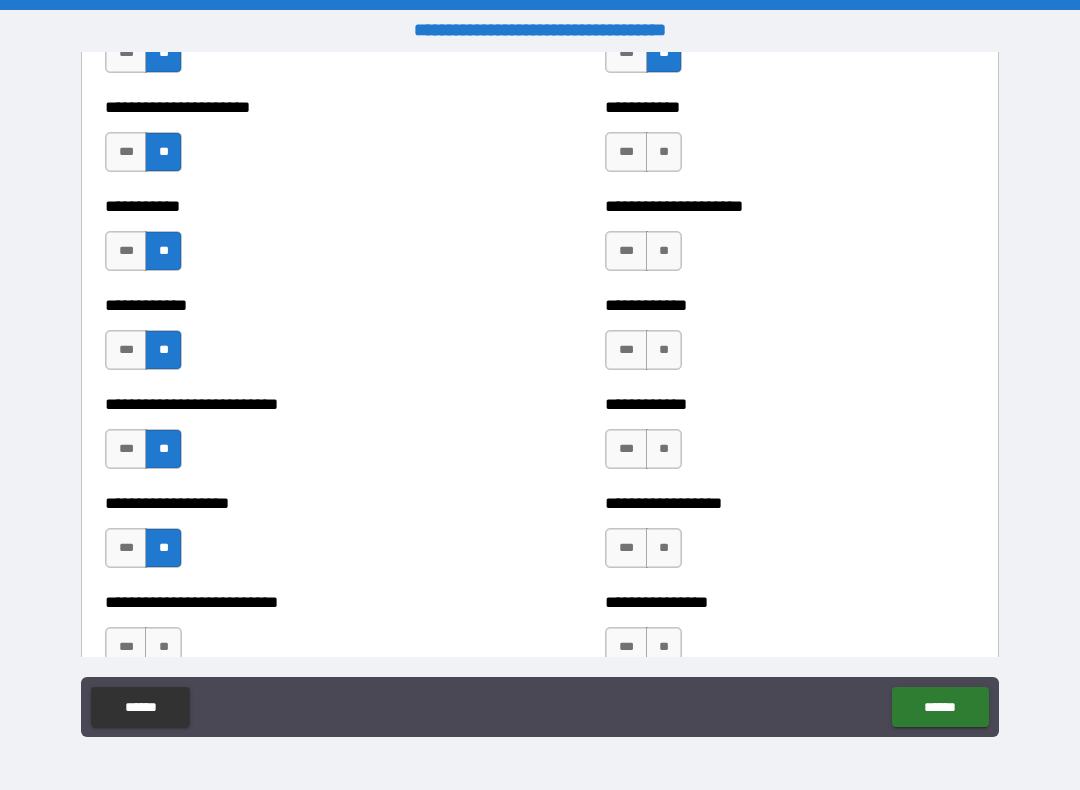 click on "**" at bounding box center (664, 548) 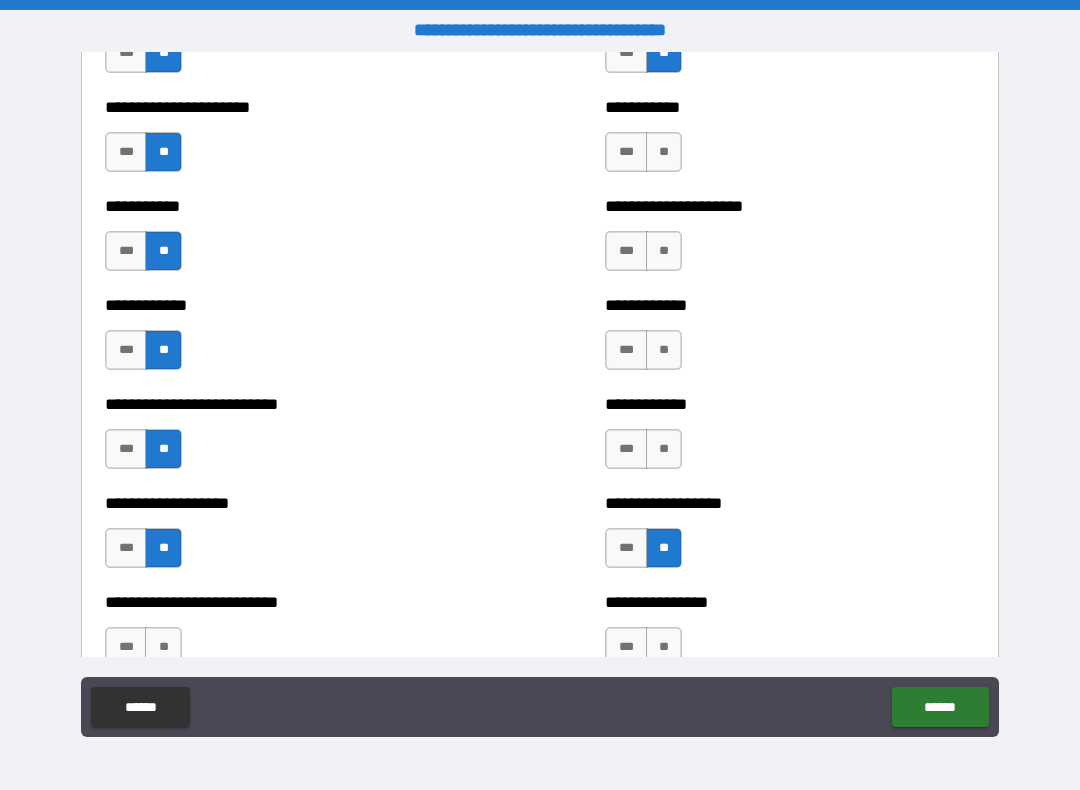 click on "**" at bounding box center (664, 449) 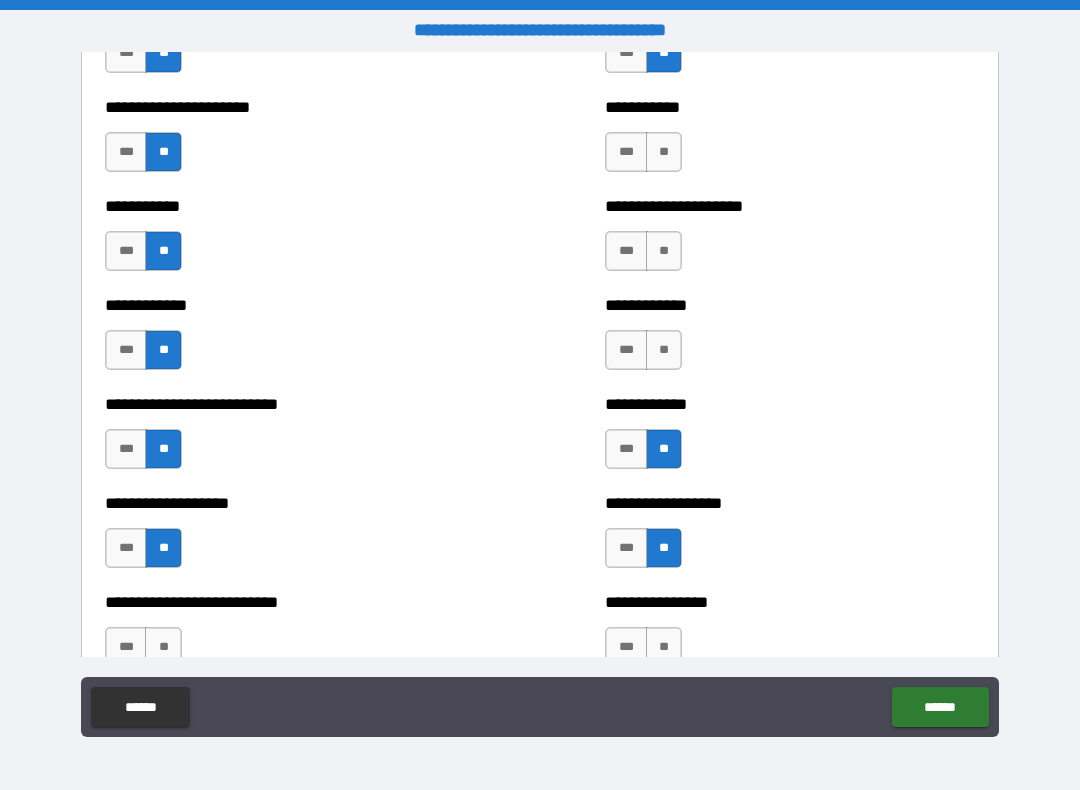 click on "**" at bounding box center (664, 350) 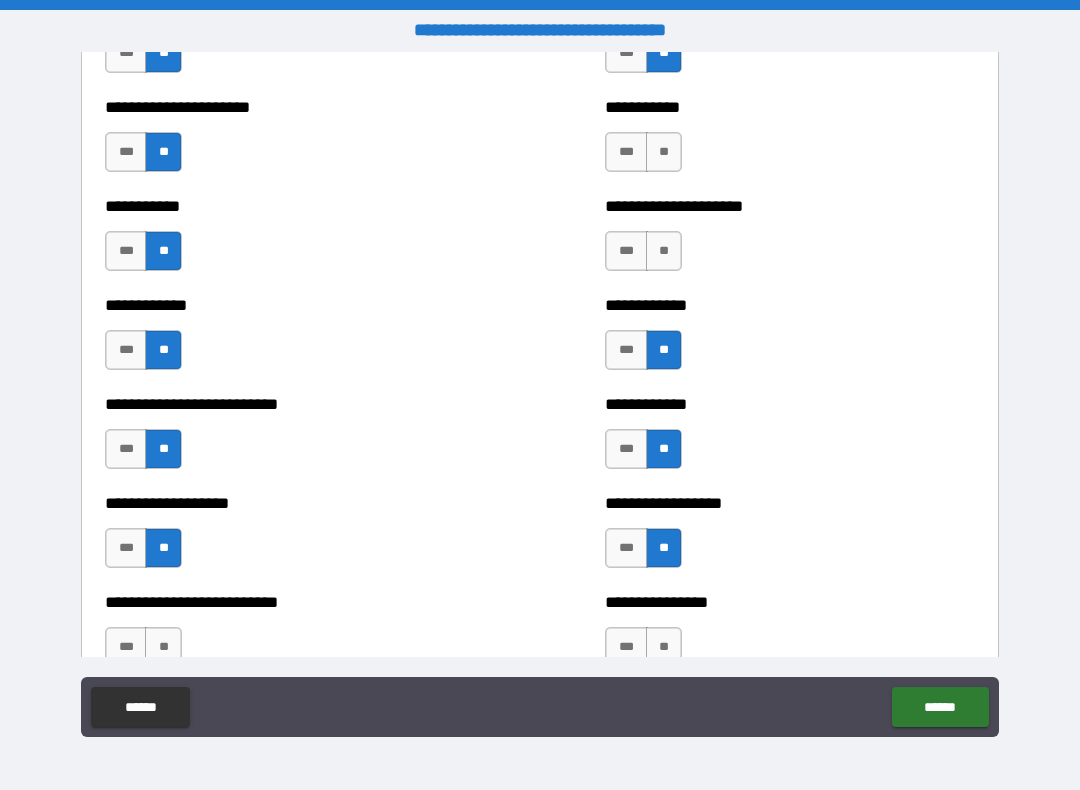 click on "**" at bounding box center (664, 251) 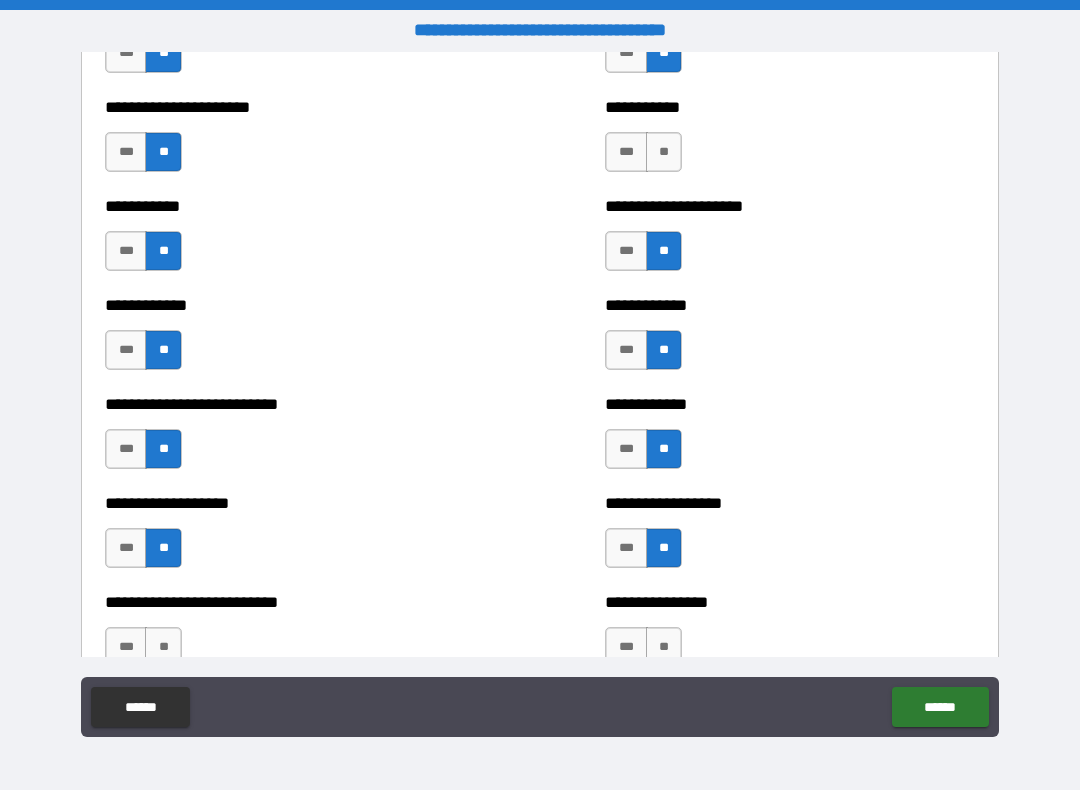 click on "**" at bounding box center (664, 152) 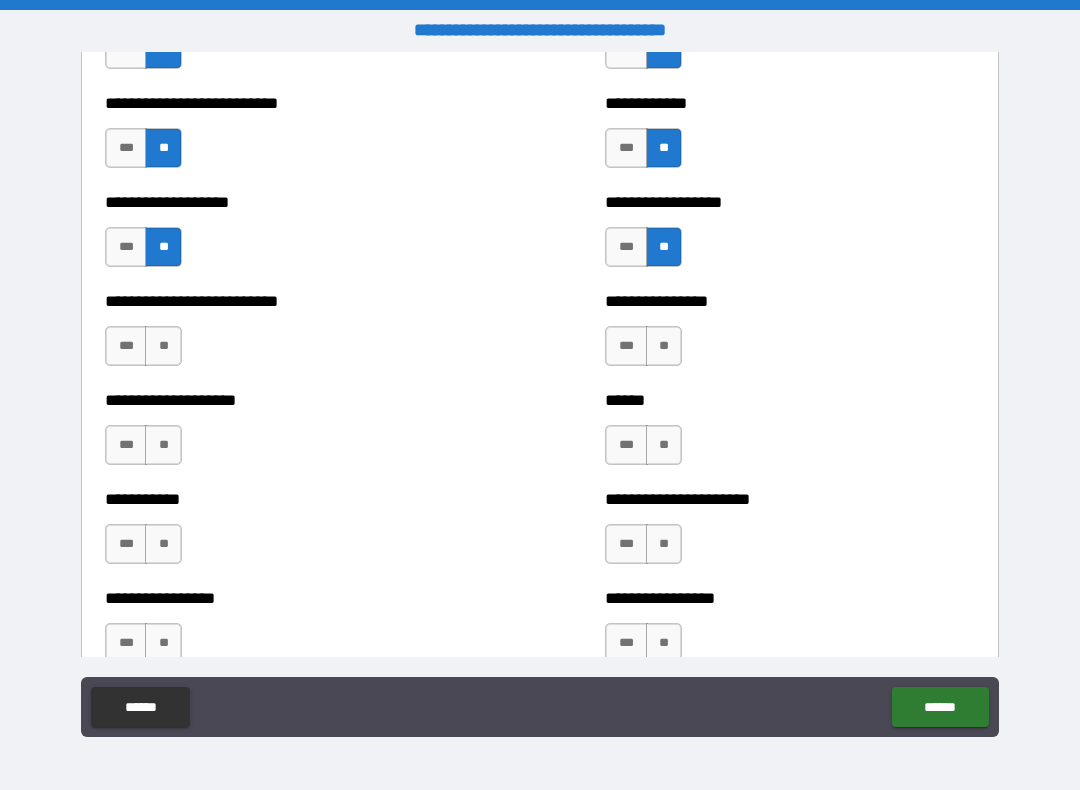 scroll, scrollTop: 5447, scrollLeft: 0, axis: vertical 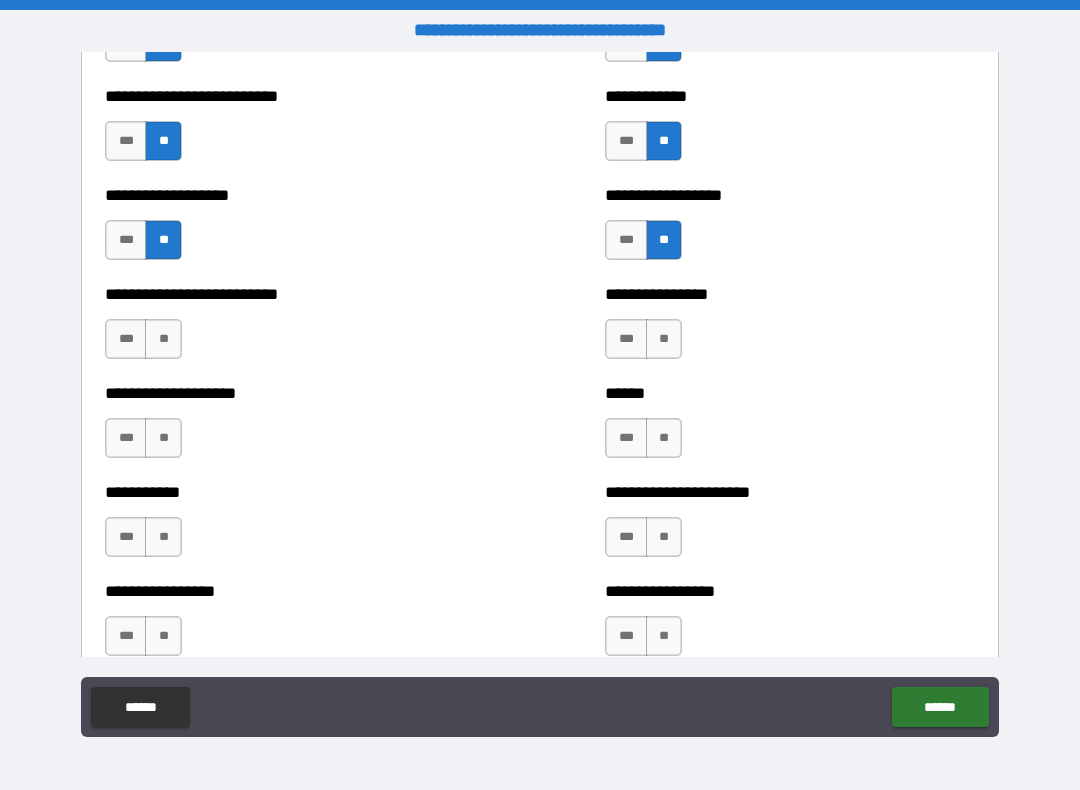 click on "**" at bounding box center [664, 339] 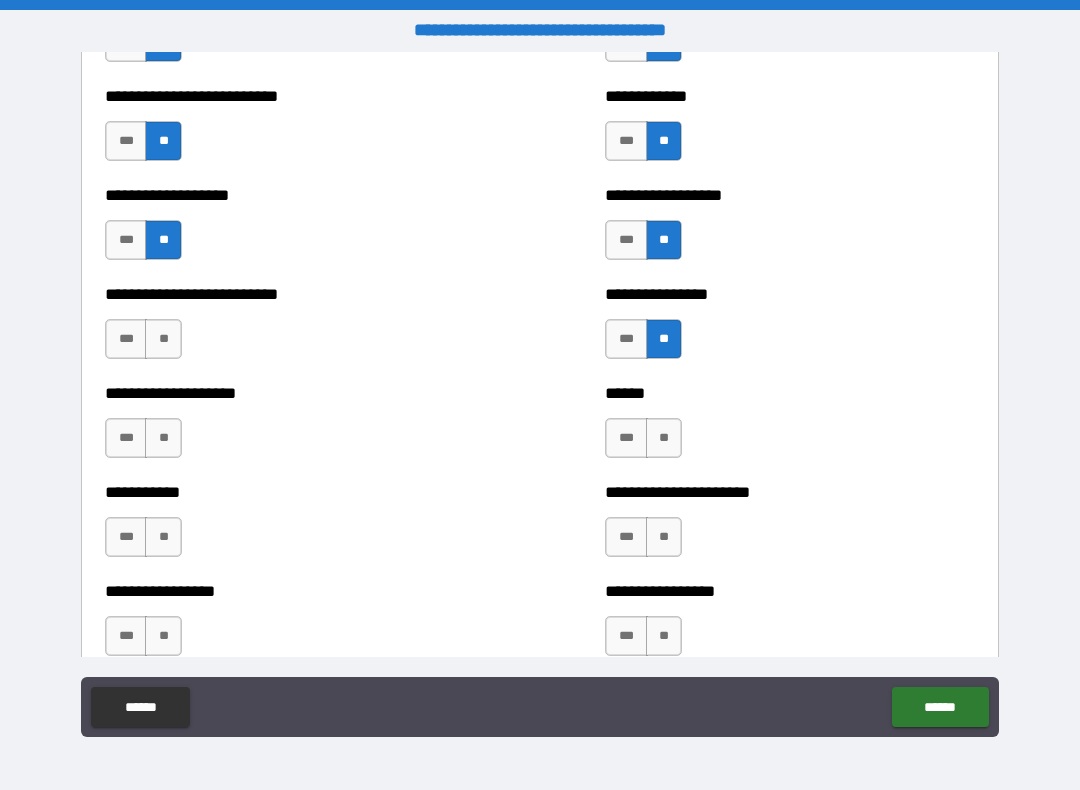 click on "**" at bounding box center [664, 438] 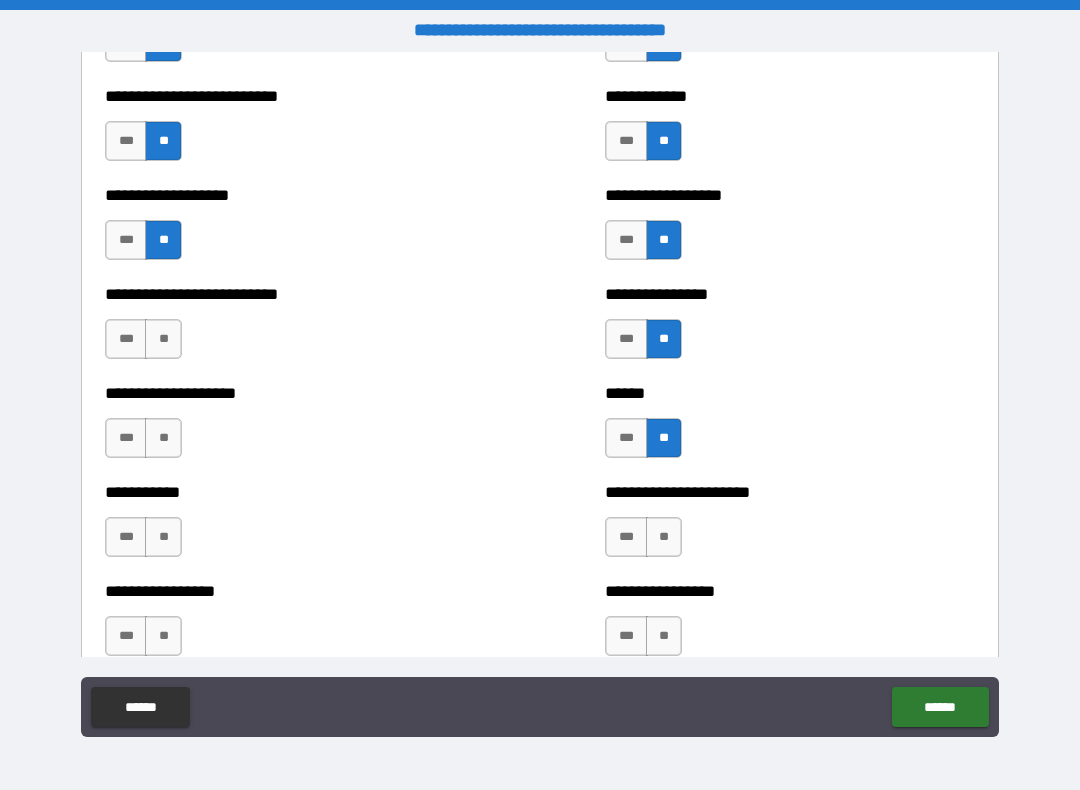 click on "**" at bounding box center [664, 537] 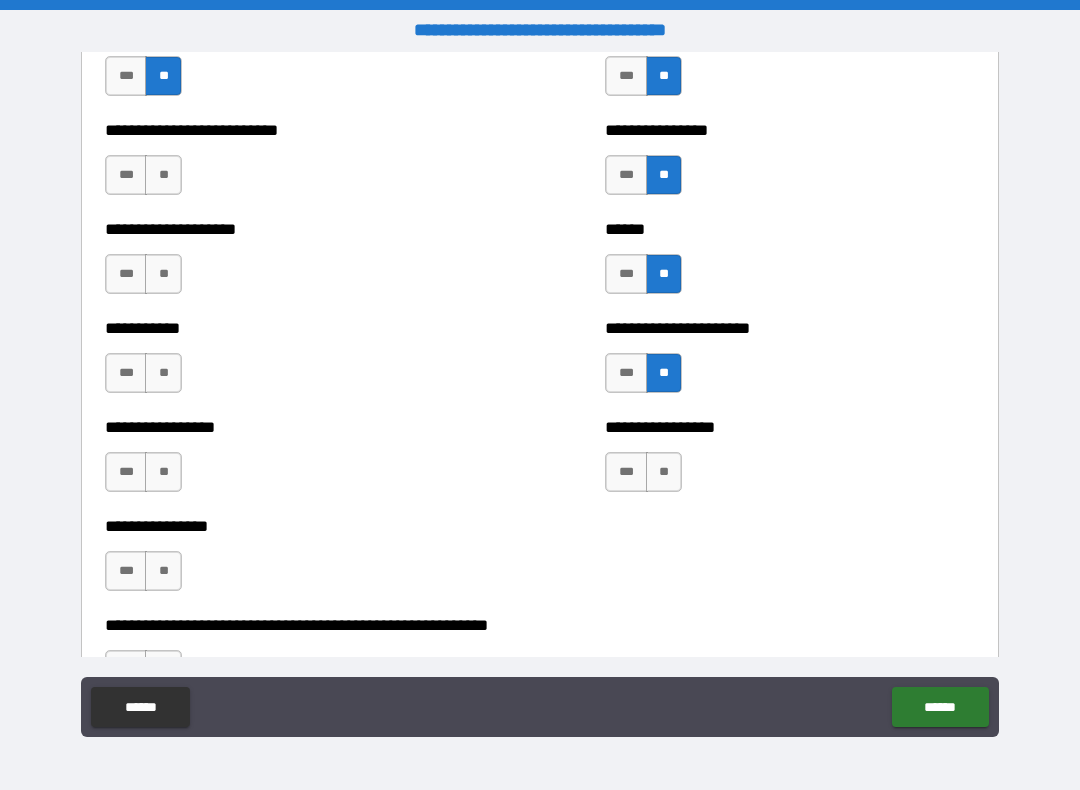 scroll, scrollTop: 5610, scrollLeft: 0, axis: vertical 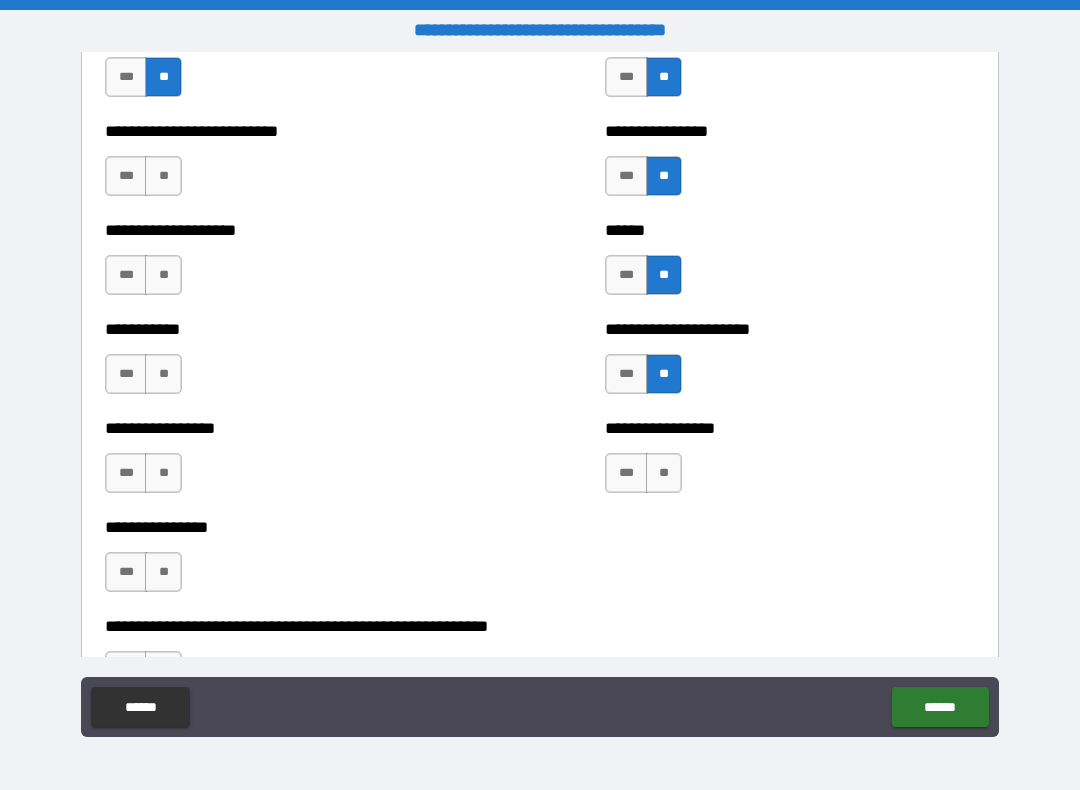 click on "**" at bounding box center [664, 473] 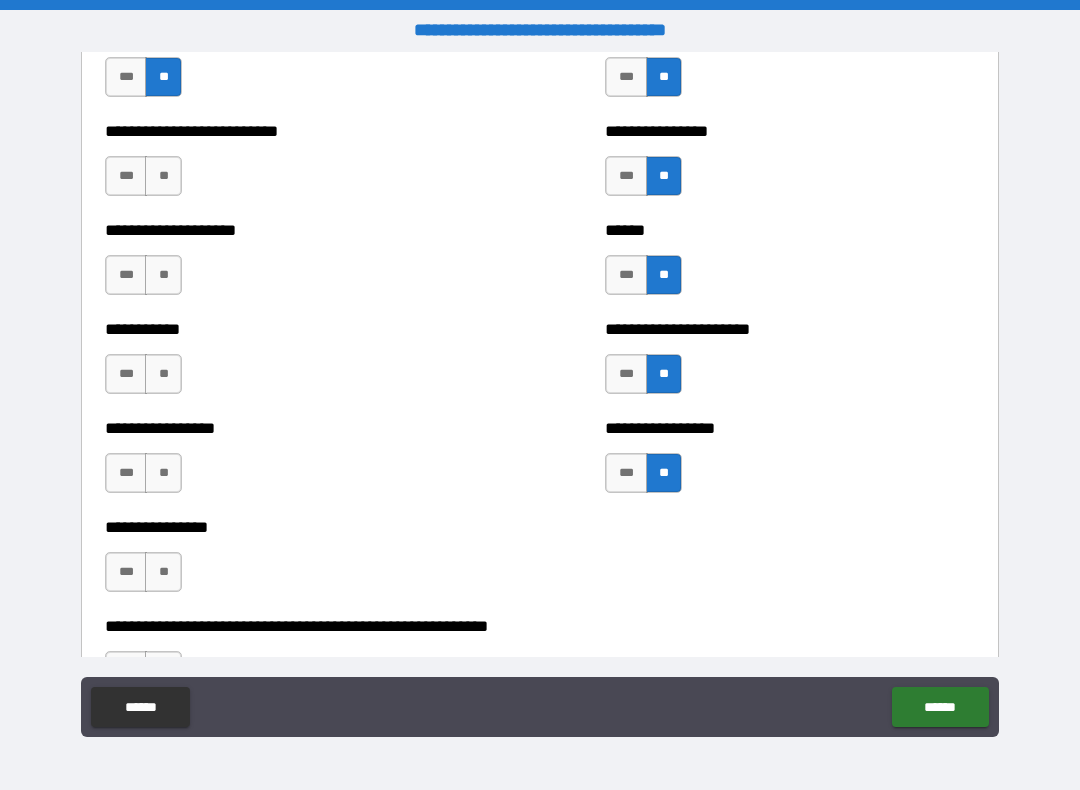 click on "**" at bounding box center (163, 572) 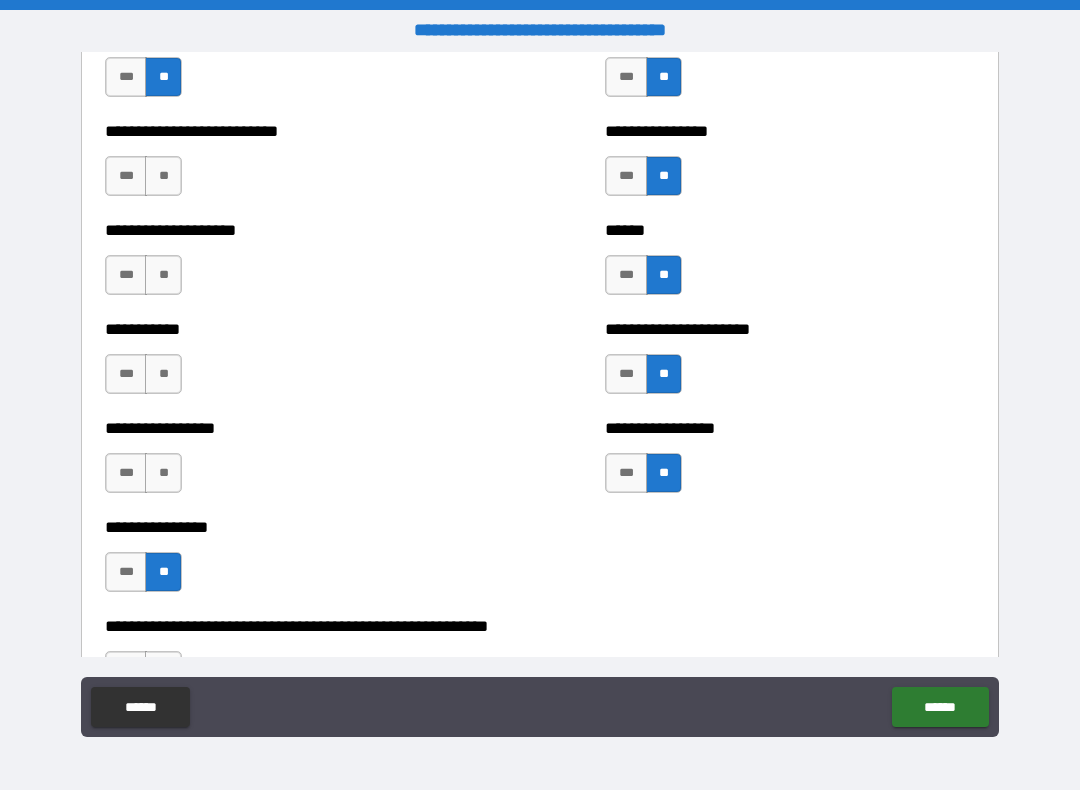 click on "**" at bounding box center (163, 473) 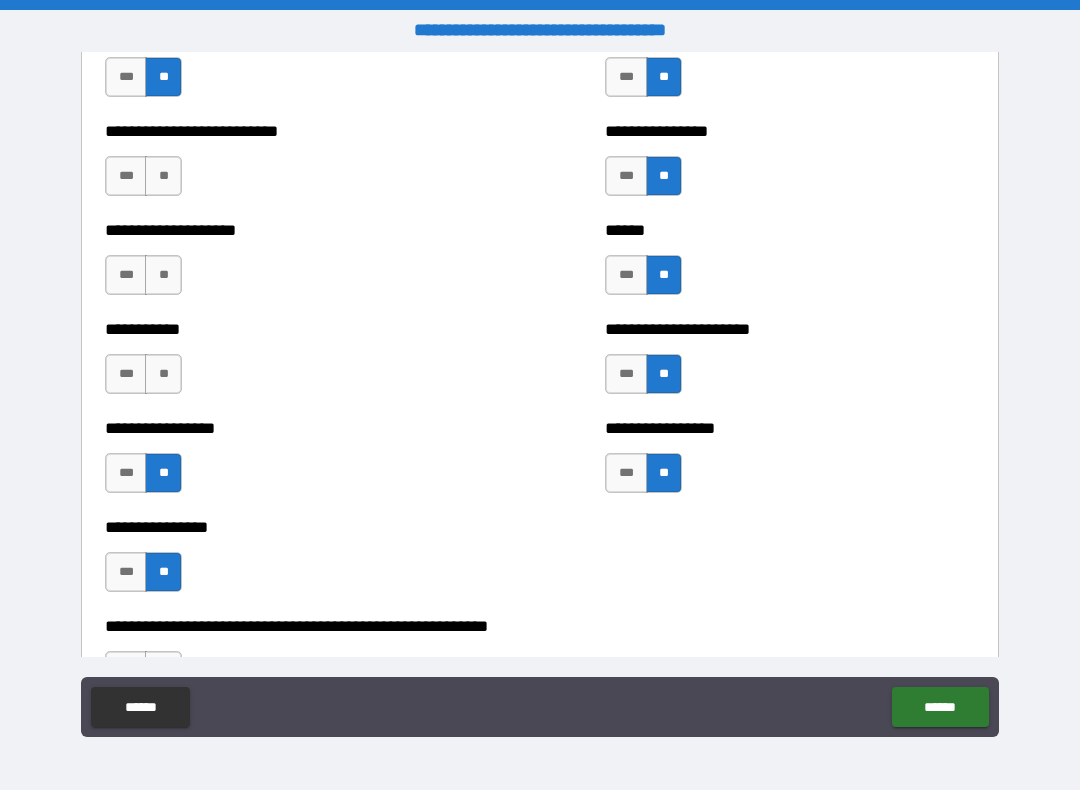 click on "**" at bounding box center (163, 374) 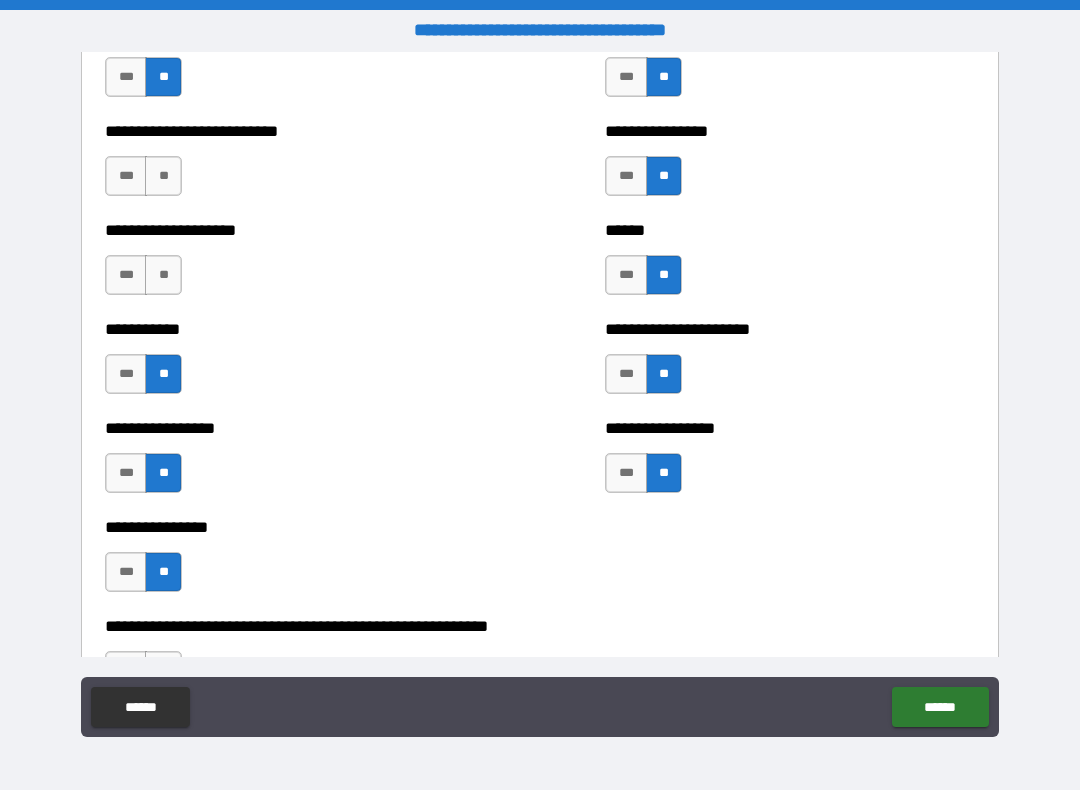 click on "**" at bounding box center (163, 275) 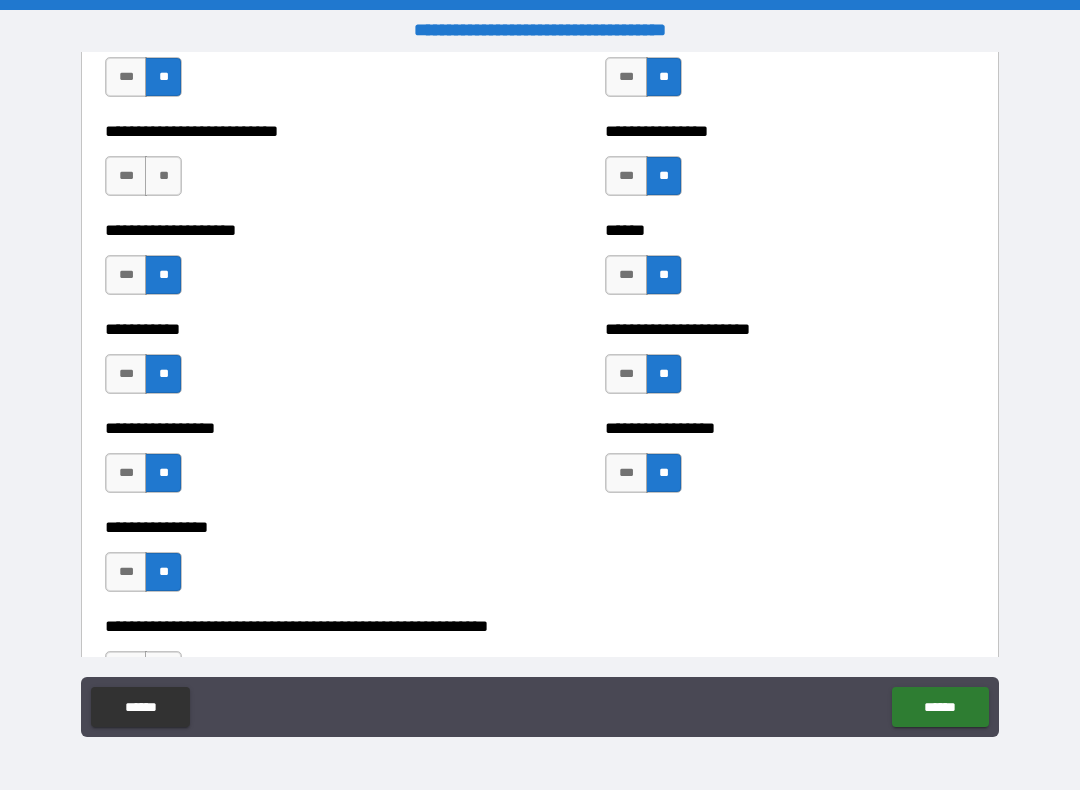 click on "**" at bounding box center (163, 176) 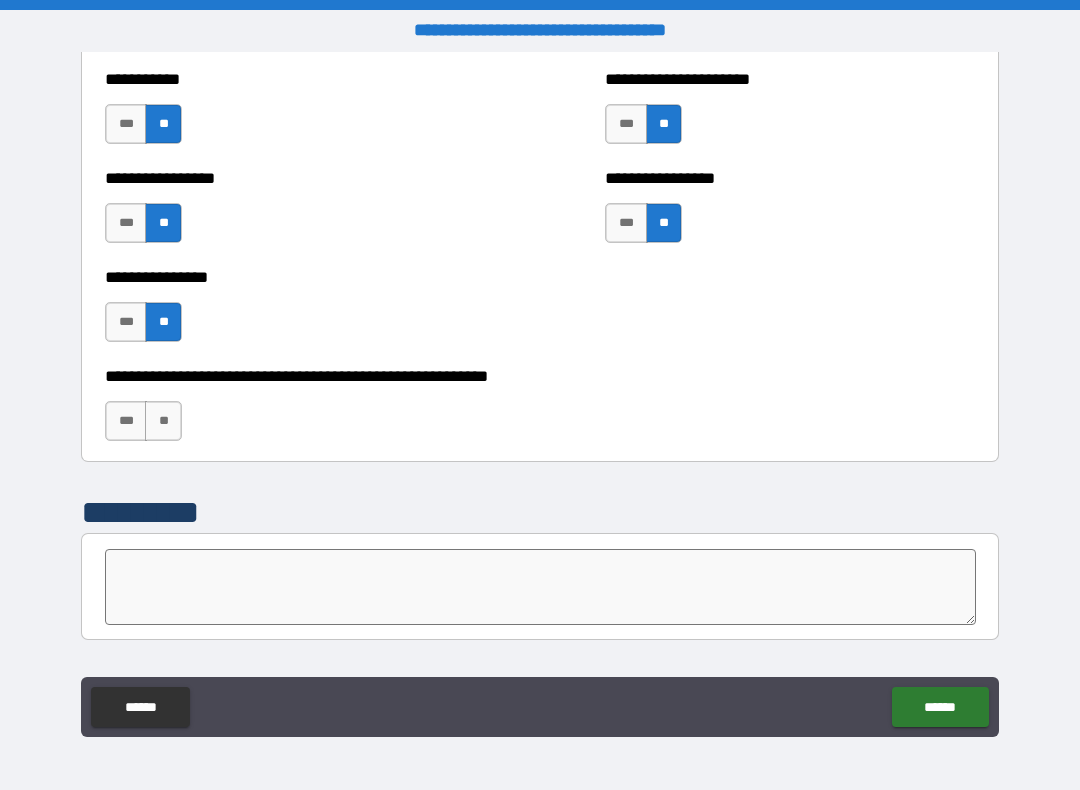 scroll, scrollTop: 5900, scrollLeft: 0, axis: vertical 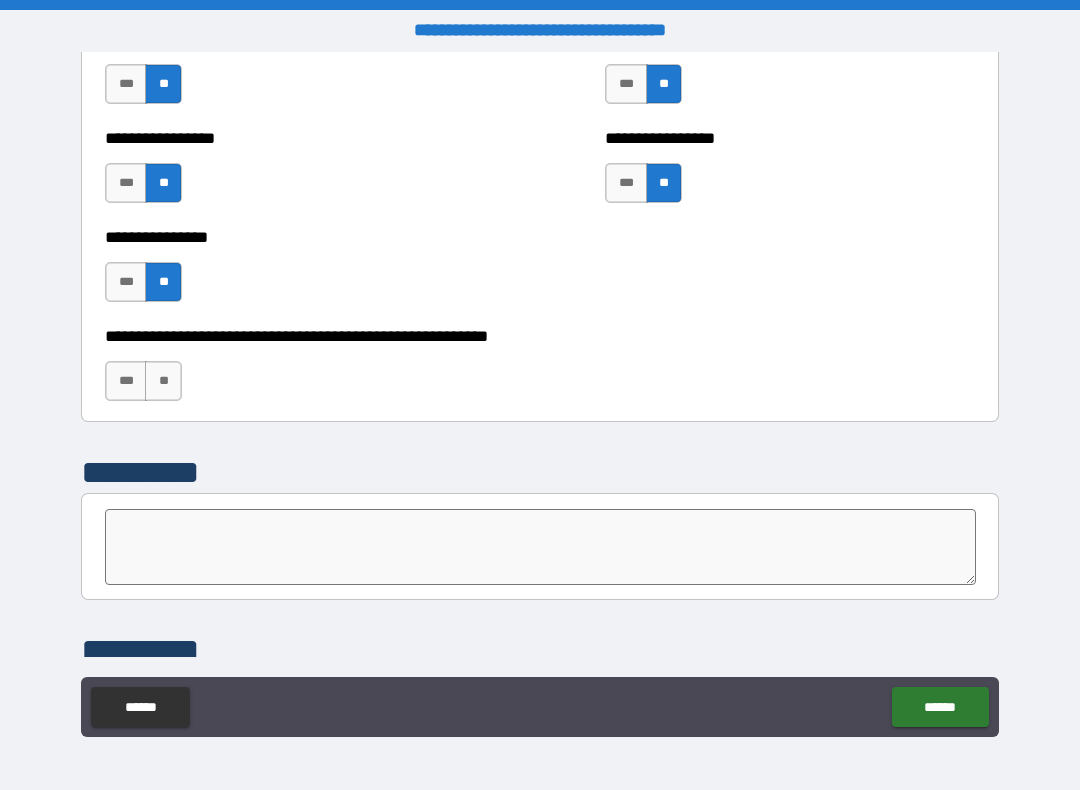 click on "**" at bounding box center [163, 381] 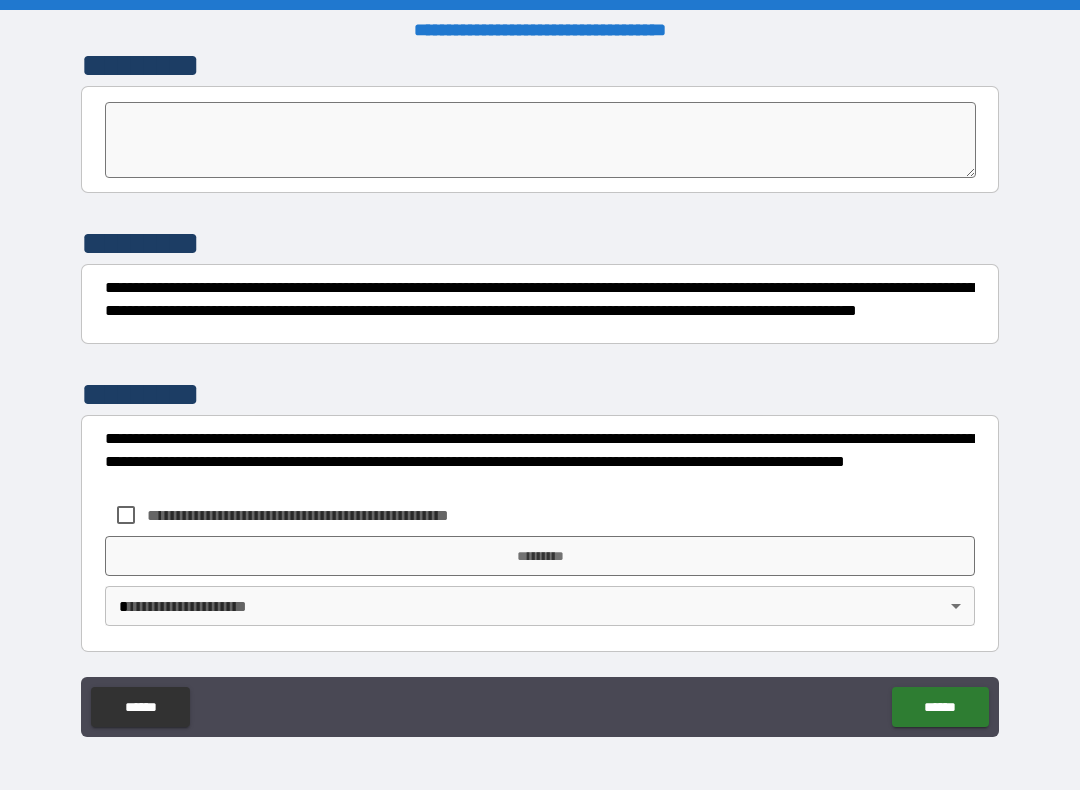 scroll, scrollTop: 6307, scrollLeft: 0, axis: vertical 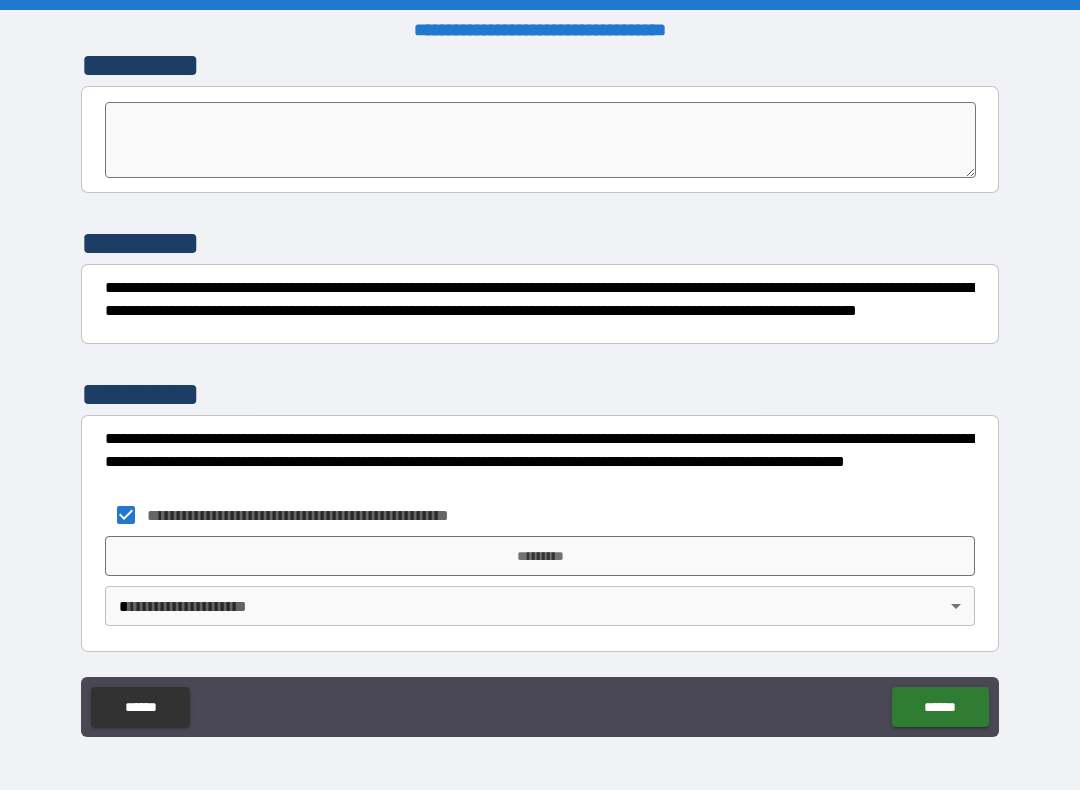 click on "*********" at bounding box center [540, 556] 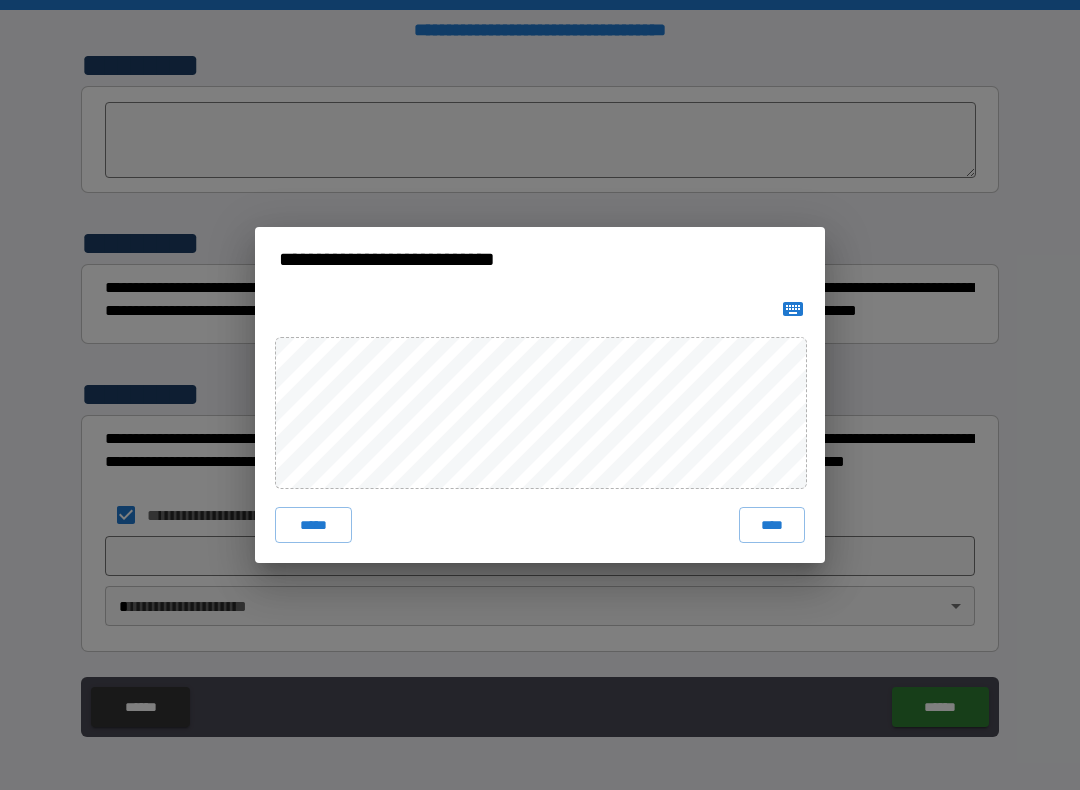click 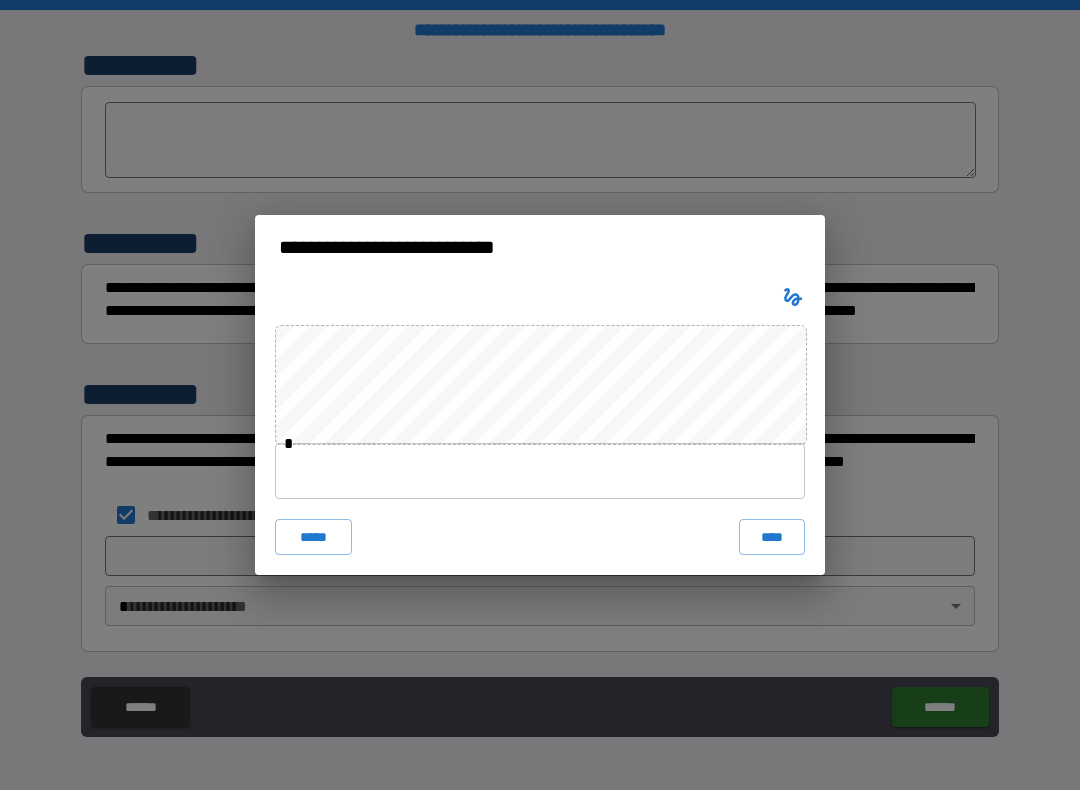 click on "****" at bounding box center (772, 537) 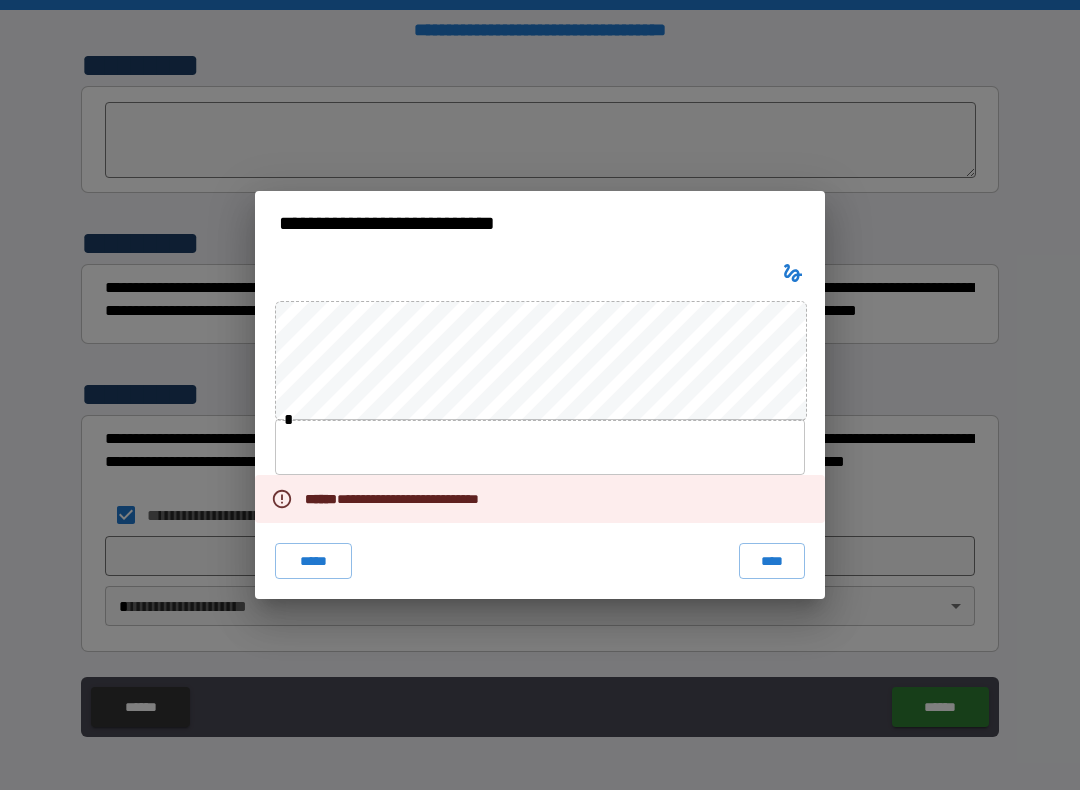 click on "*****" at bounding box center (313, 561) 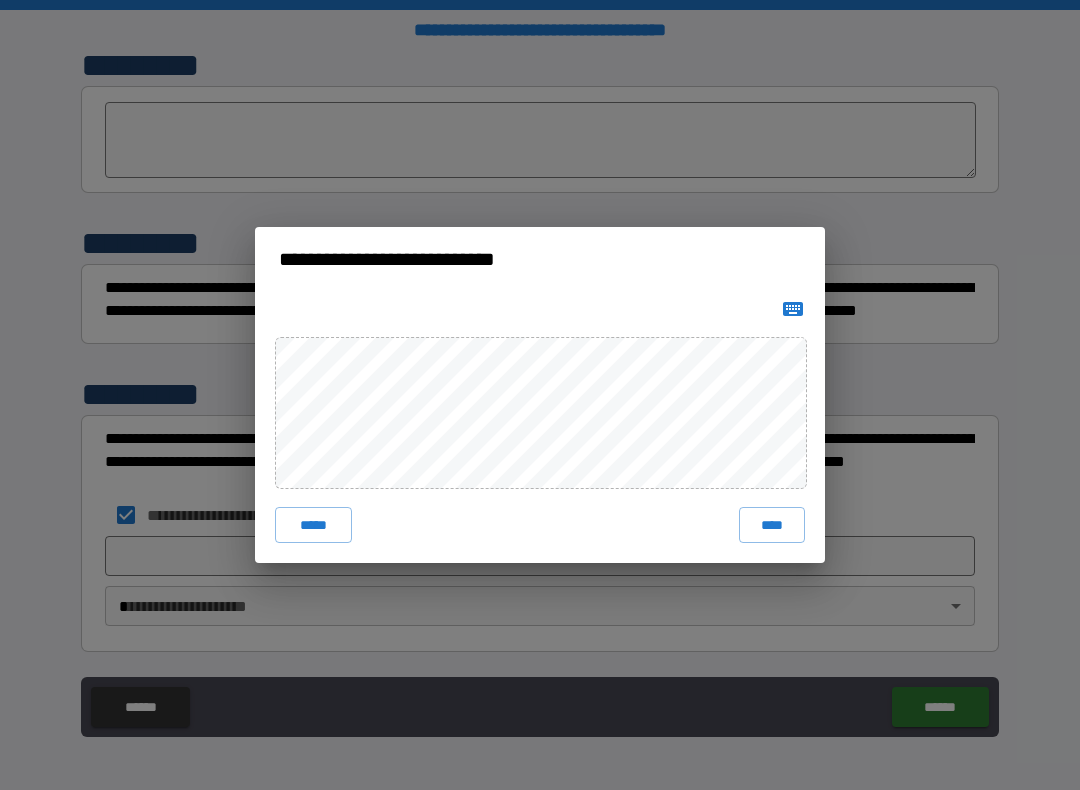 click on "****" at bounding box center [772, 525] 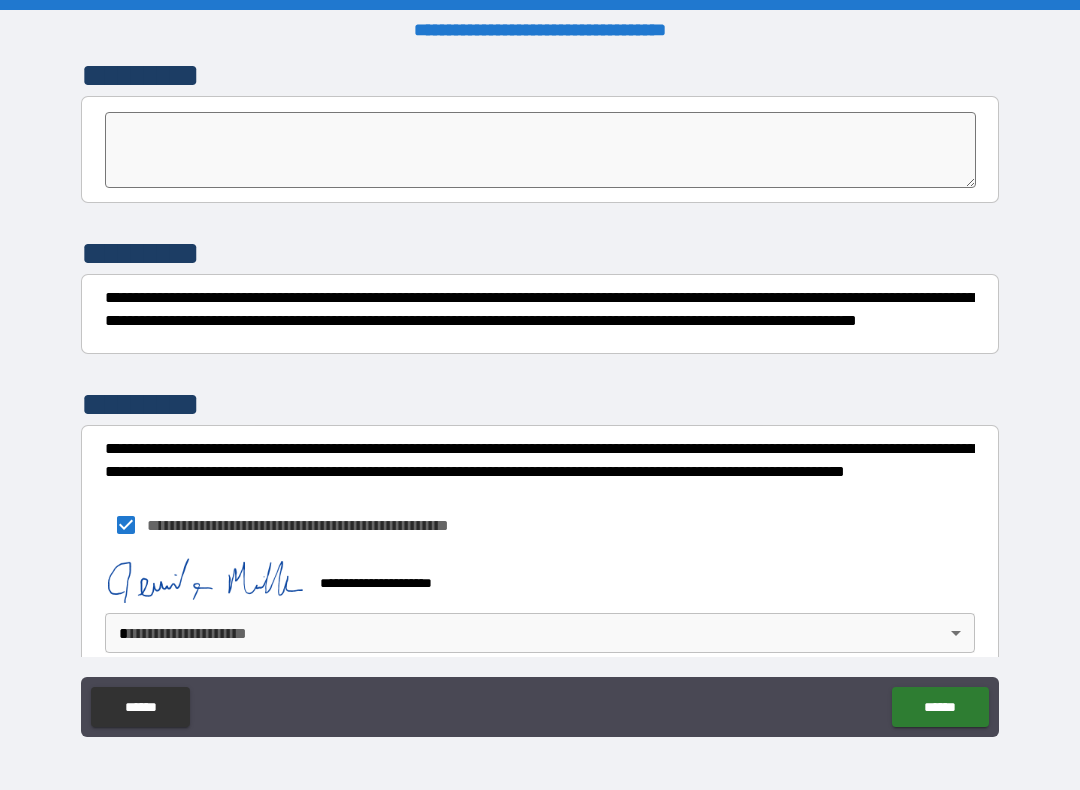 click on "******" at bounding box center (940, 707) 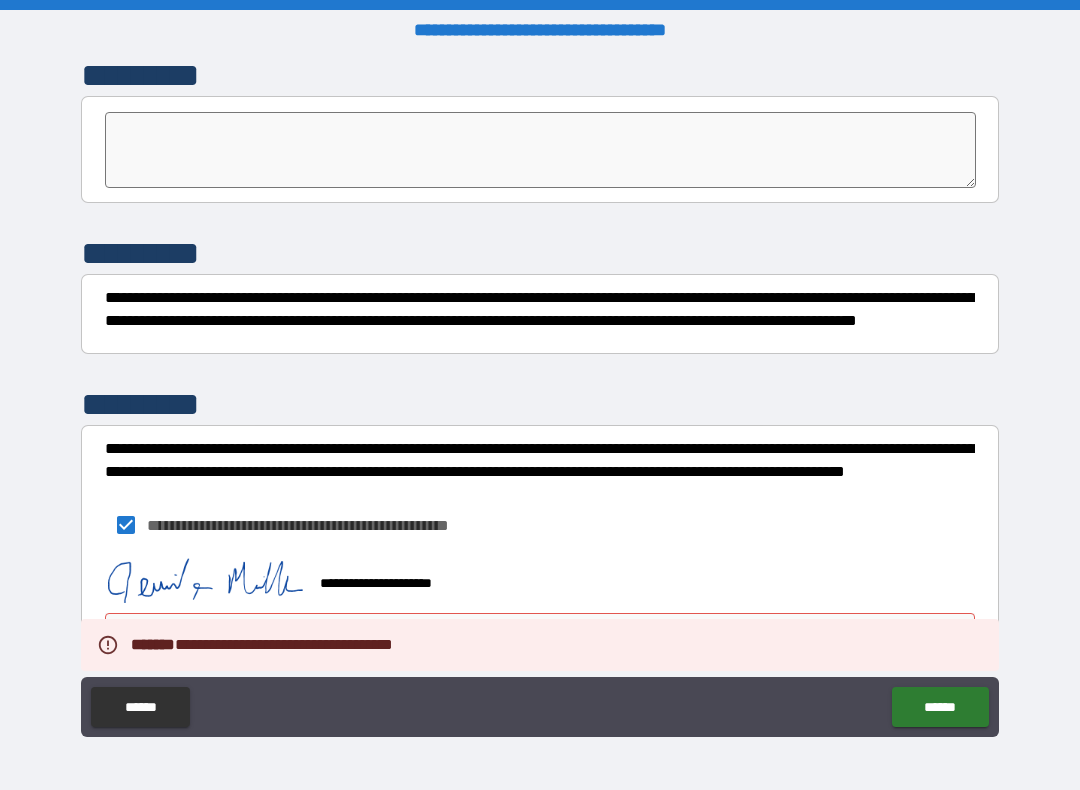 click on "**********" at bounding box center (540, 397) 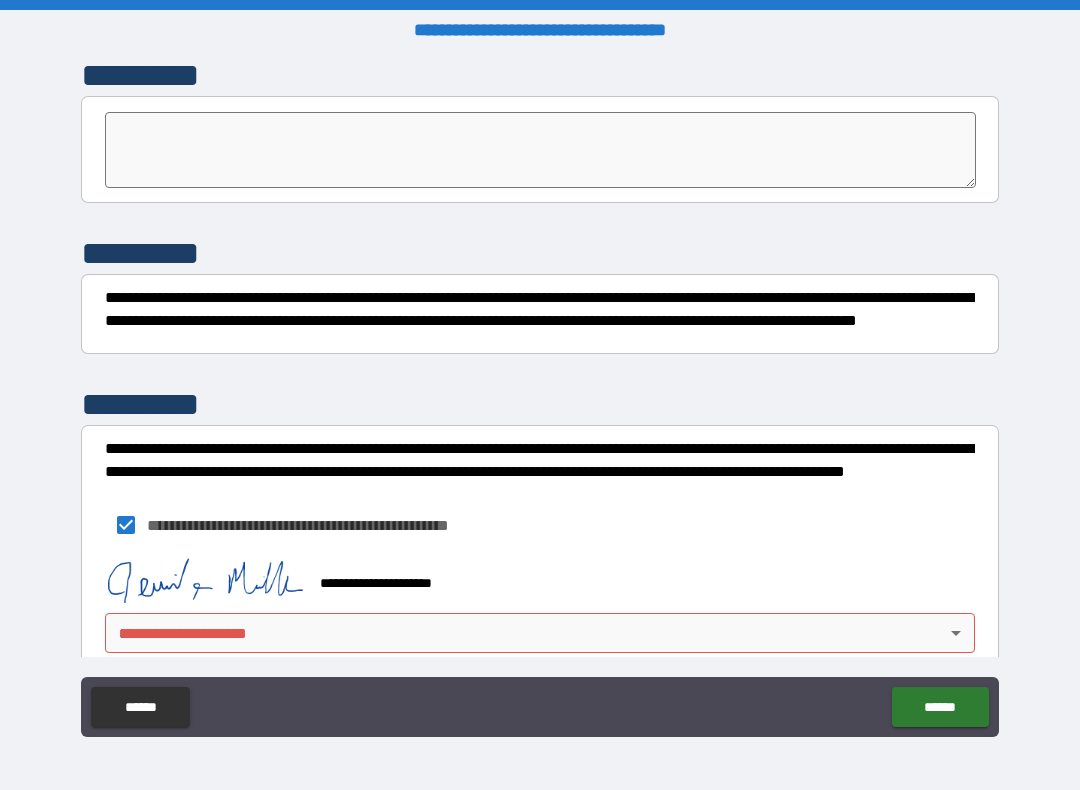 click on "**********" at bounding box center (540, 574) 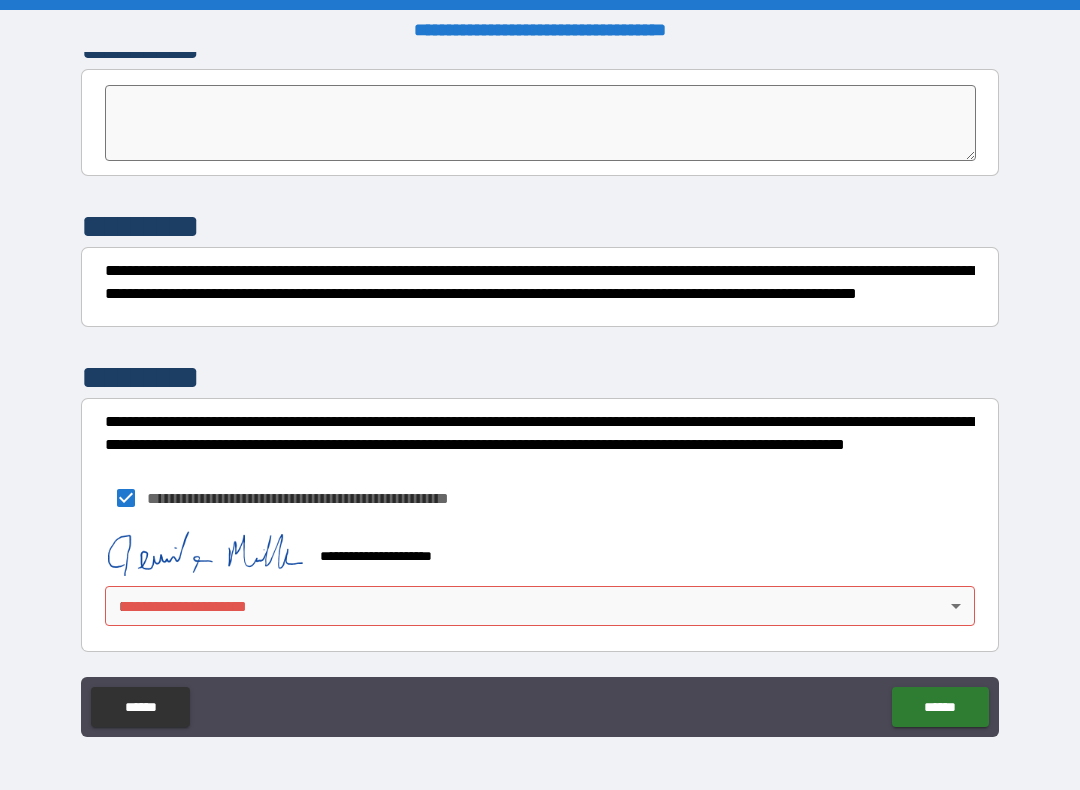 scroll, scrollTop: 6324, scrollLeft: 0, axis: vertical 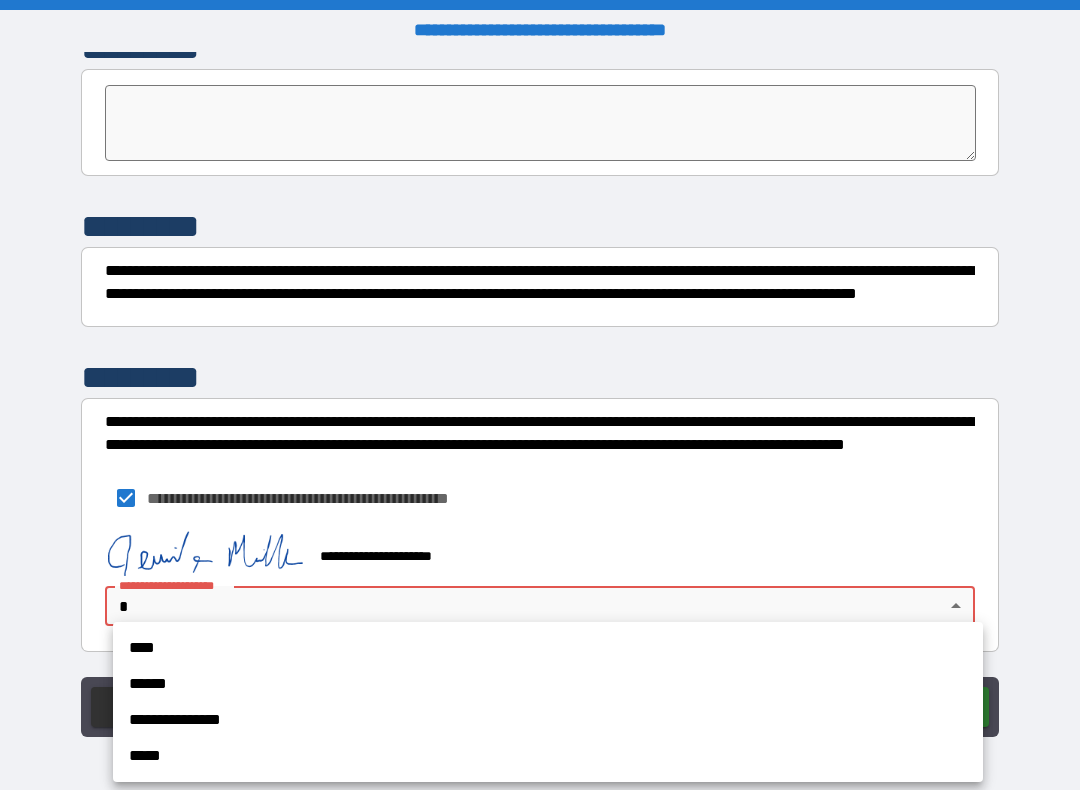 click on "****" at bounding box center (548, 648) 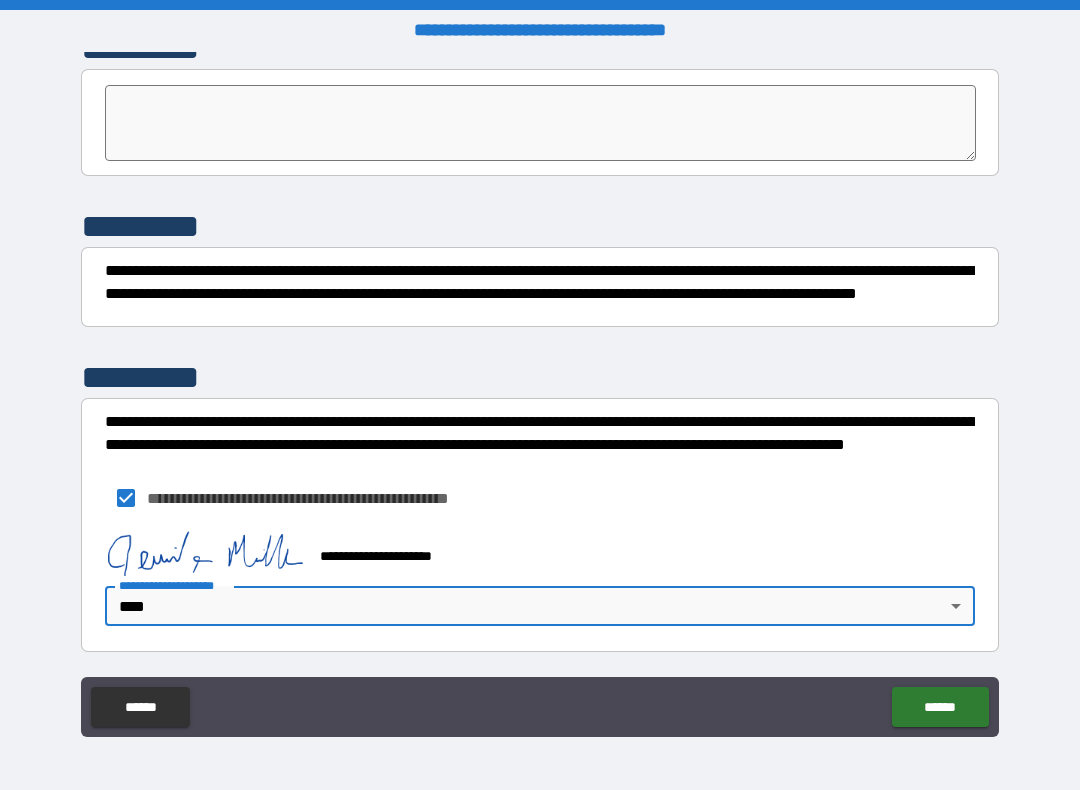 click on "******" at bounding box center [940, 707] 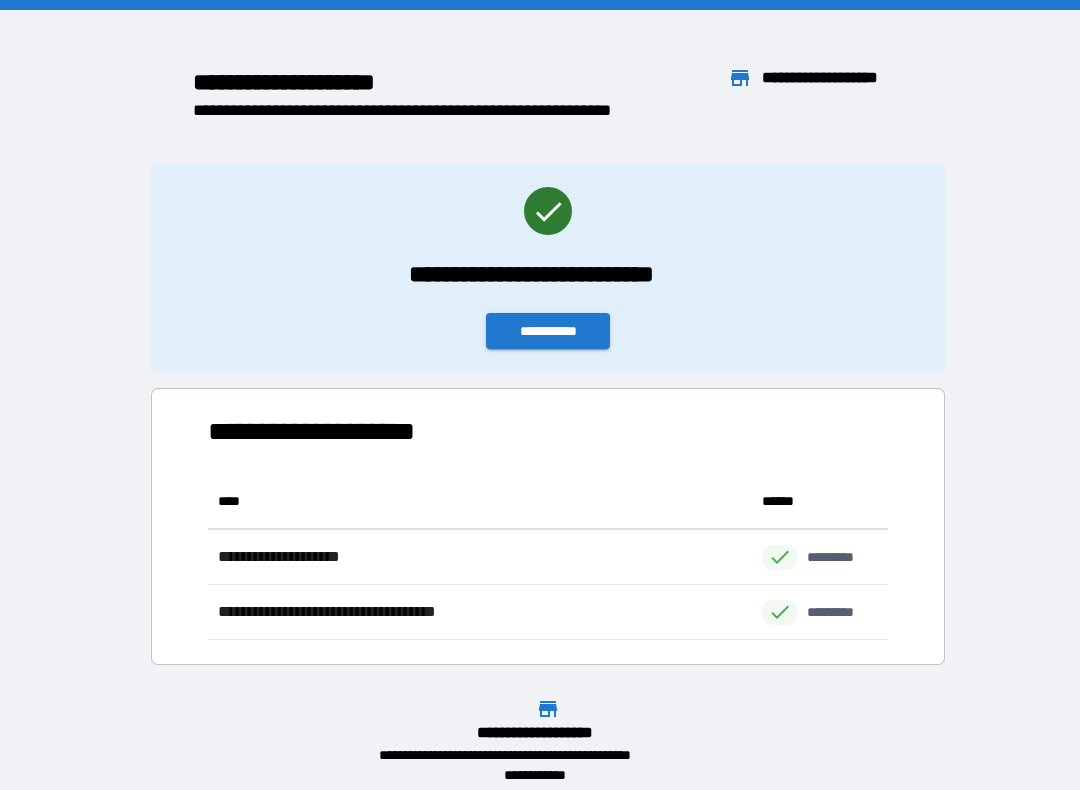 scroll, scrollTop: 1, scrollLeft: 1, axis: both 